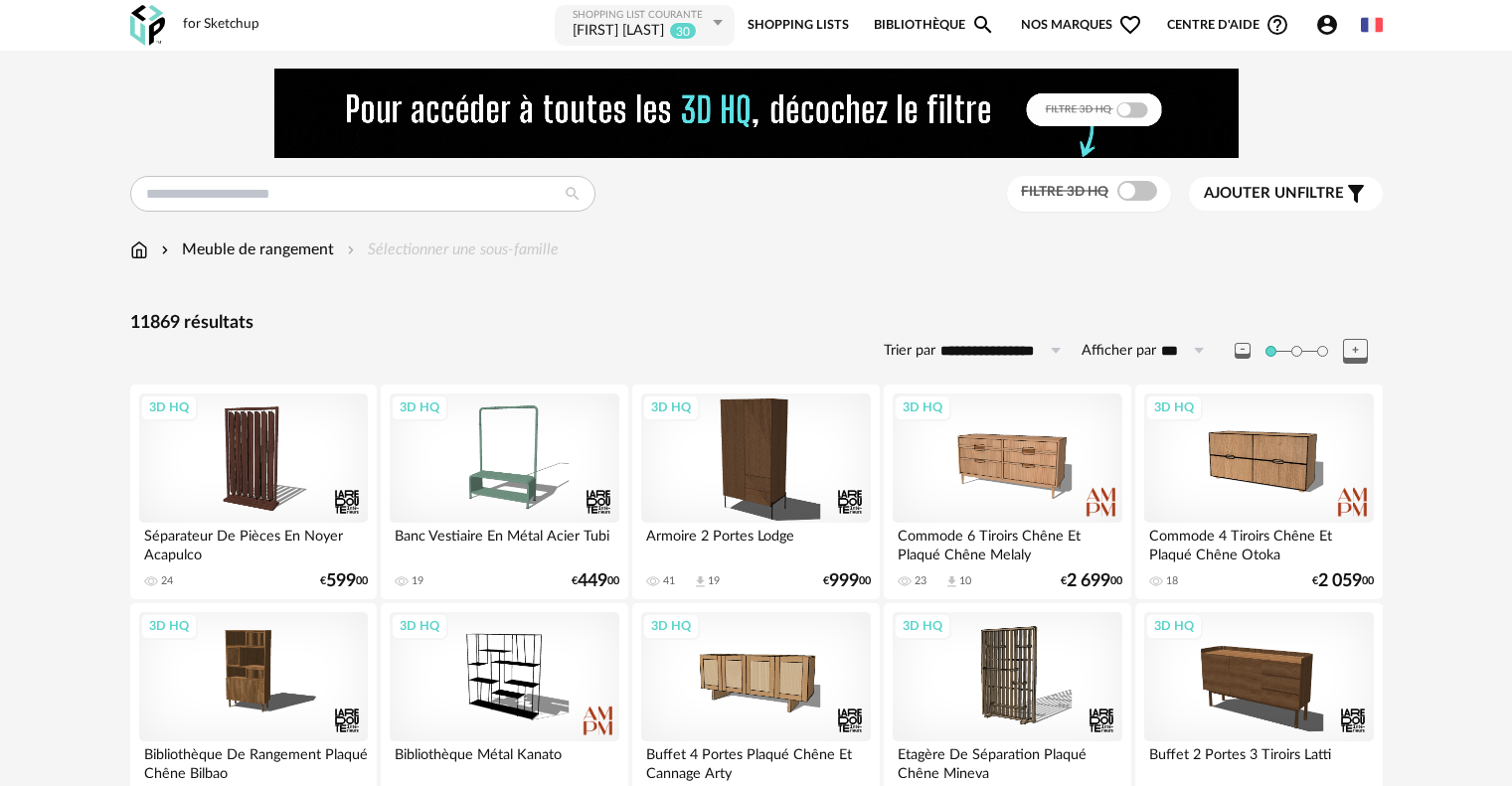 scroll, scrollTop: 0, scrollLeft: 0, axis: both 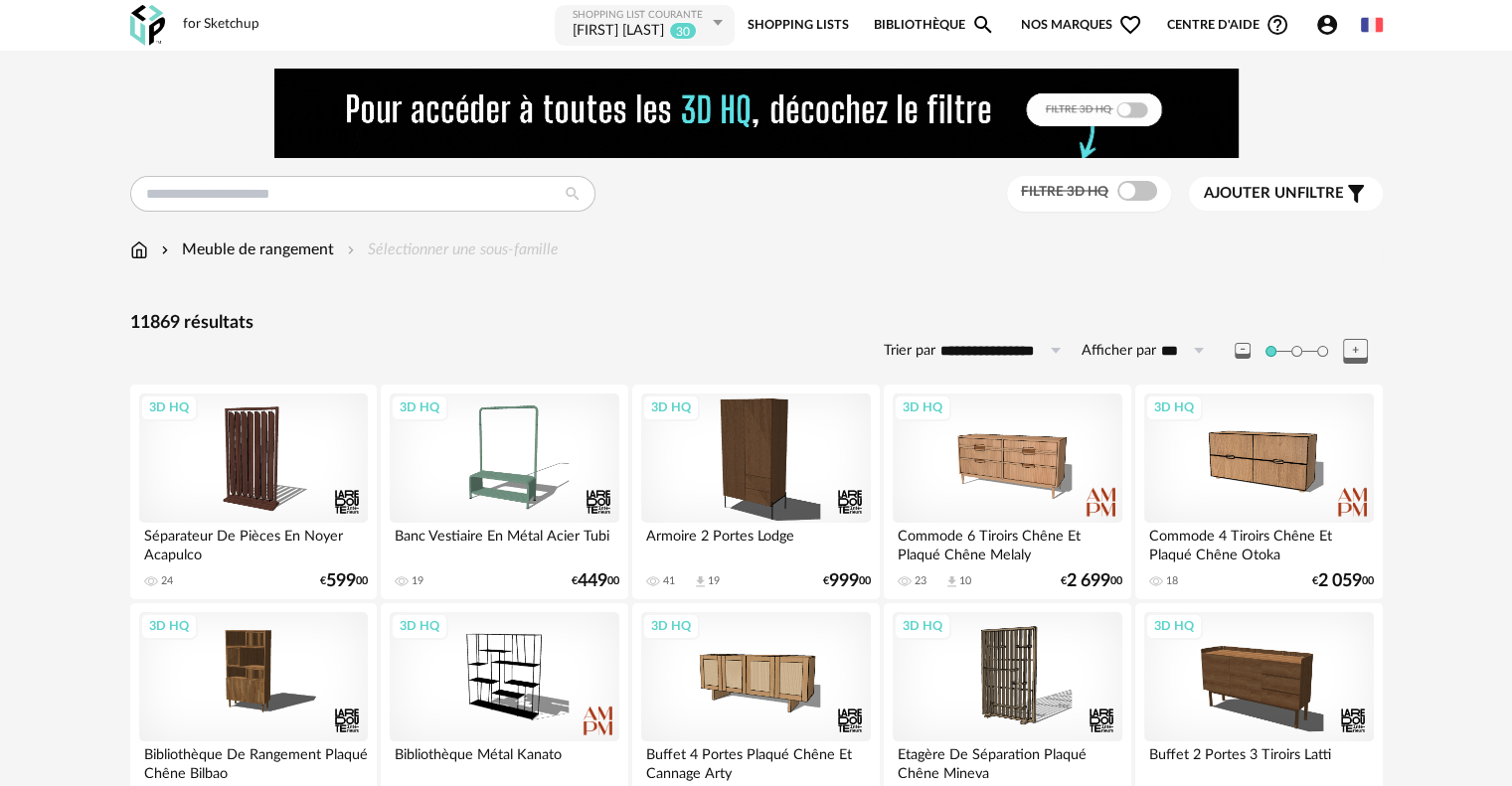 click at bounding box center [717, 23] 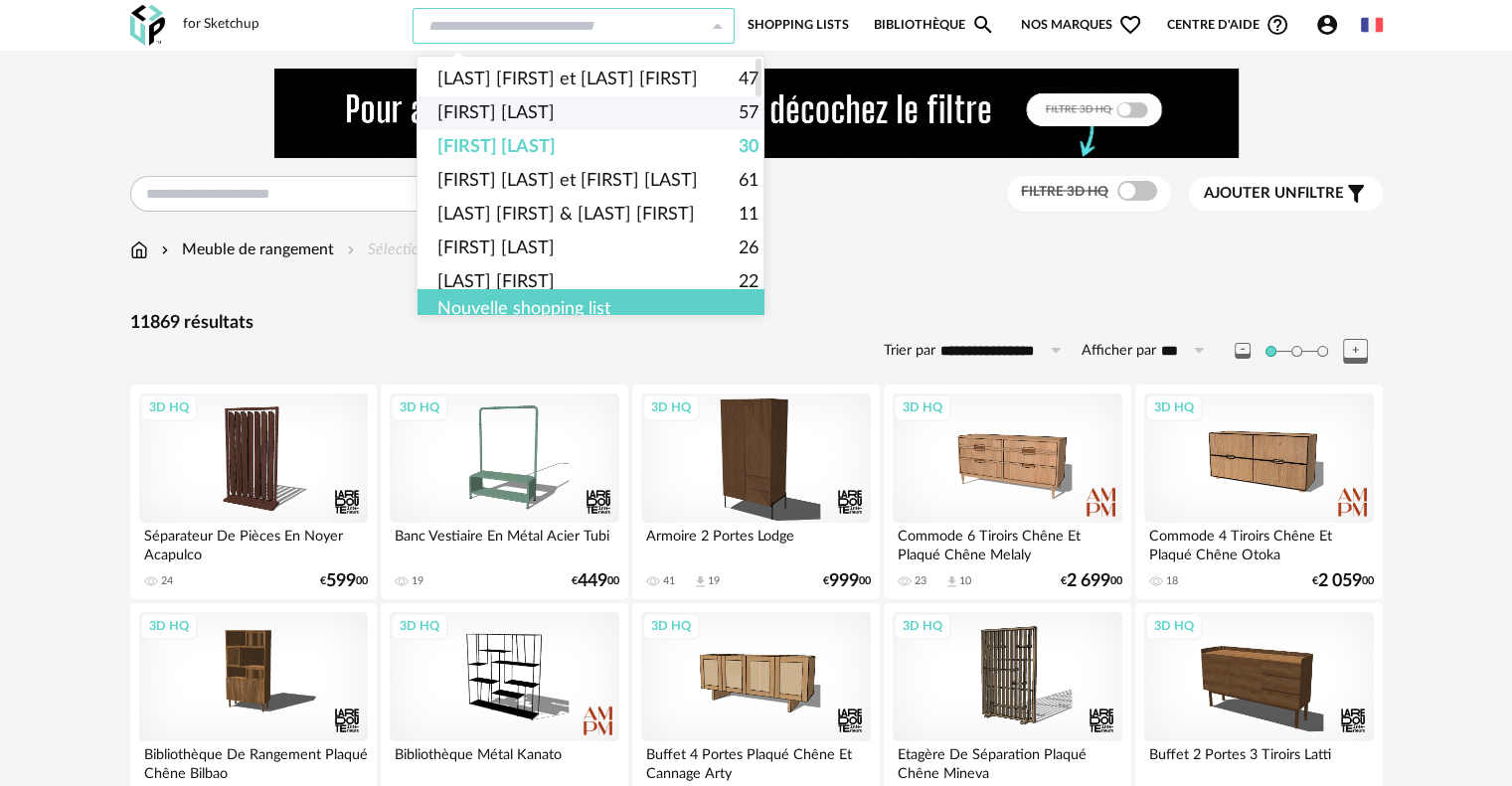 click on "[FIRST] [LAST]" at bounding box center (496, 113) 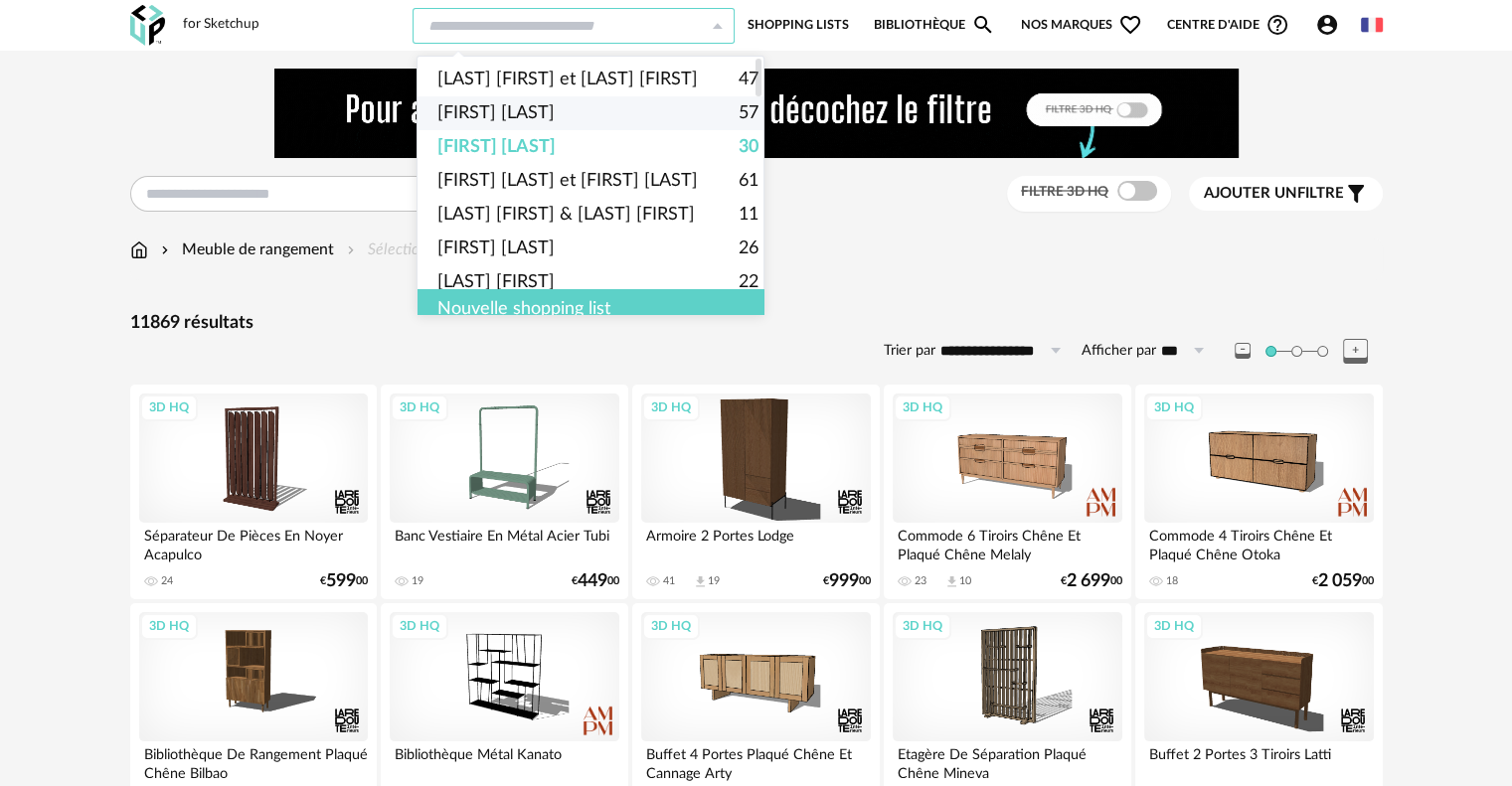 type on "**********" 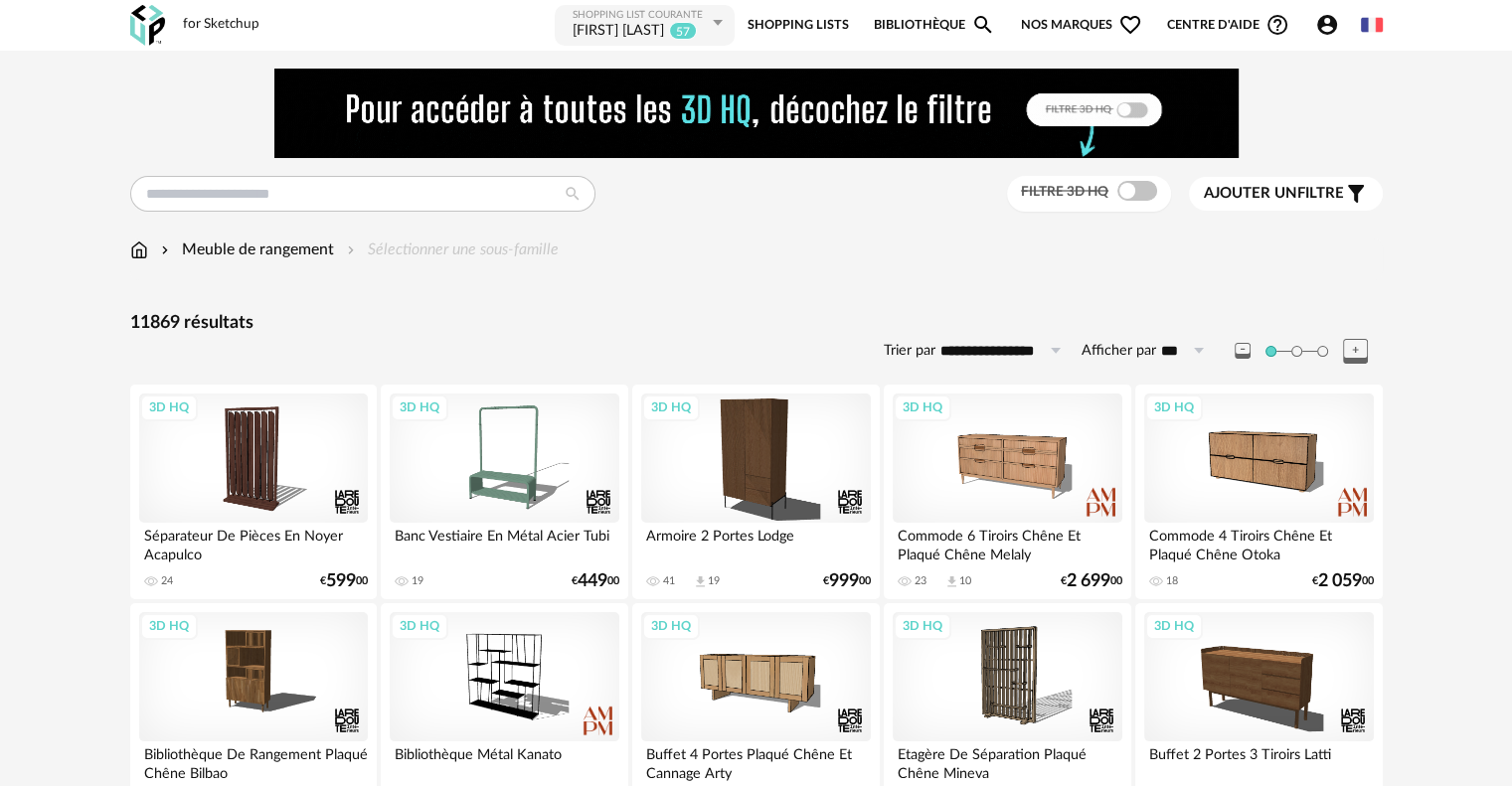 click on "[FIRST] [LAST]" at bounding box center (618, 32) 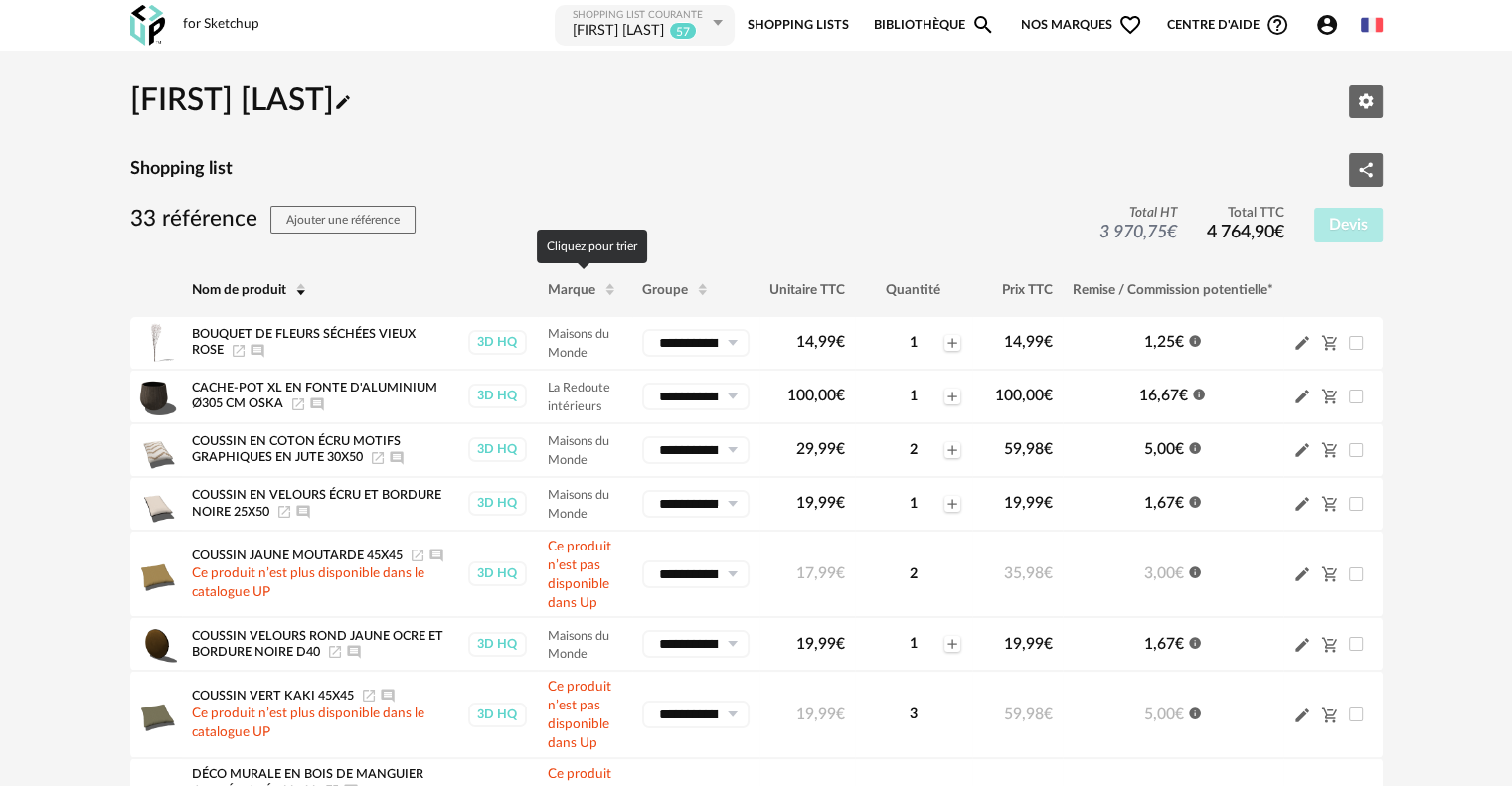 click on "Marque" at bounding box center [572, 289] 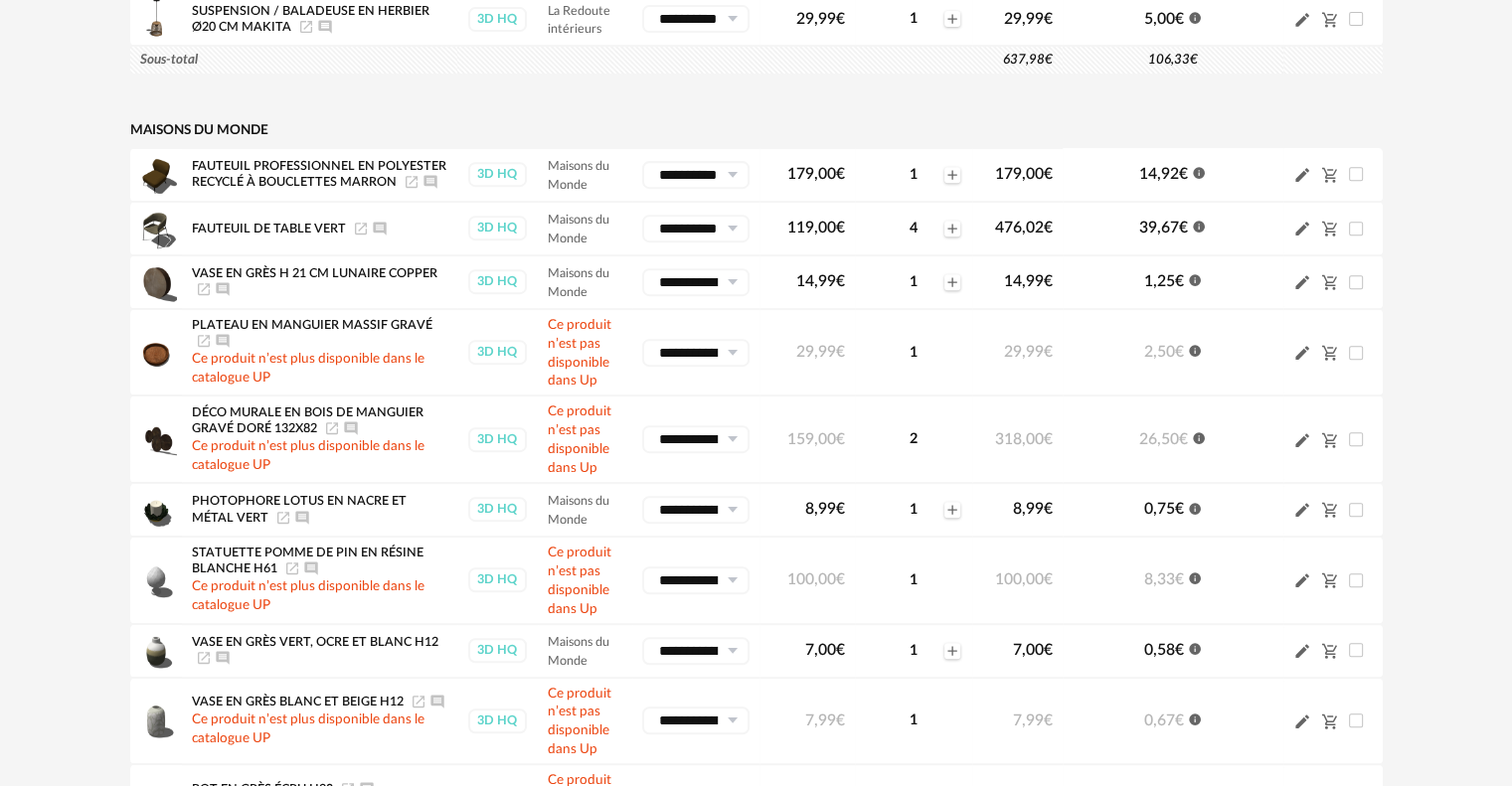 scroll, scrollTop: 894, scrollLeft: 0, axis: vertical 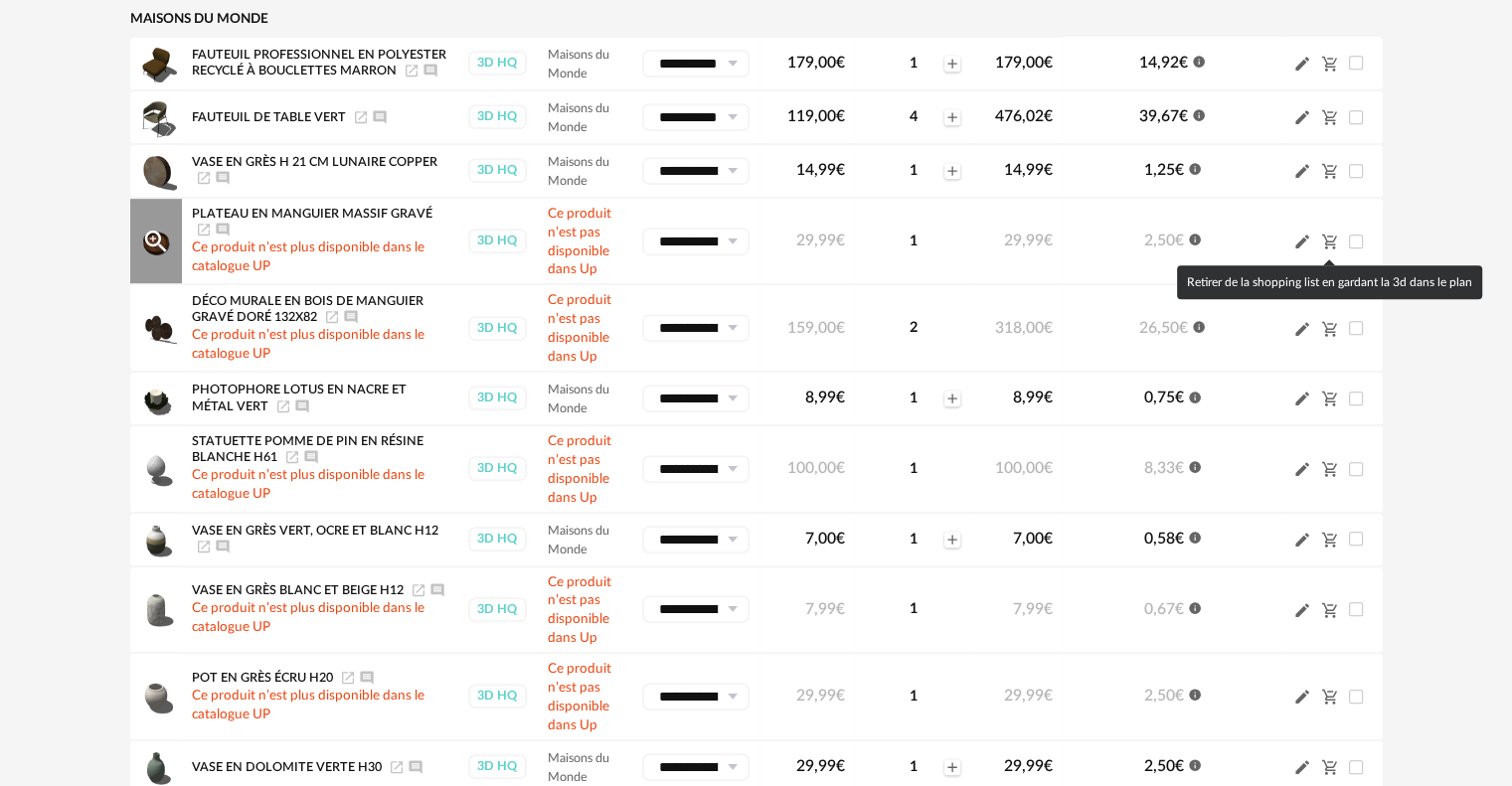 click on "Cart Minus icon" 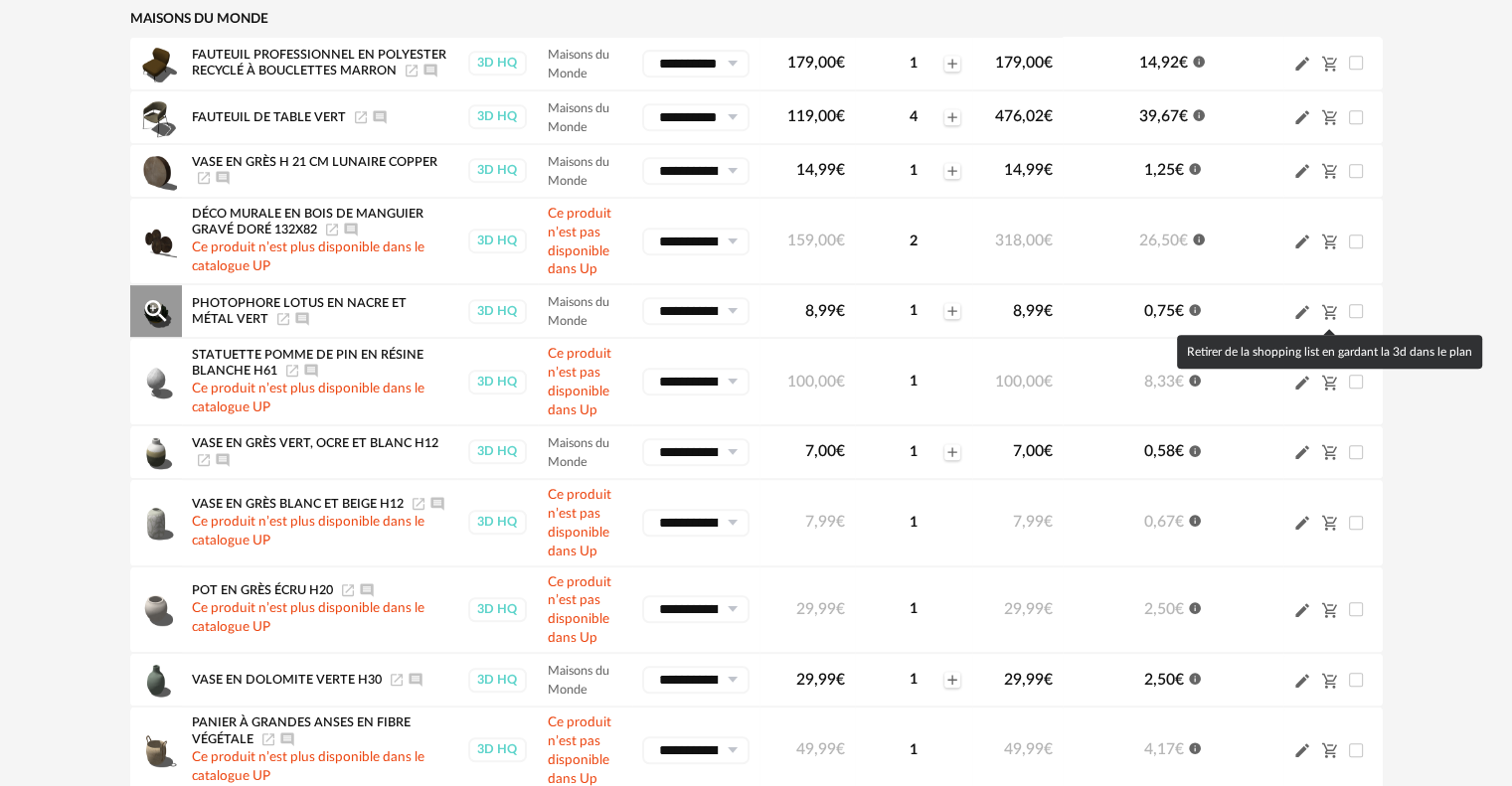 click on "Cart Minus icon" 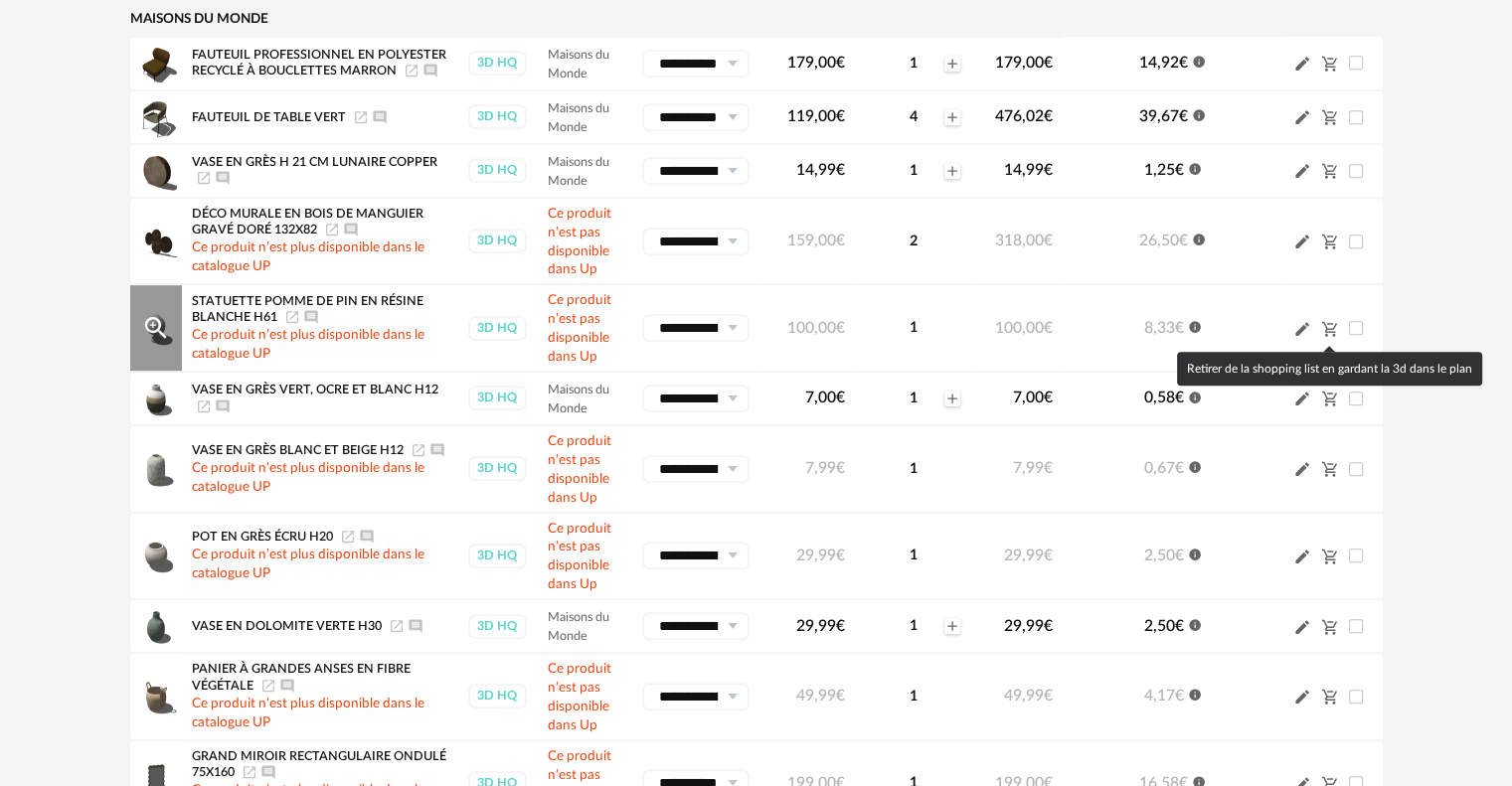 click on "Cart Minus icon" 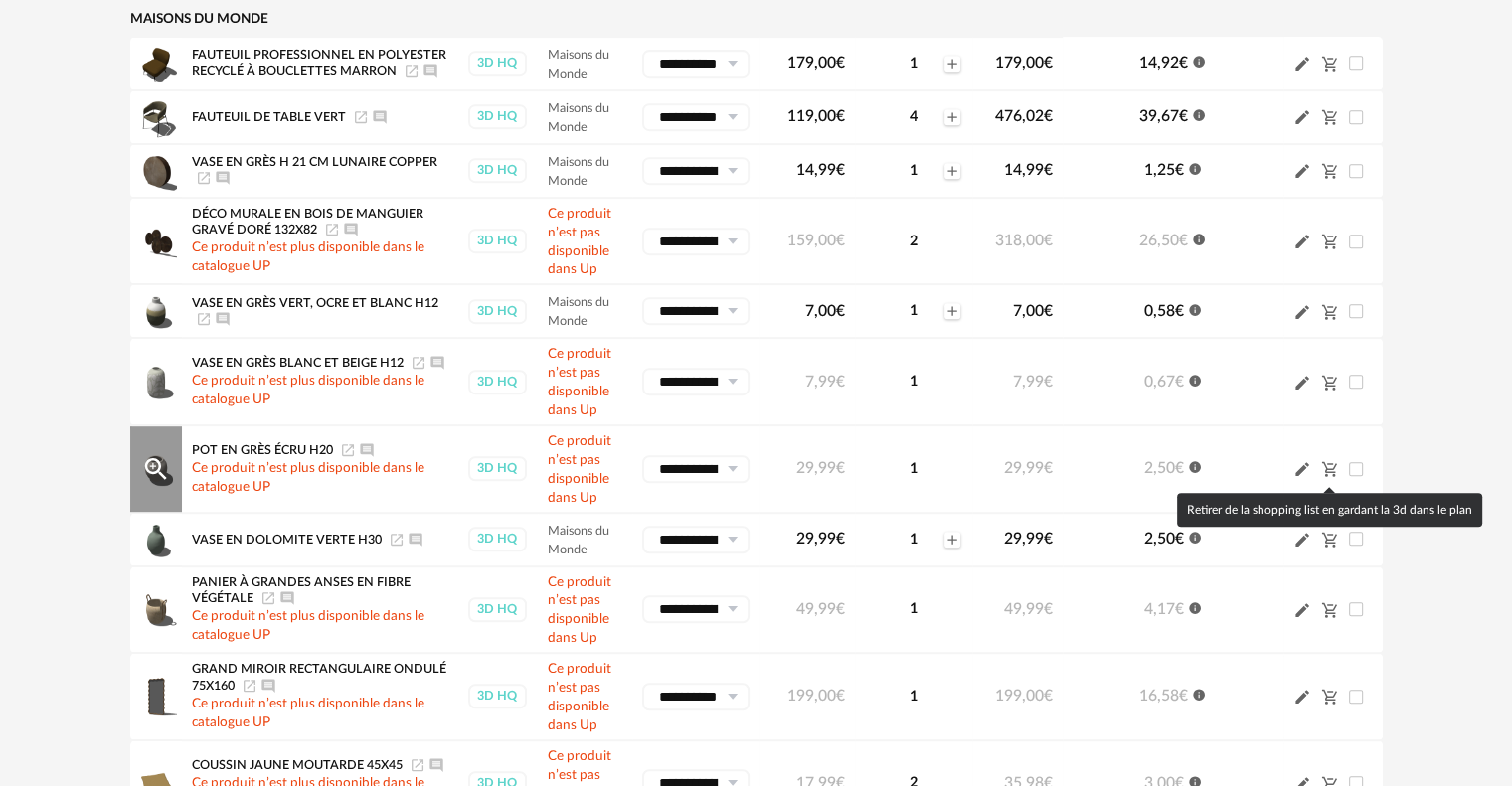 click on "Cart Minus icon" 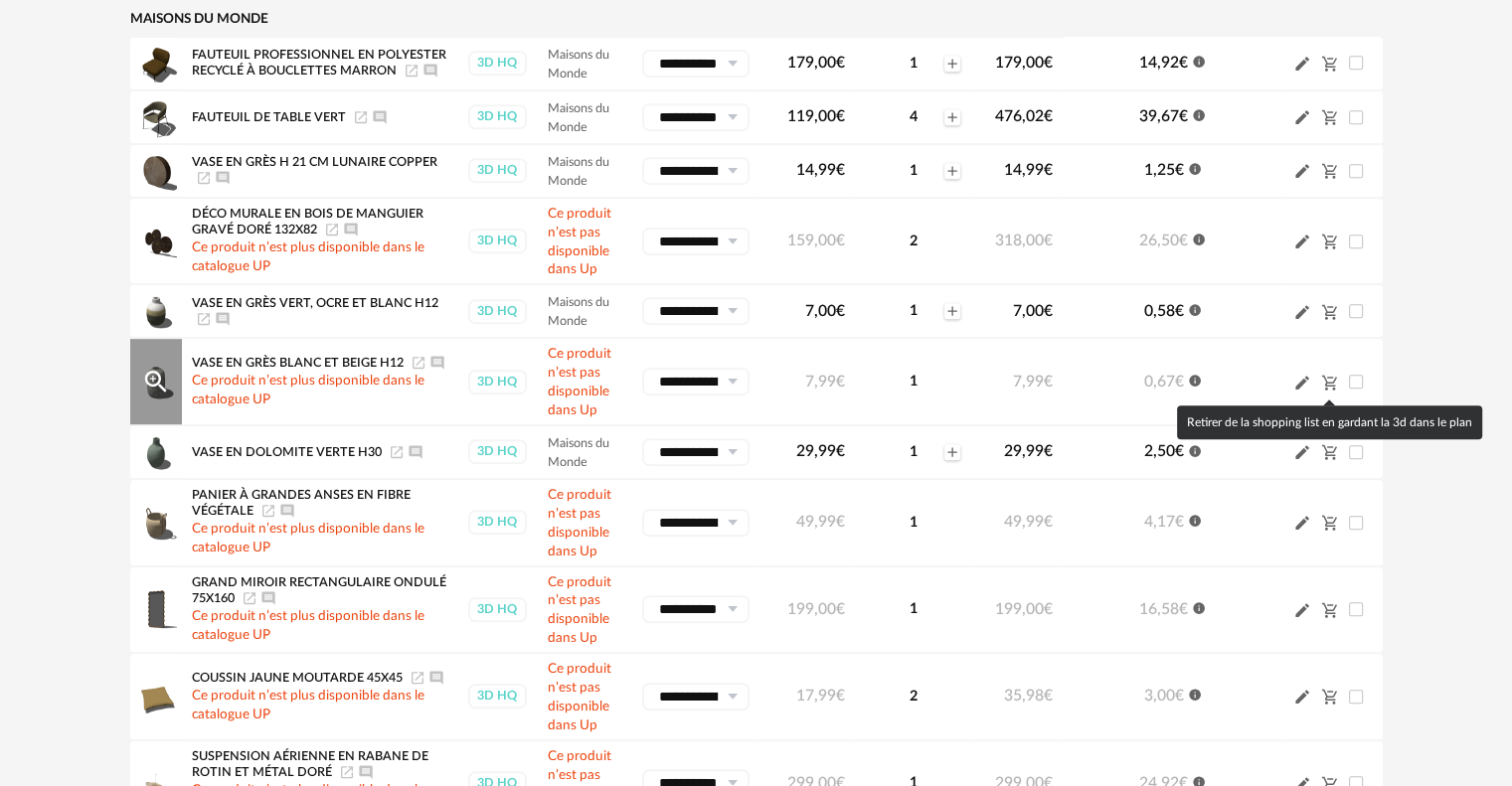 click on "Cart Minus icon" 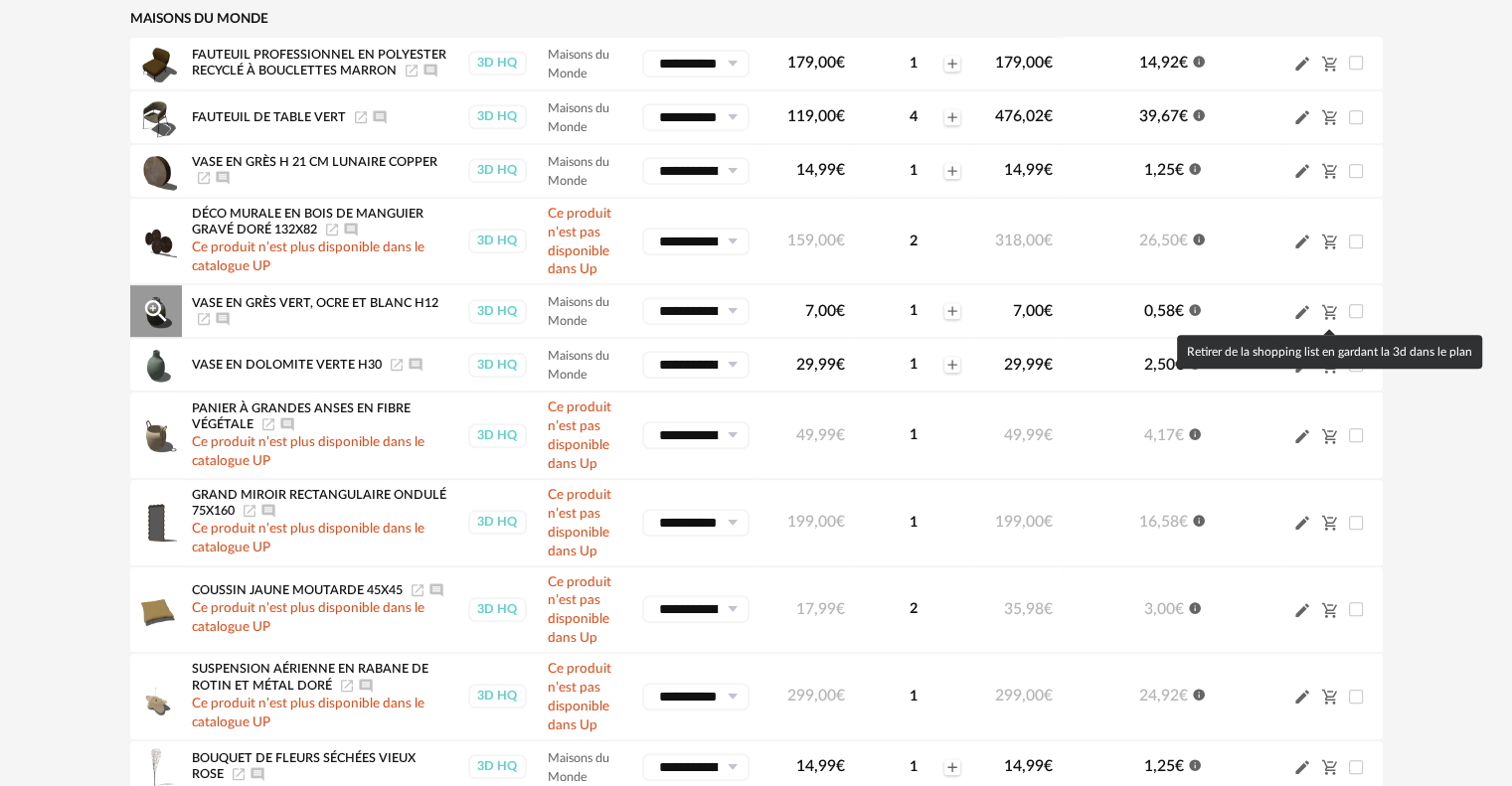 click on "Cart Minus icon" 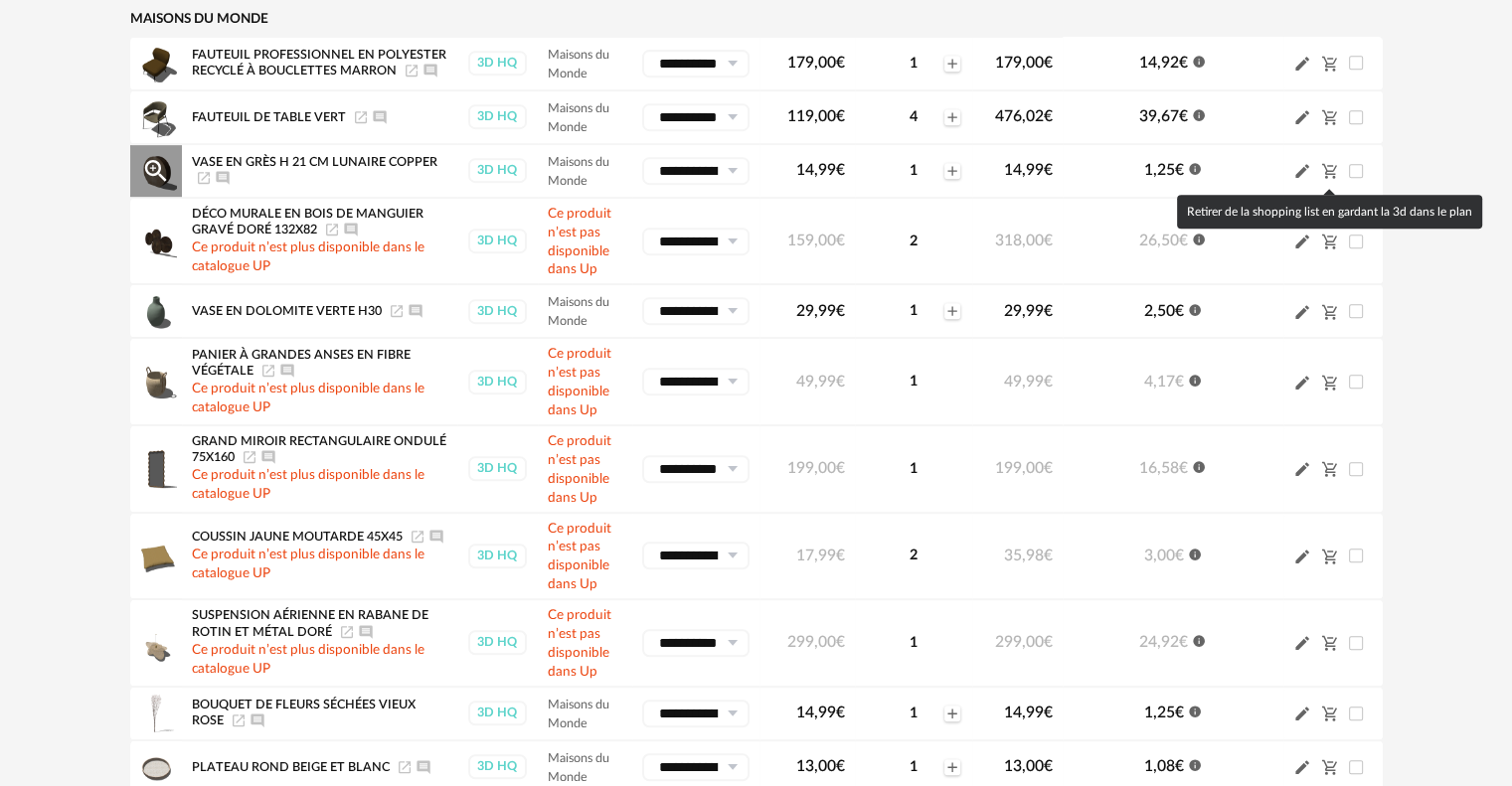 click on "Cart Minus icon" 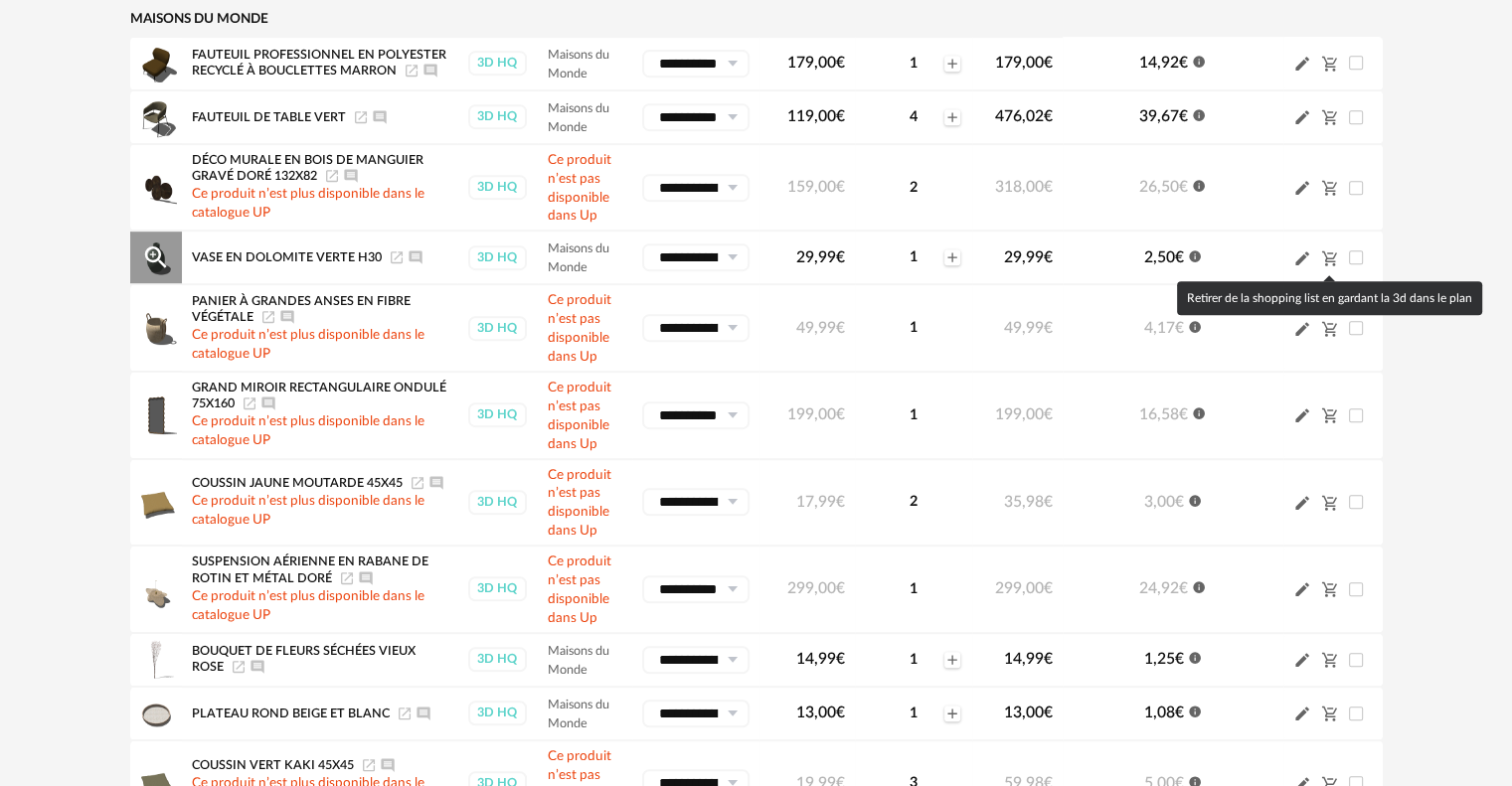 click on "Cart Minus icon" 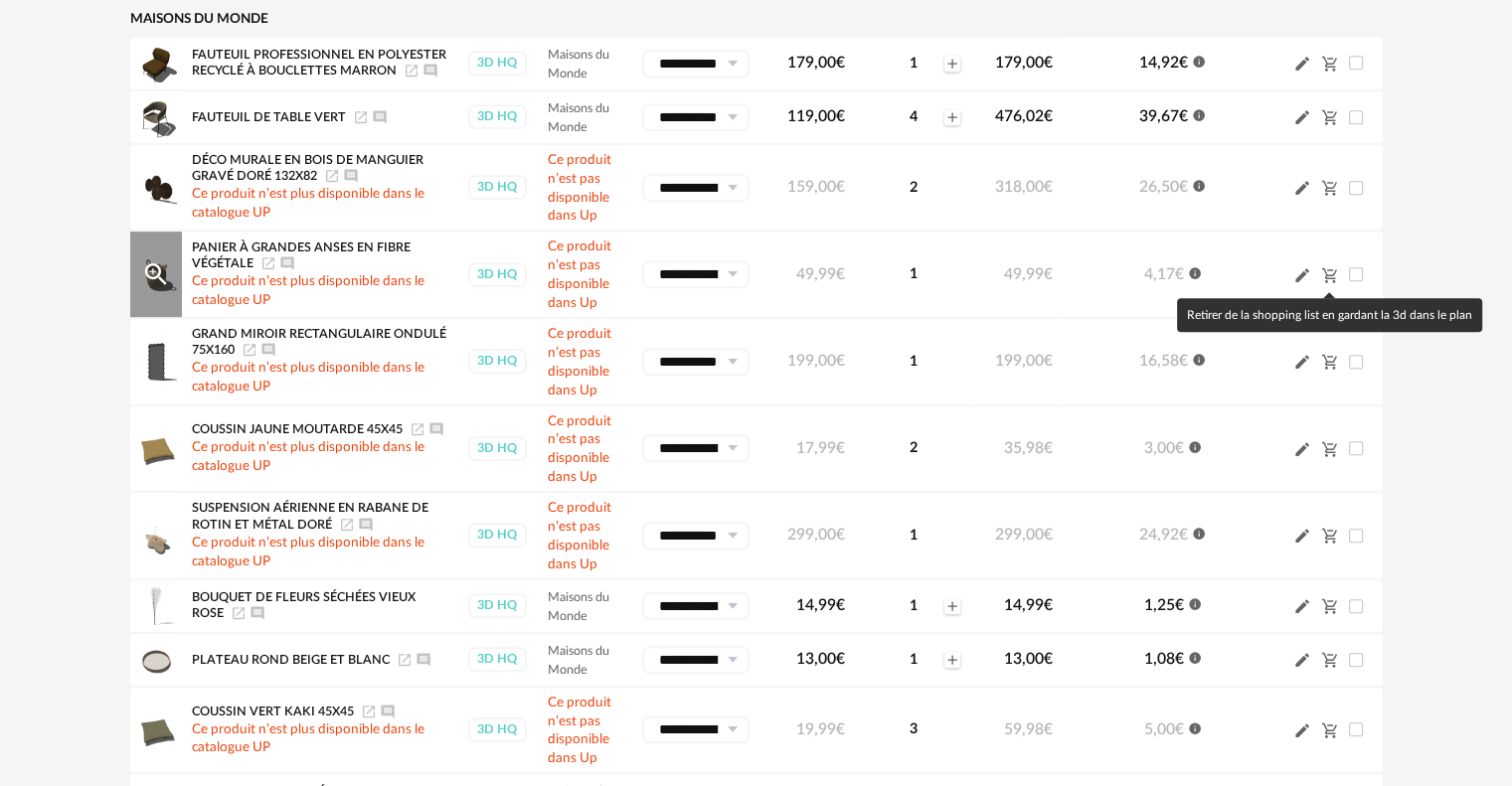 click on "Cart Minus icon" 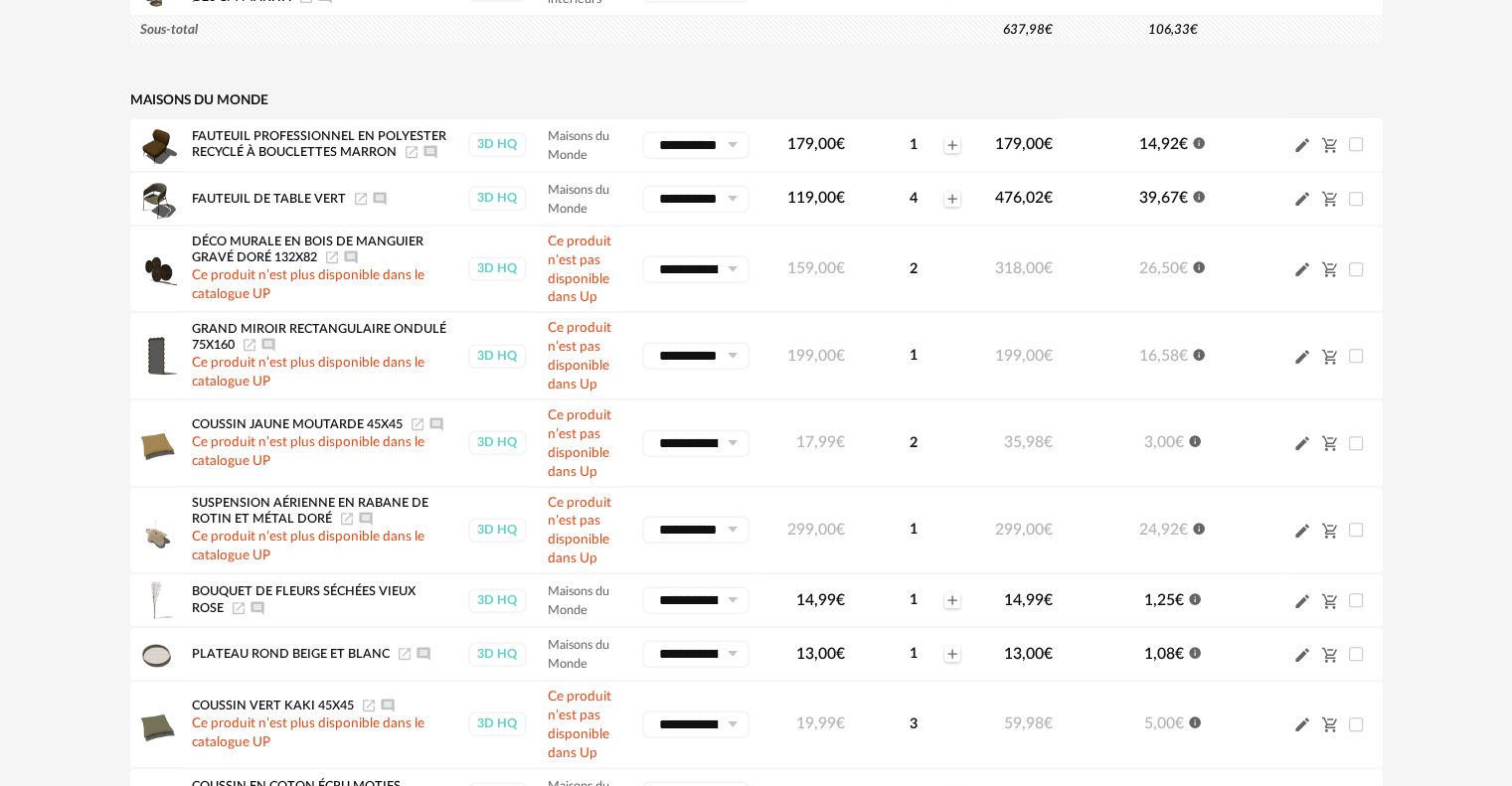 scroll, scrollTop: 795, scrollLeft: 0, axis: vertical 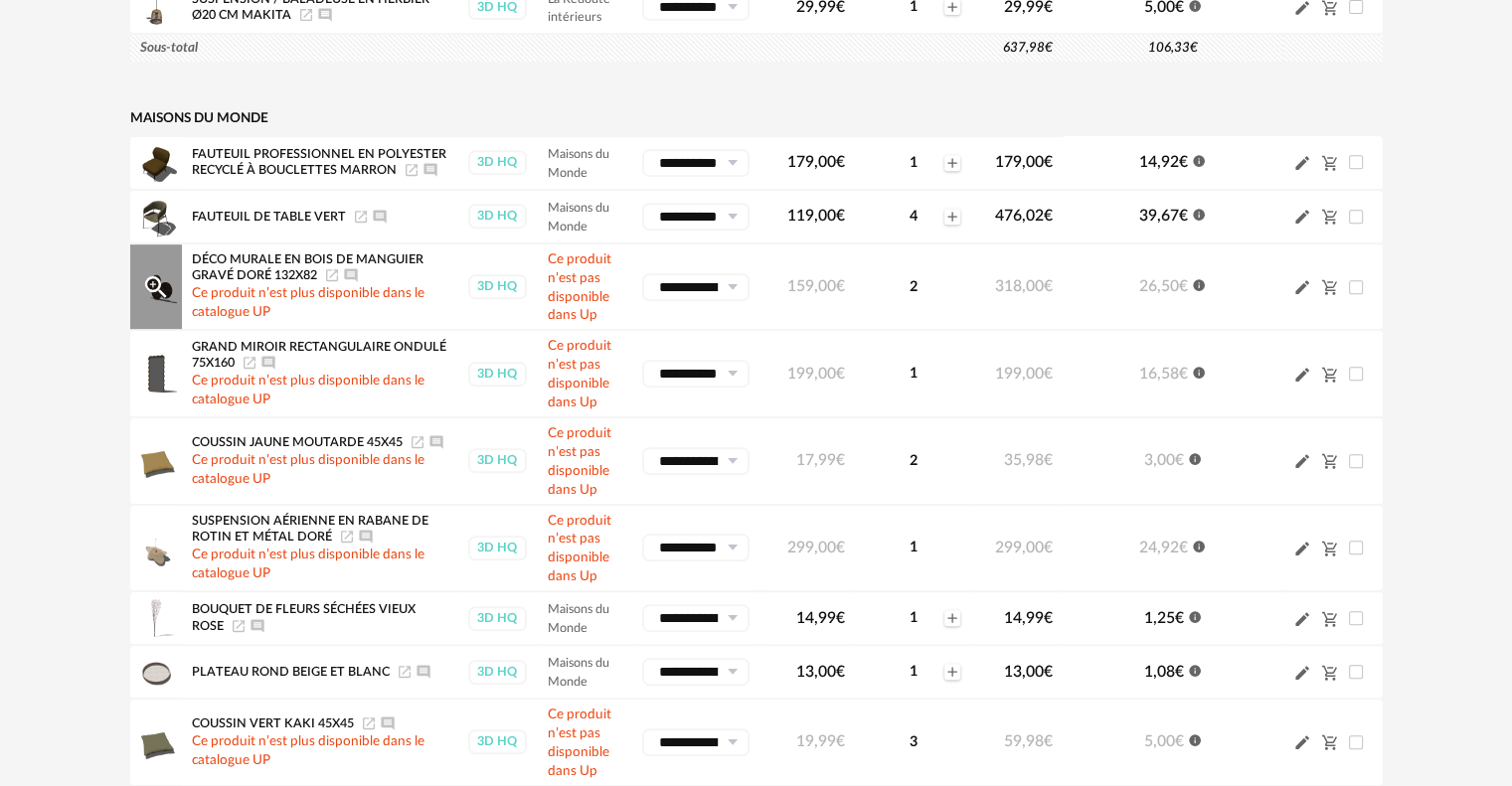 click on "Déco murale en bois de manguier gravé doré 132x82   Launch icon   Ajouter un commentaire" at bounding box center [319, 267] 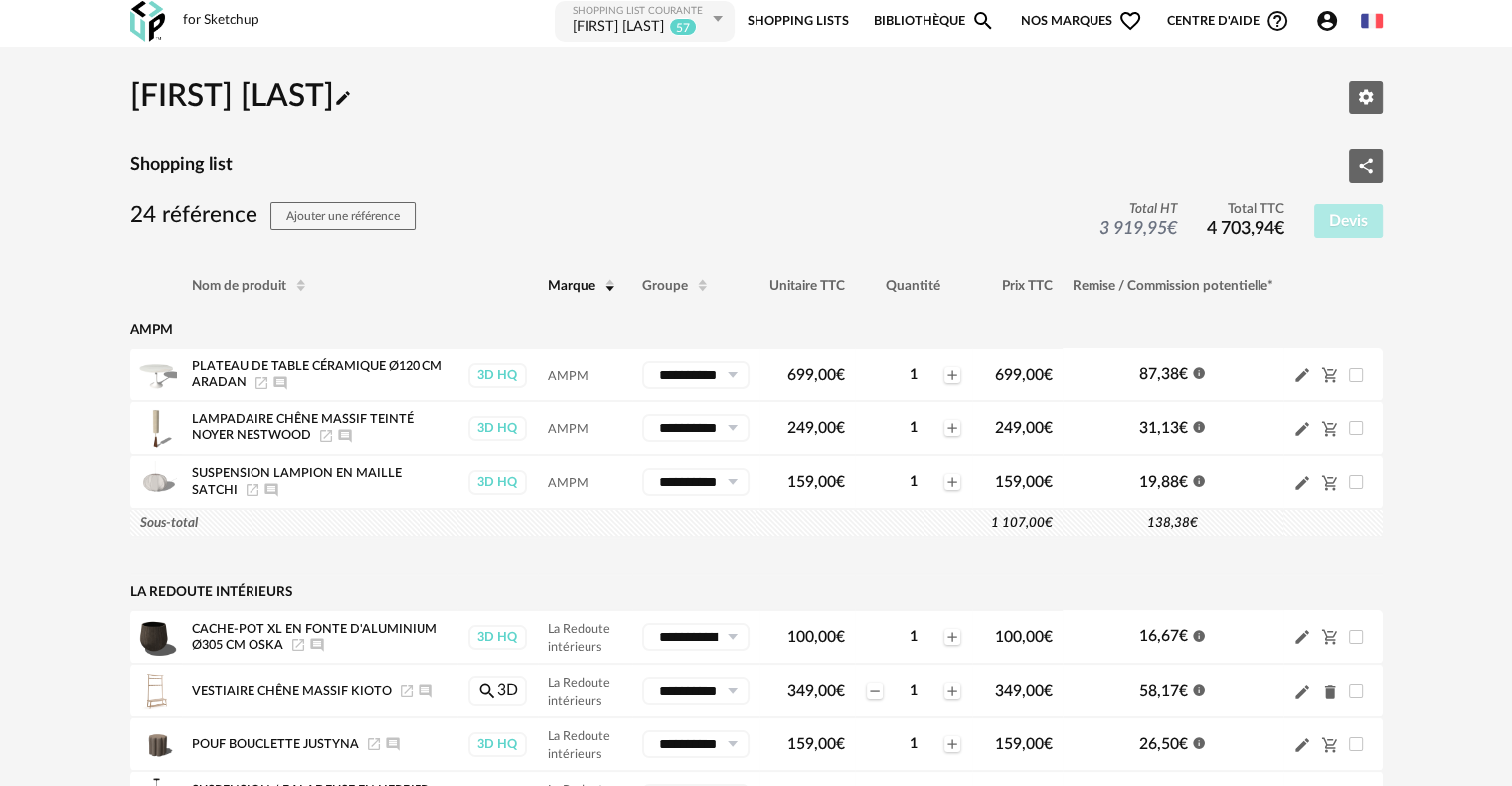 scroll, scrollTop: 0, scrollLeft: 0, axis: both 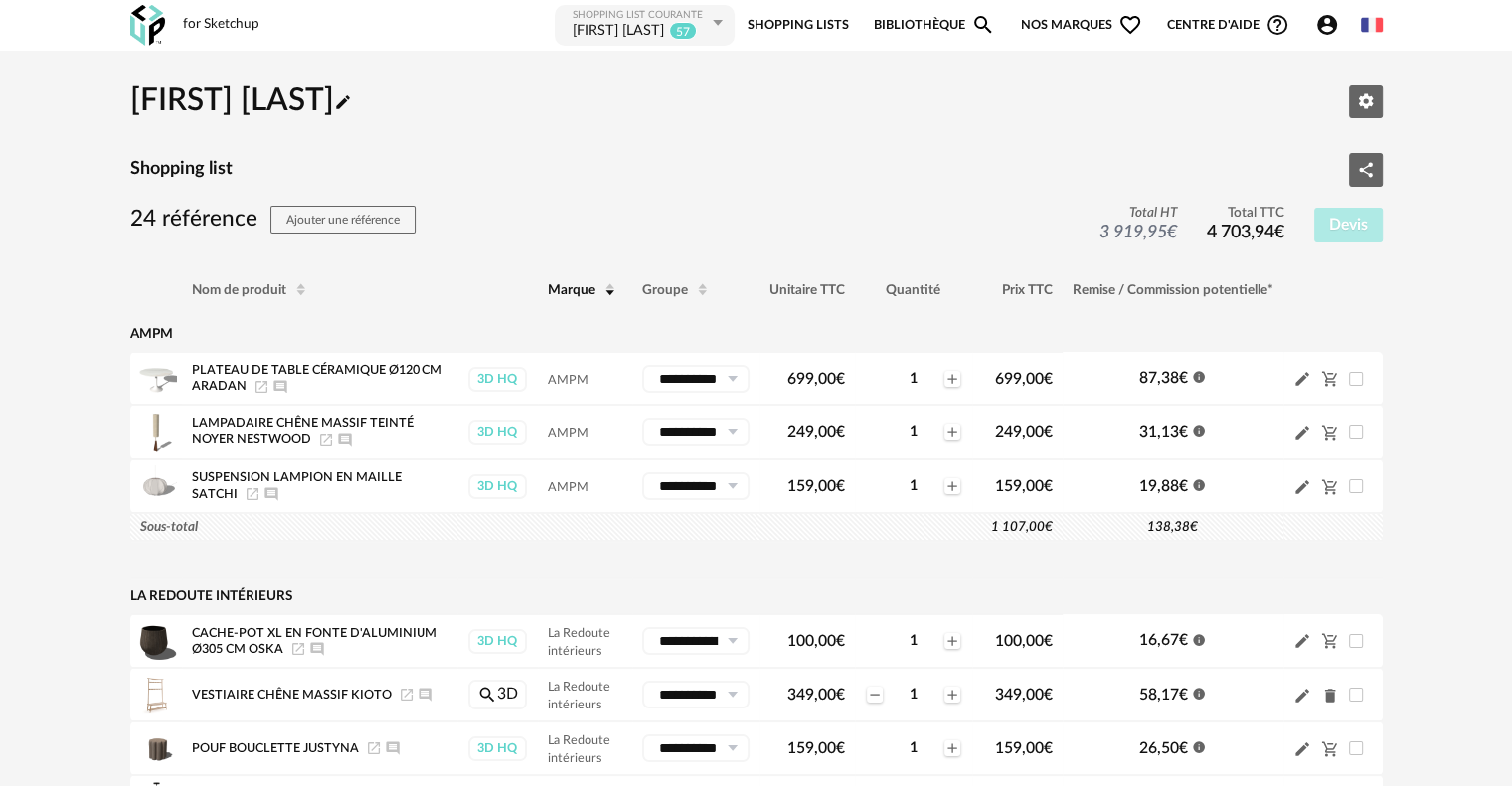 click on "Bibliothèque Magnify icon" at bounding box center (934, 25) 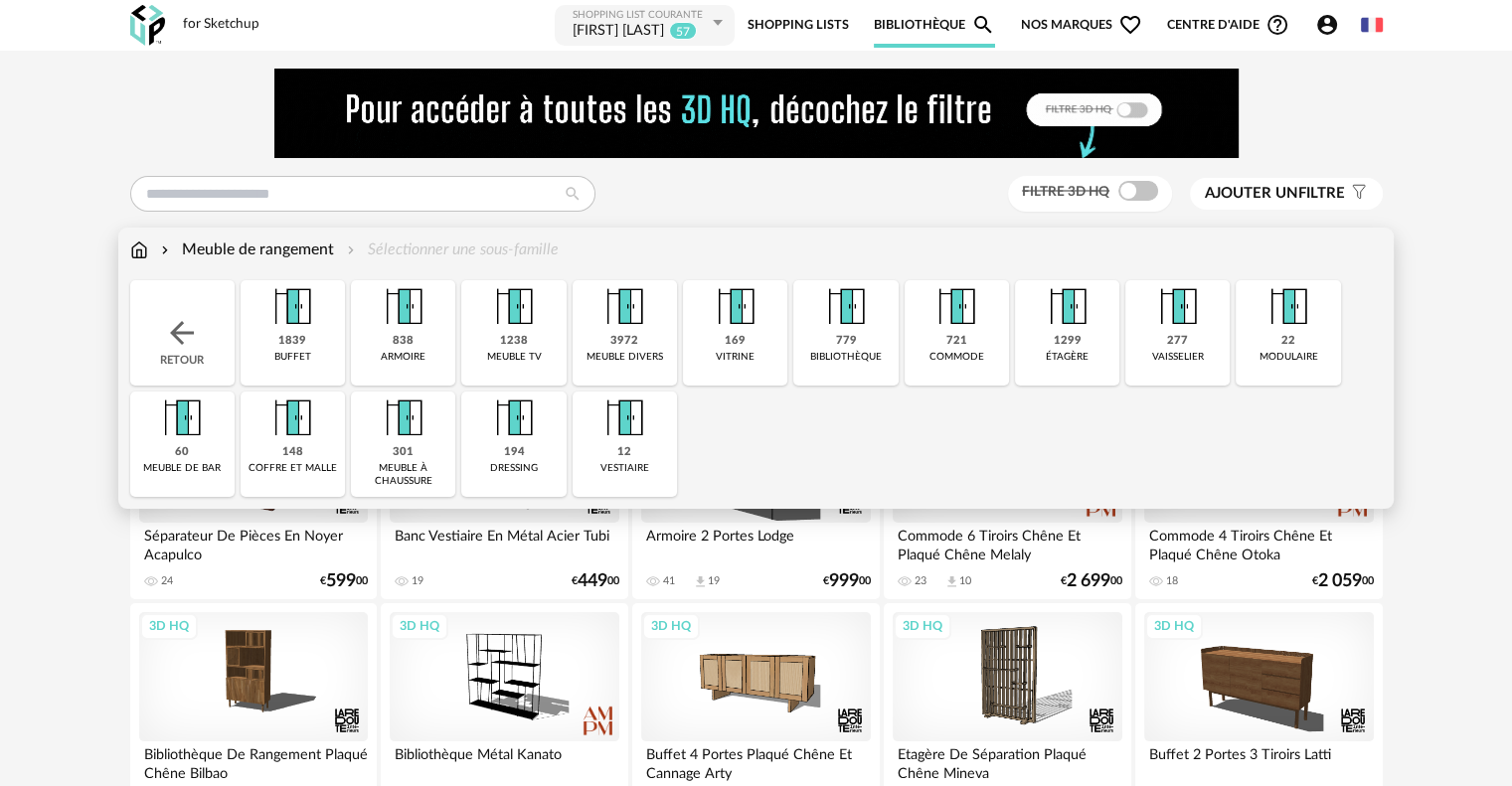 click at bounding box center (139, 249) 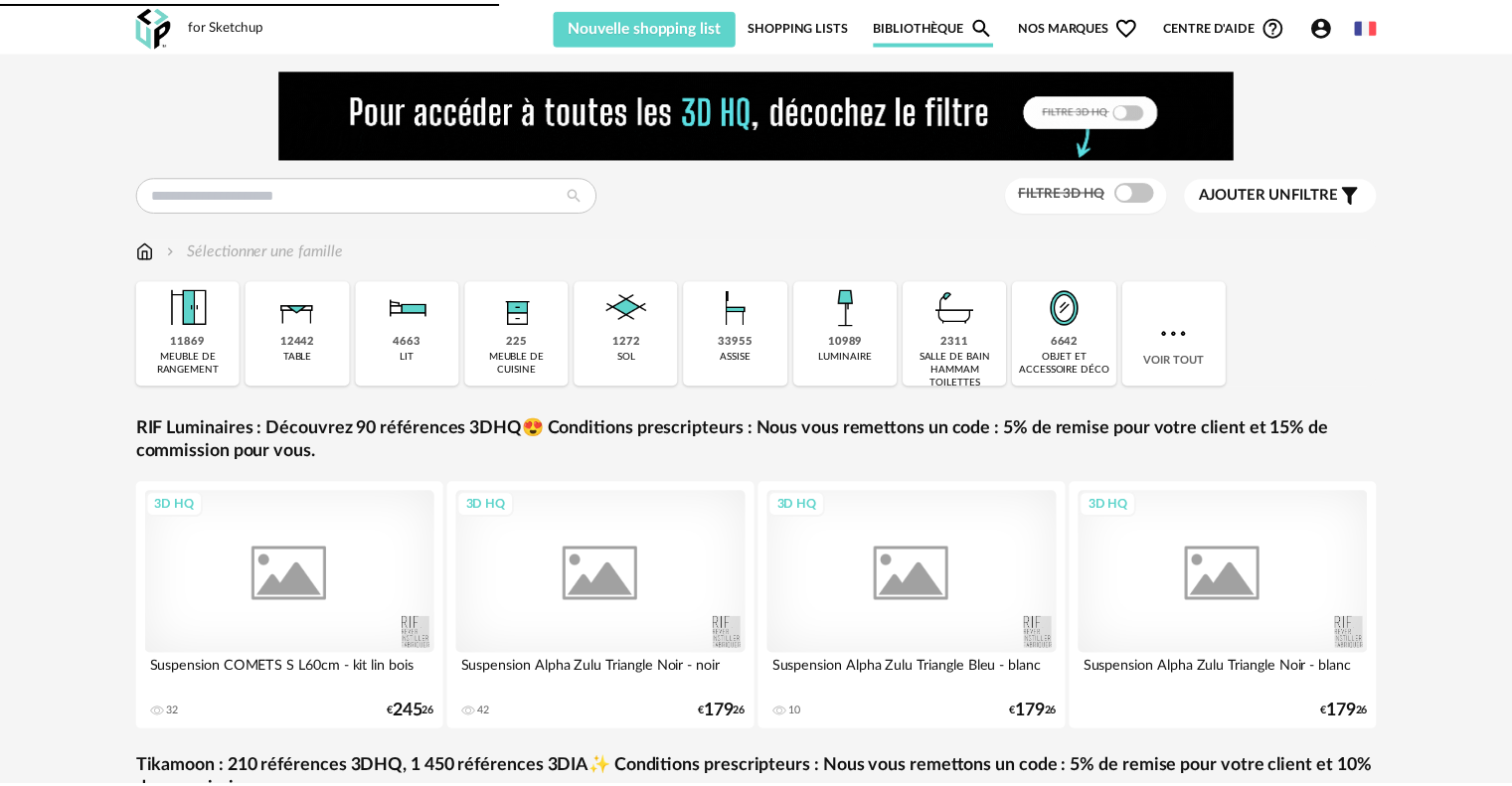 scroll, scrollTop: 0, scrollLeft: 0, axis: both 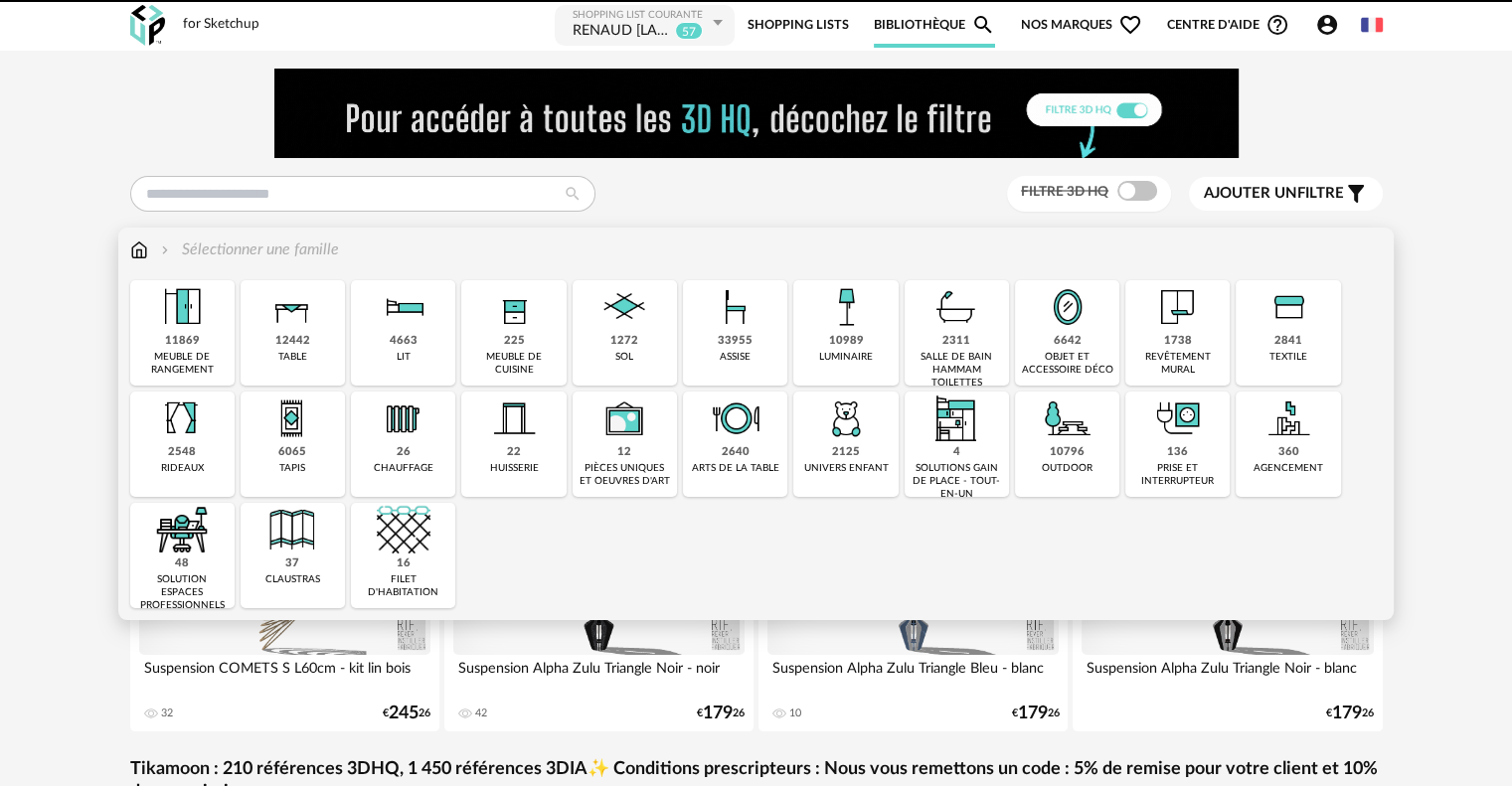 click at bounding box center (1068, 307) 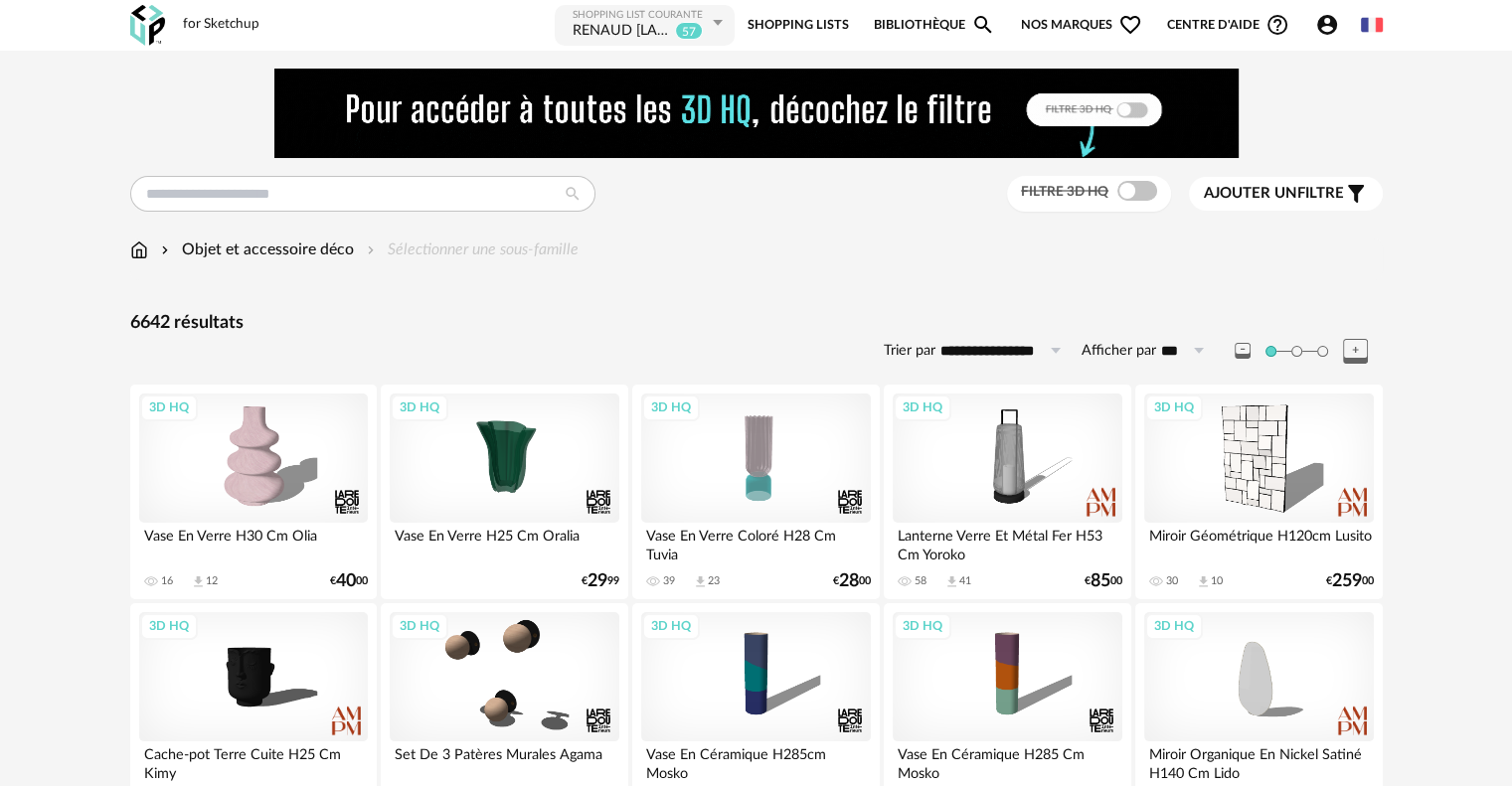 click on "**********" at bounding box center [756, 2447] 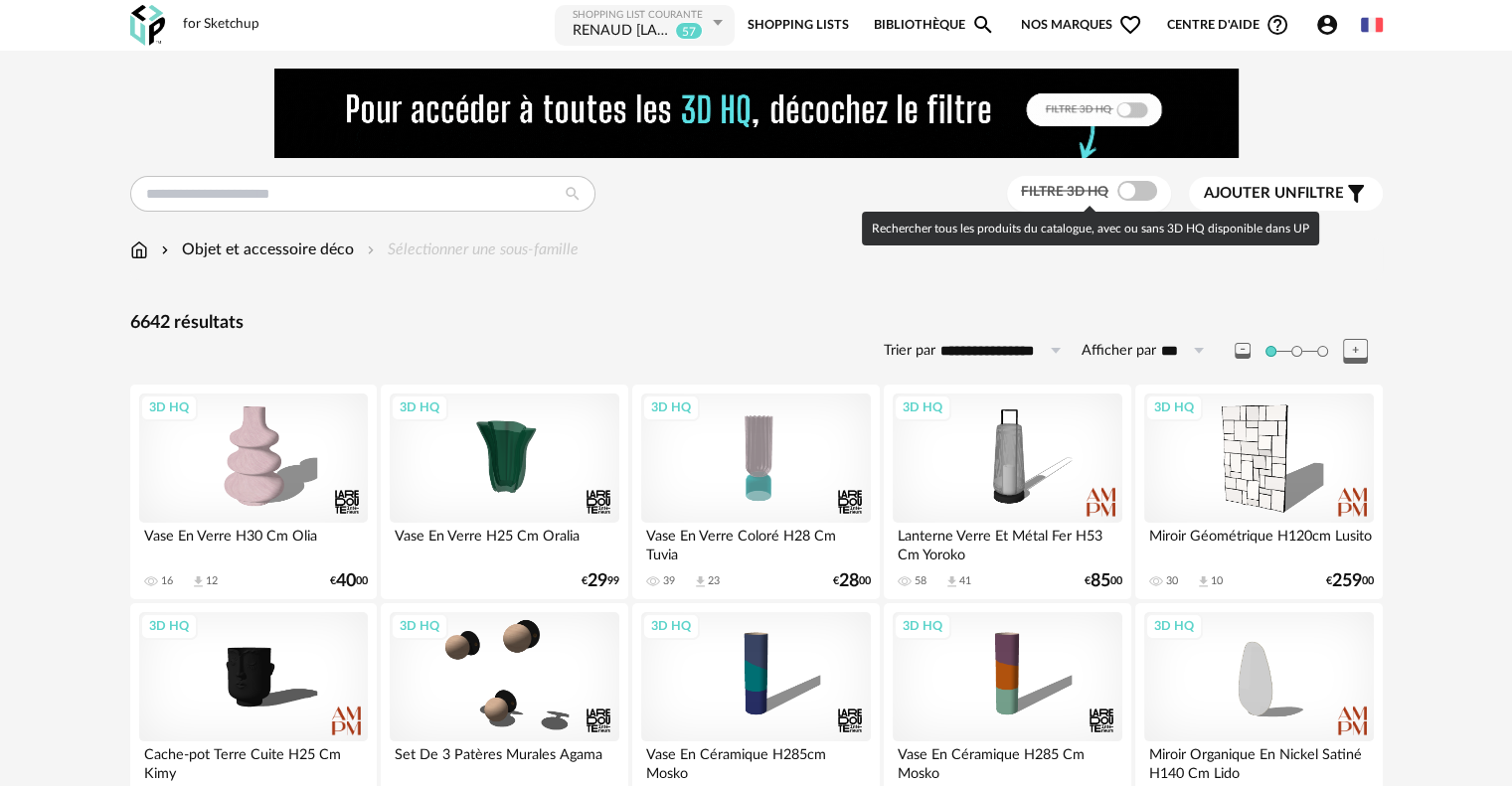 click at bounding box center [1137, 191] 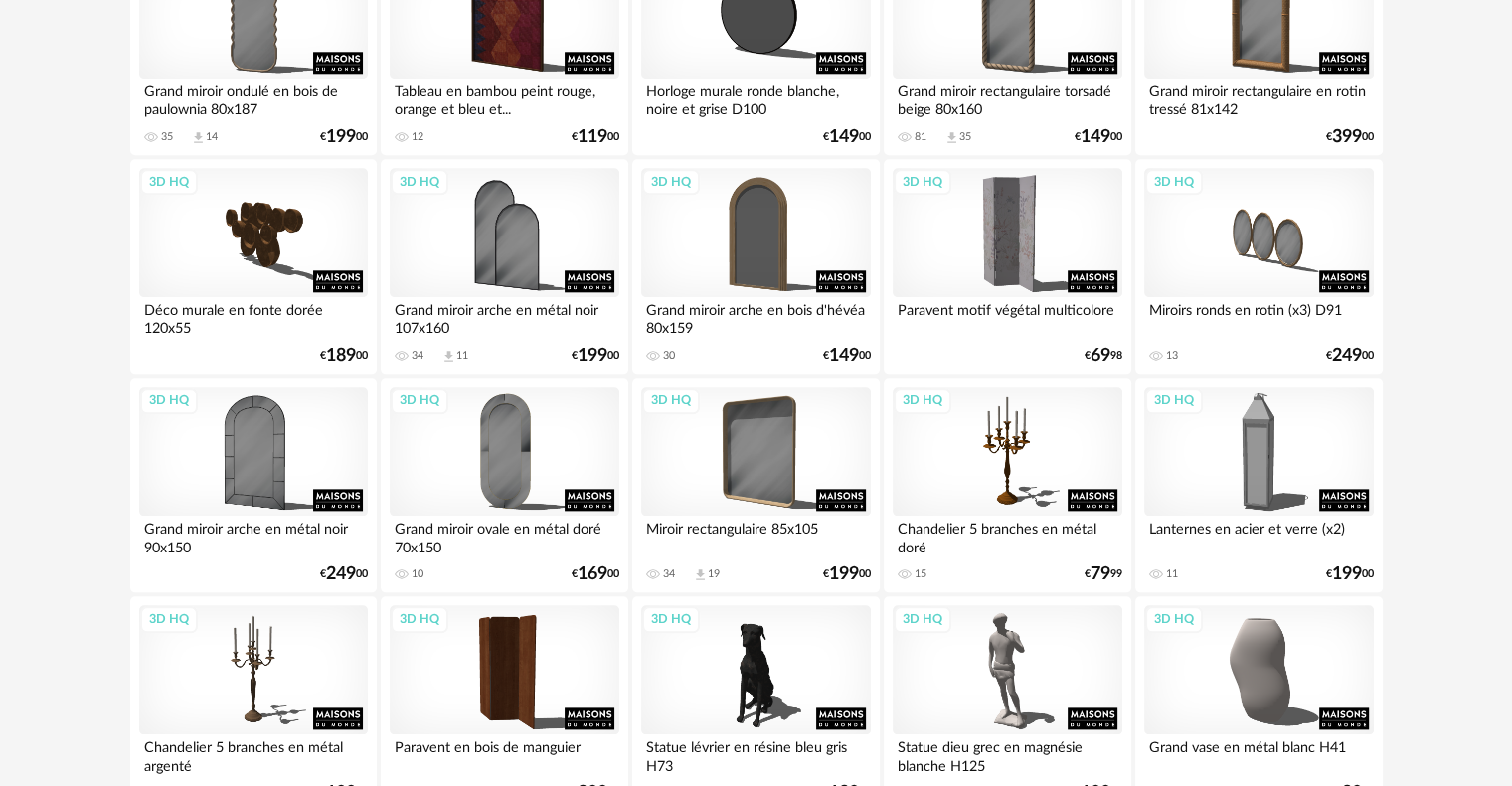scroll, scrollTop: 2285, scrollLeft: 0, axis: vertical 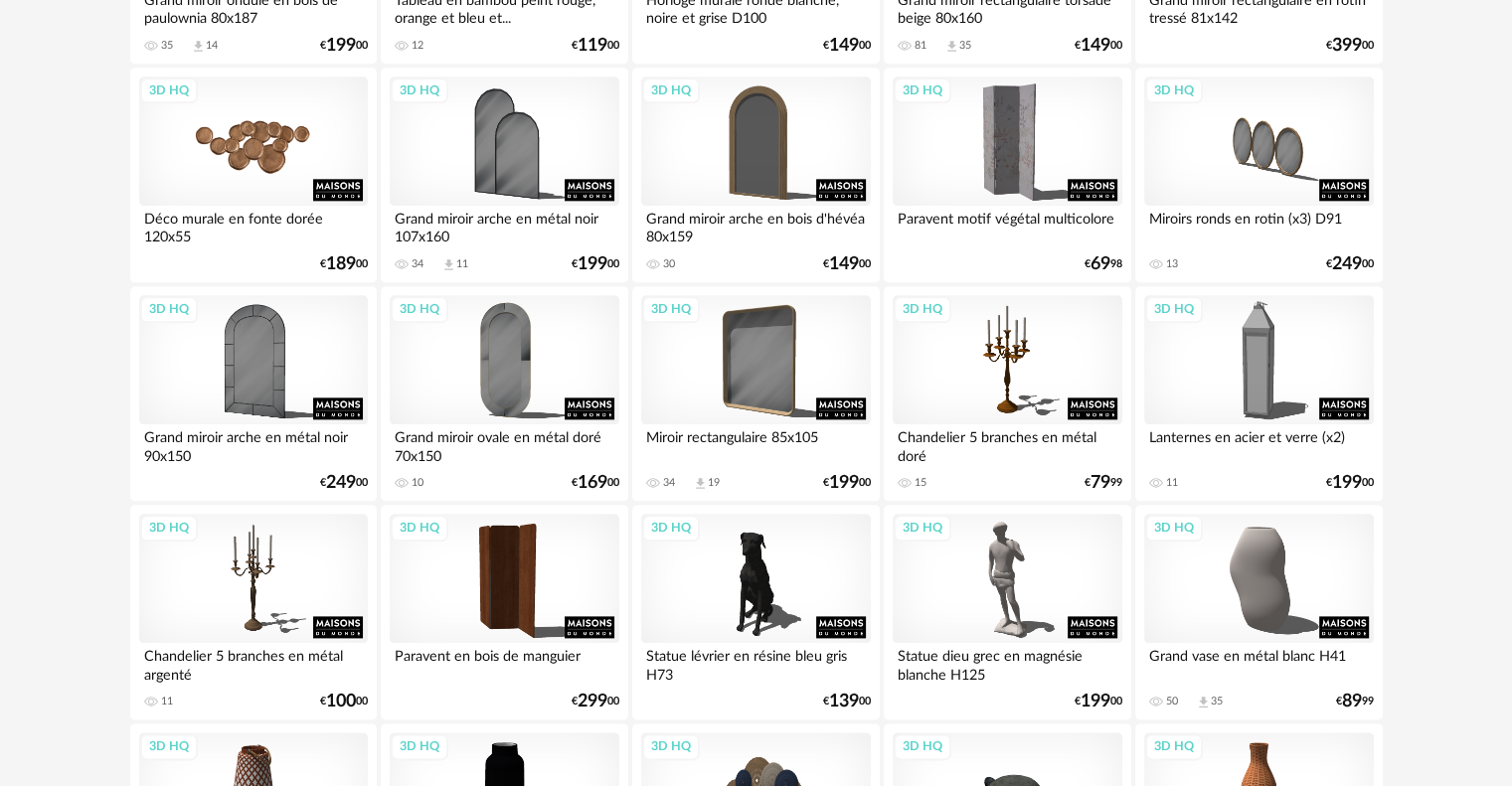 click on "3D HQ" at bounding box center [253, 141] 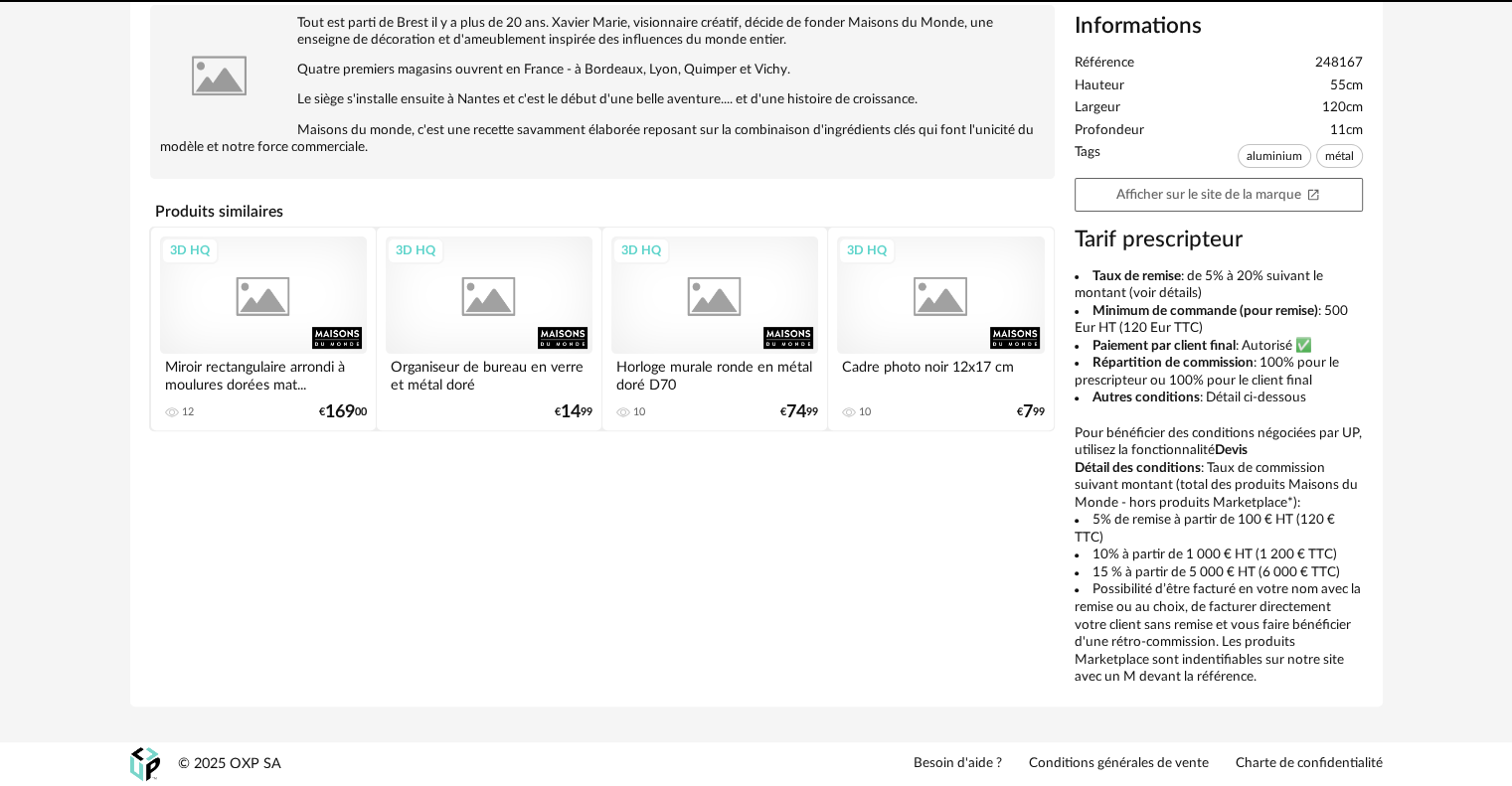 scroll, scrollTop: 0, scrollLeft: 0, axis: both 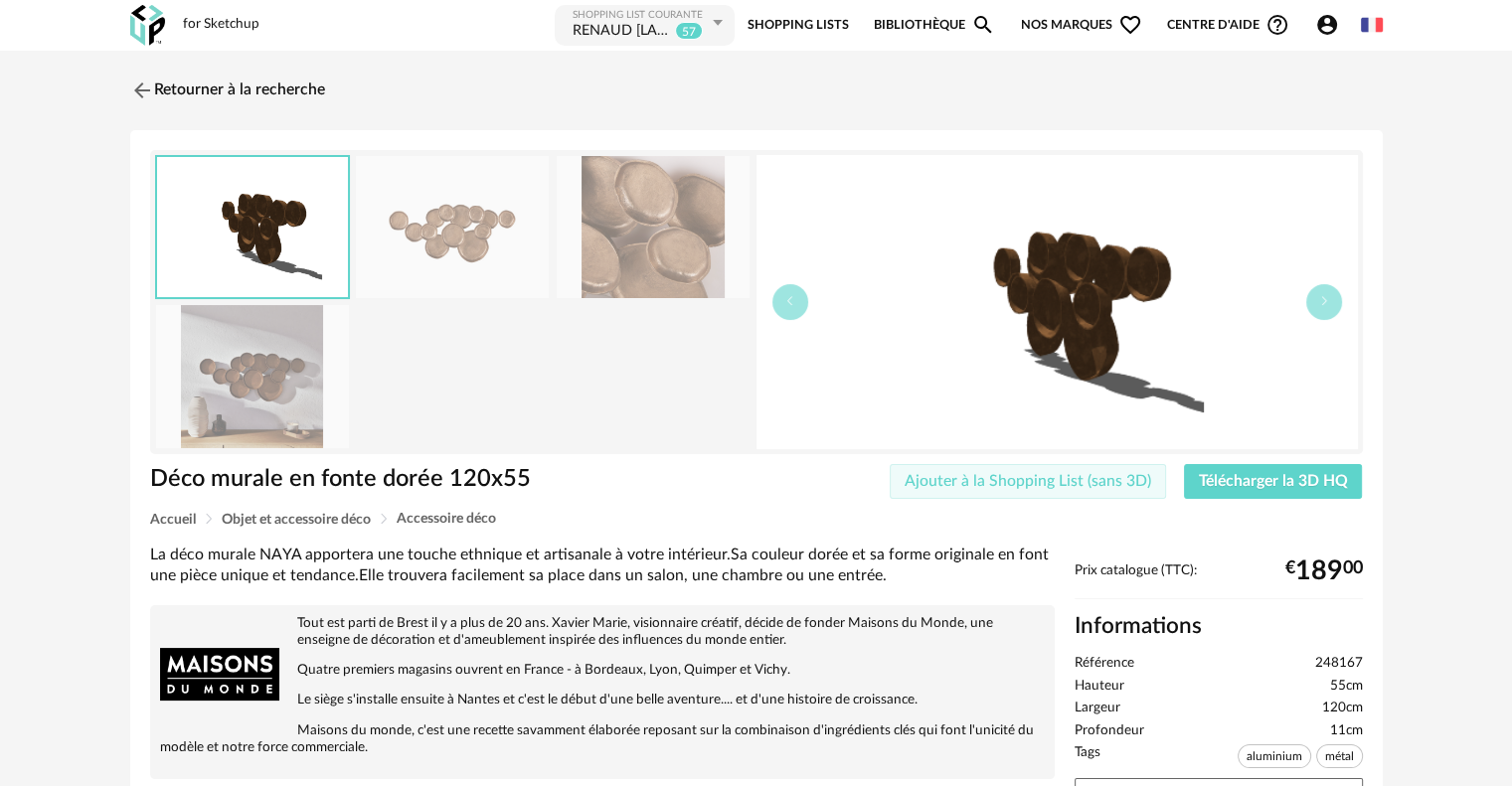 click on "Ajouter à la Shopping List (sans 3D)" at bounding box center [1028, 481] 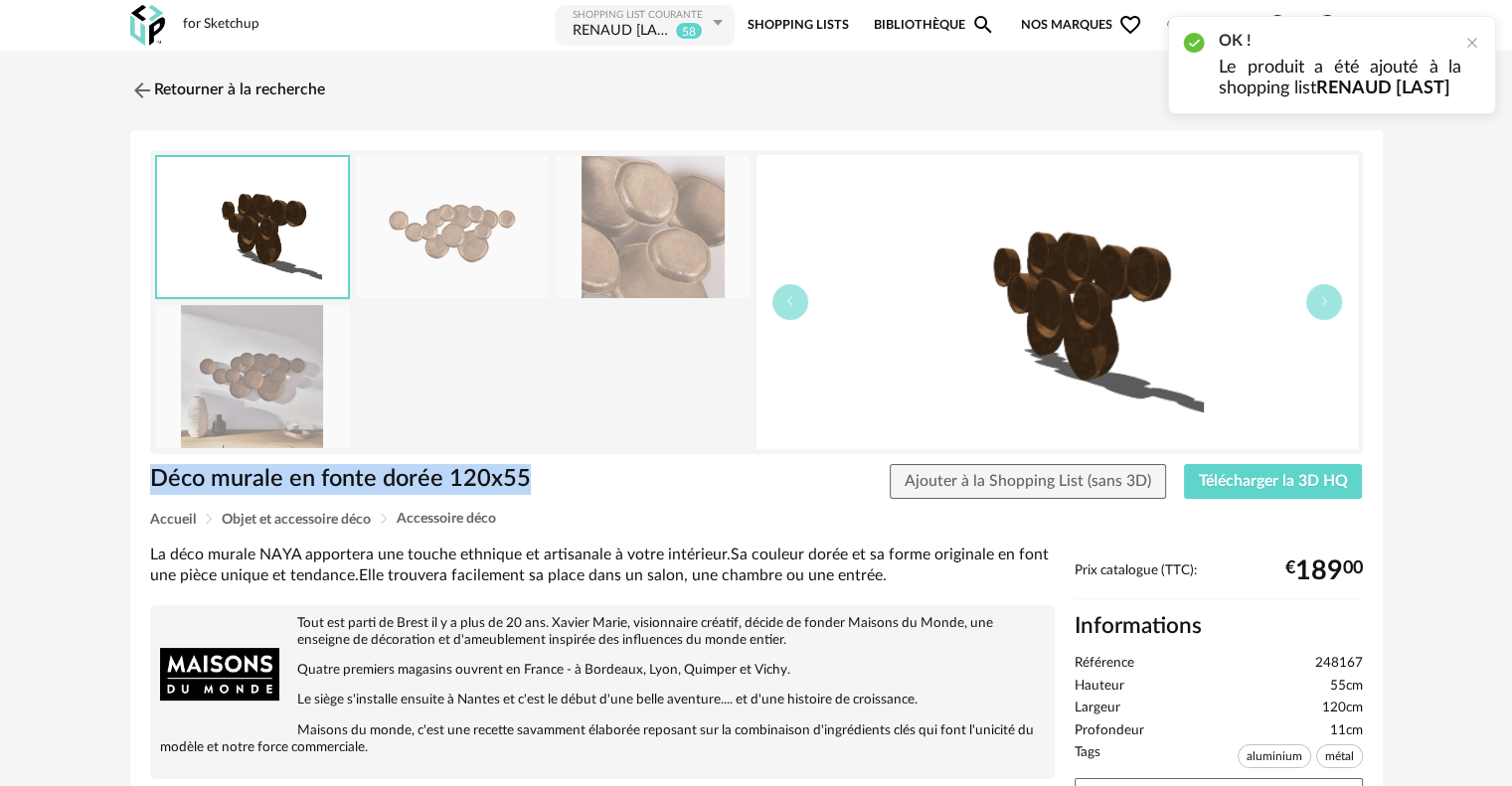 drag, startPoint x: 545, startPoint y: 484, endPoint x: 131, endPoint y: 484, distance: 414 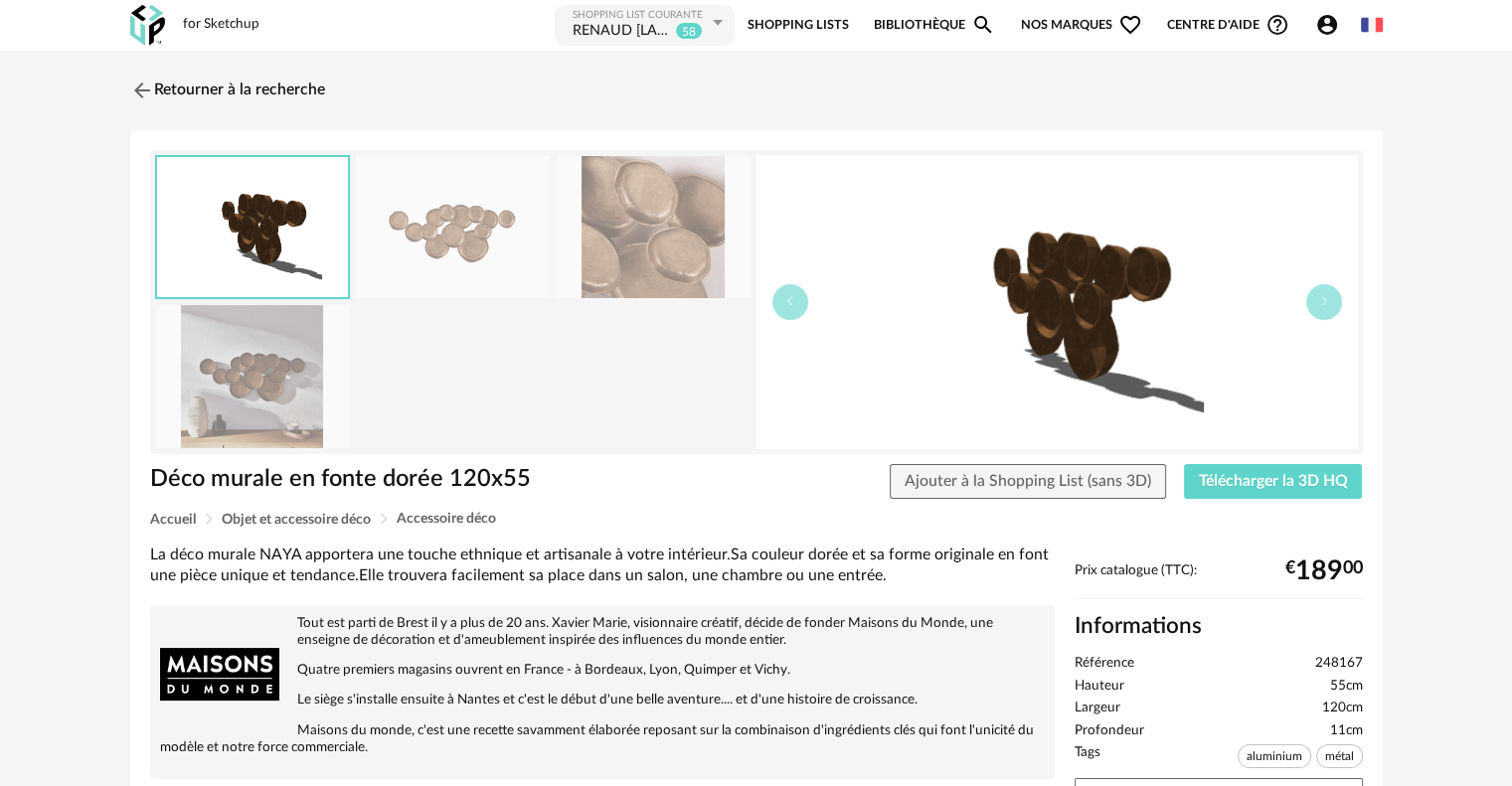 click on "RENAUD [LAST]" at bounding box center (621, 32) 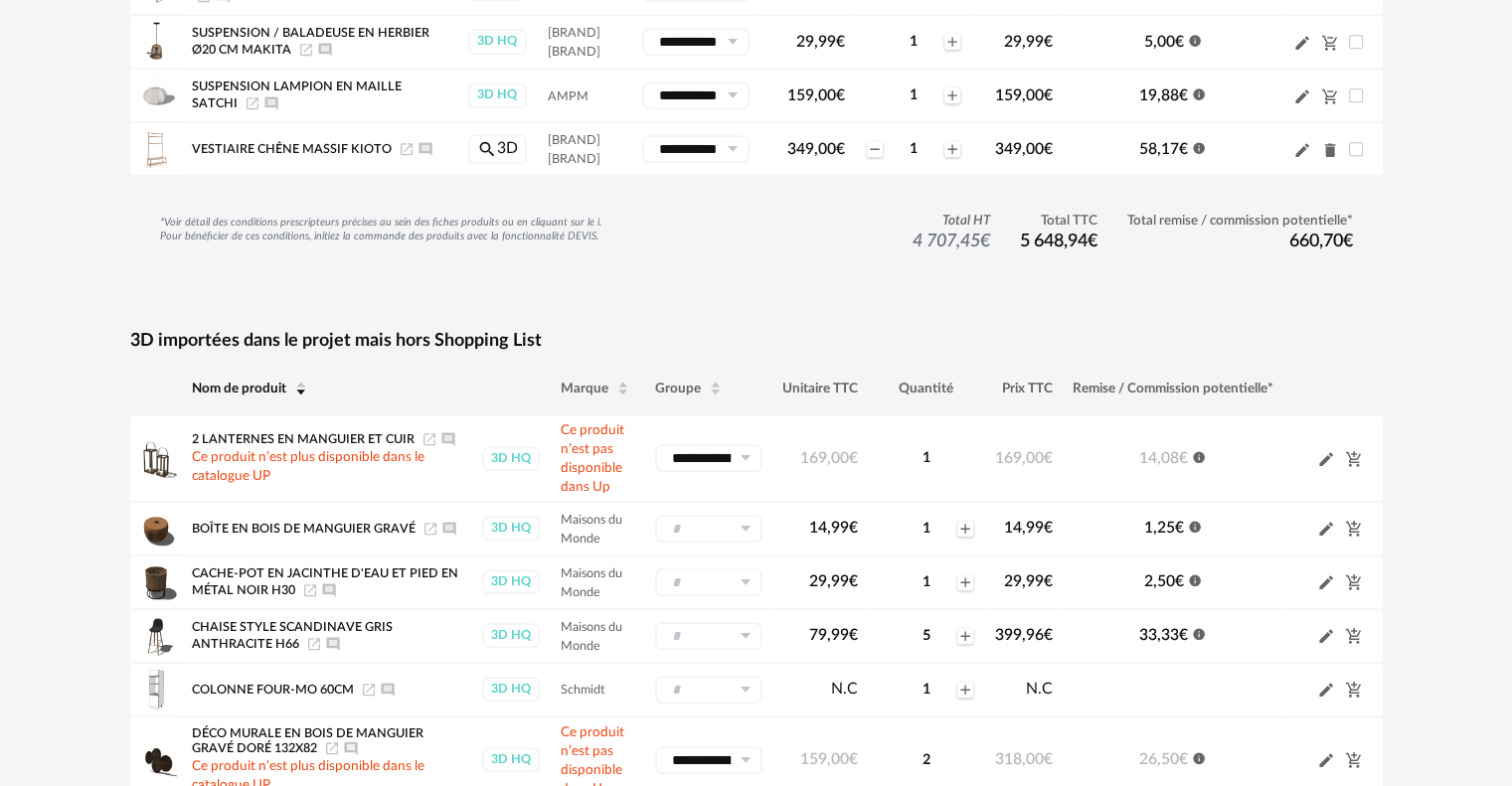 scroll, scrollTop: 1491, scrollLeft: 0, axis: vertical 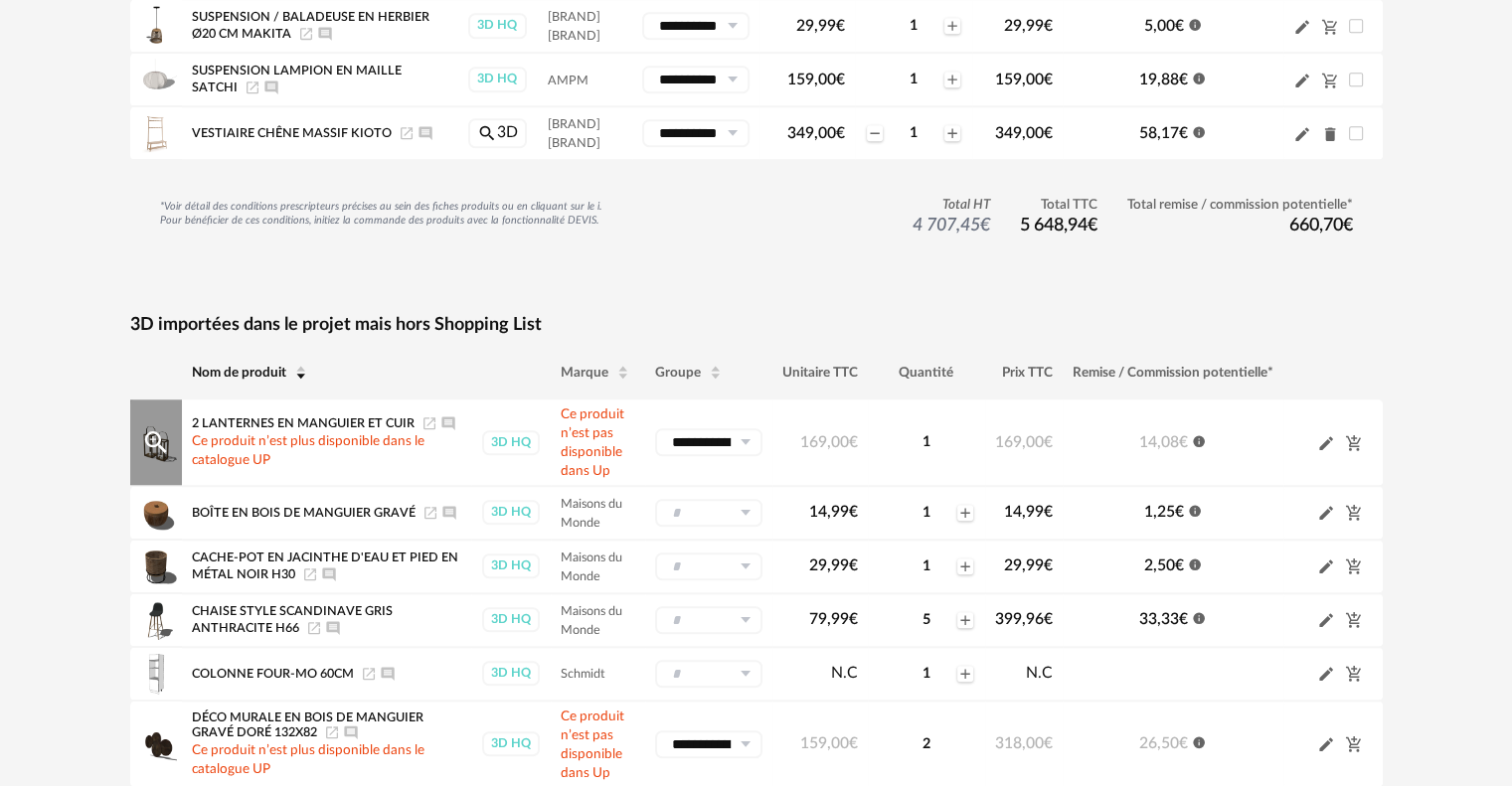 click on "Launch icon" 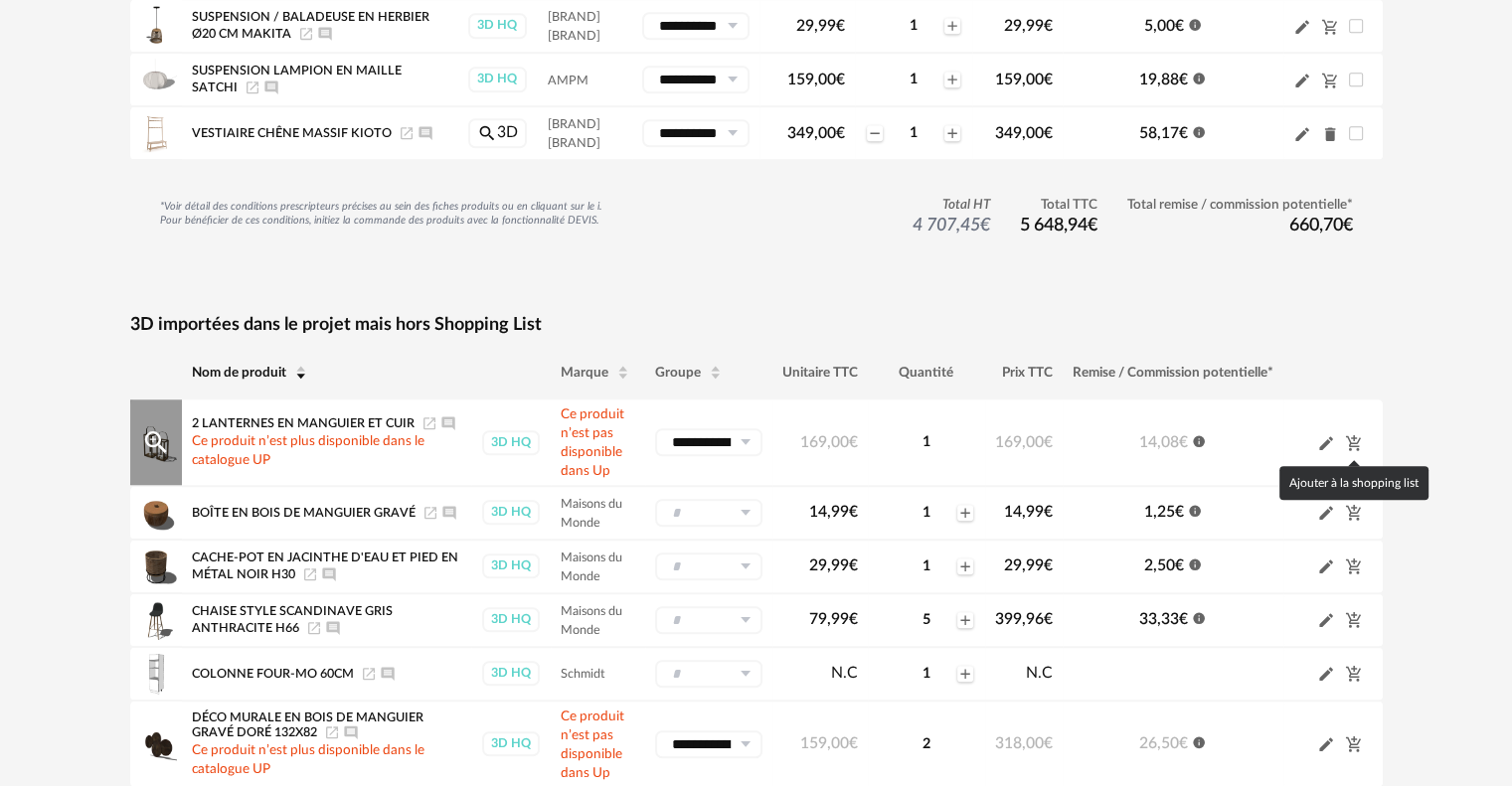 click on "Cart Plus icon" 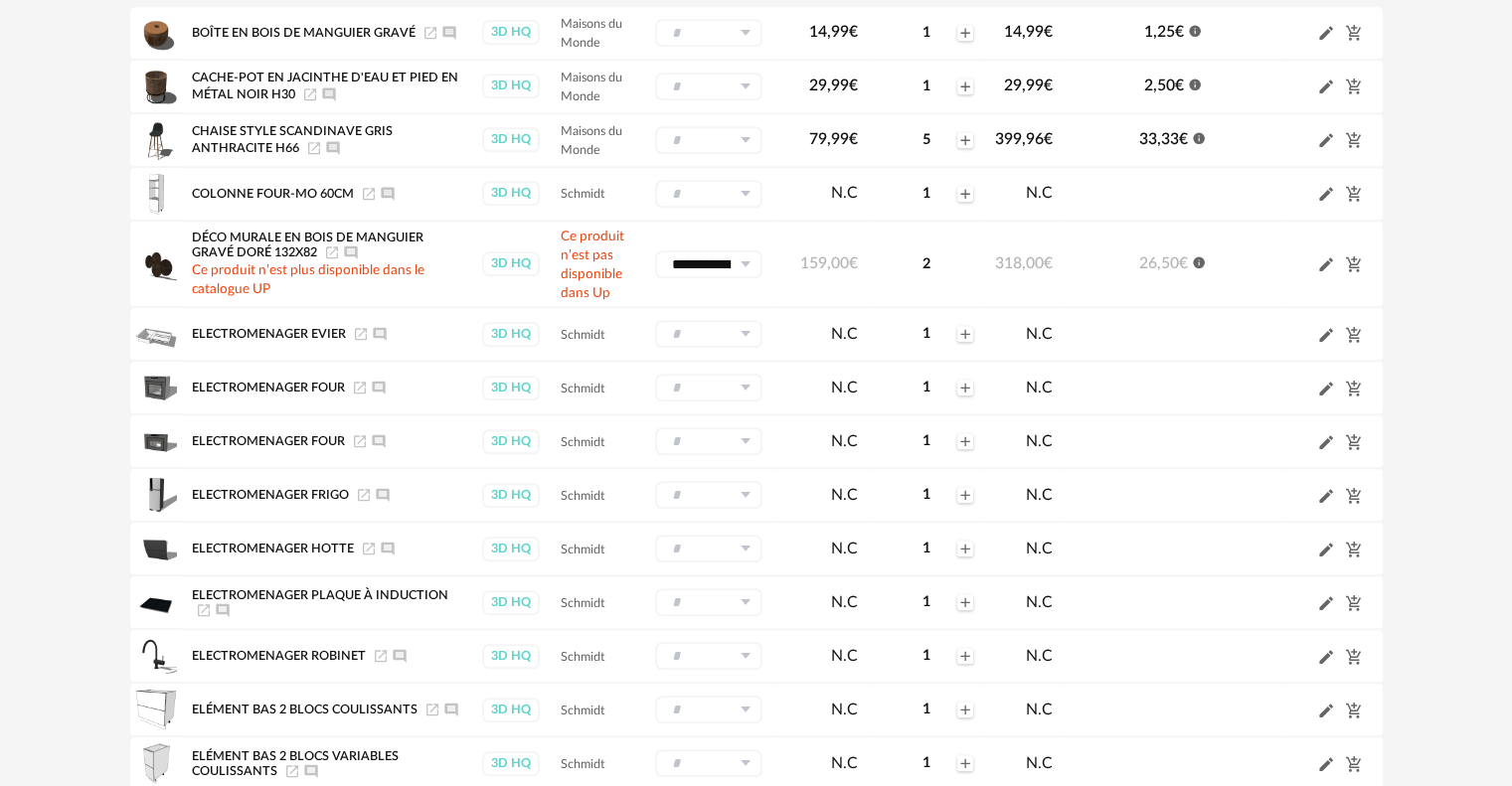 scroll, scrollTop: 1974, scrollLeft: 0, axis: vertical 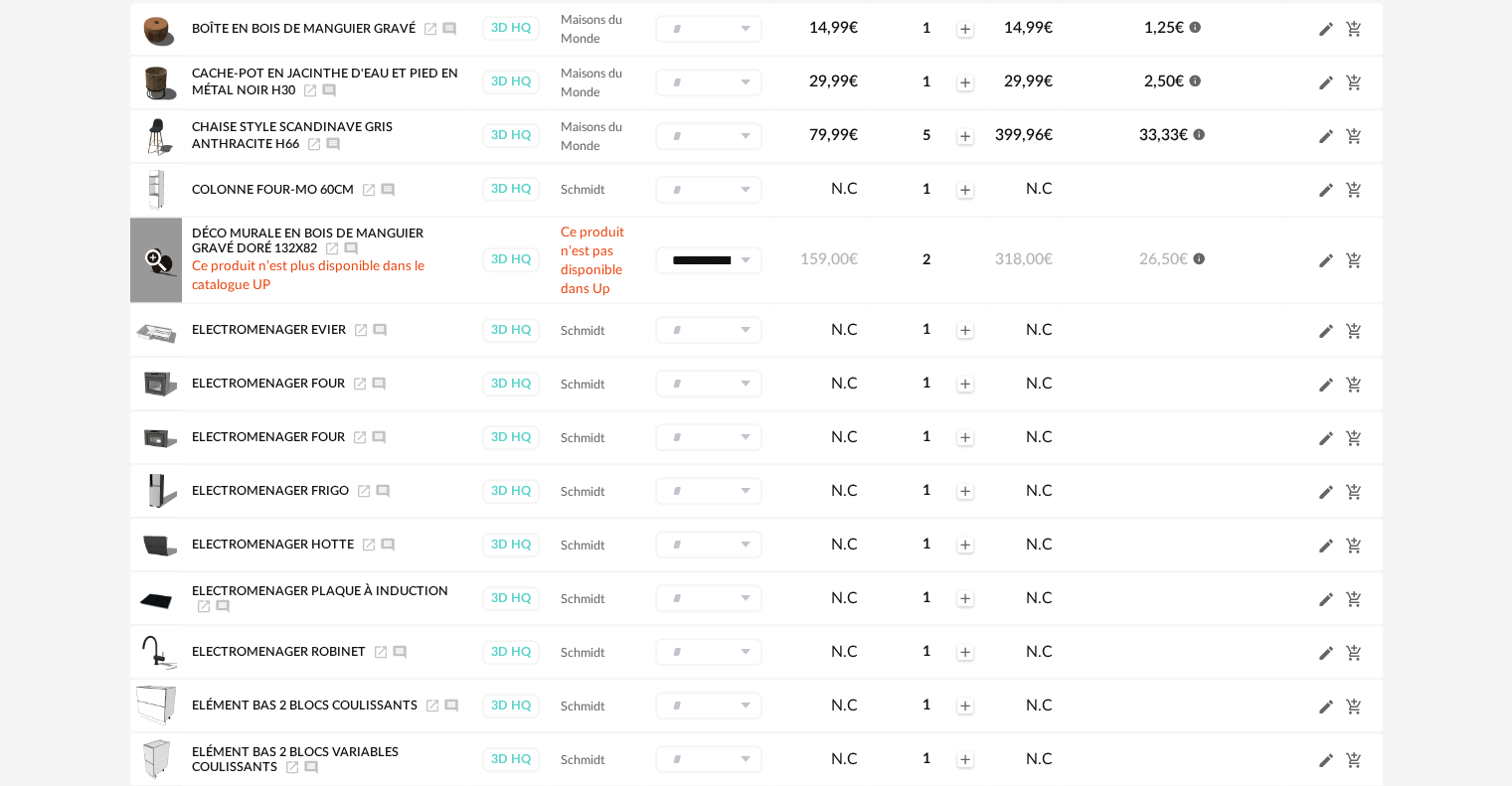 click on "Launch icon" 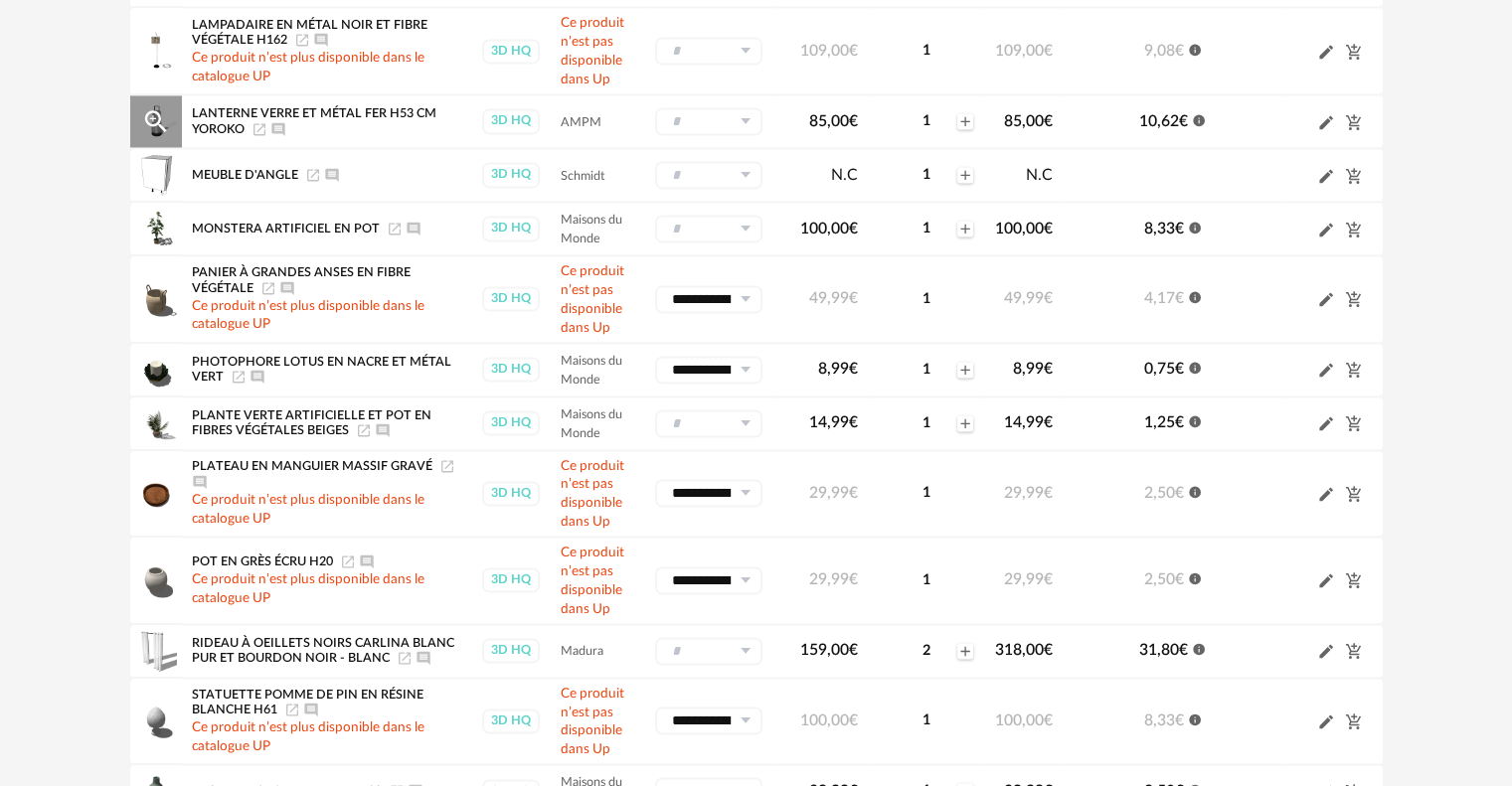 scroll, scrollTop: 3067, scrollLeft: 0, axis: vertical 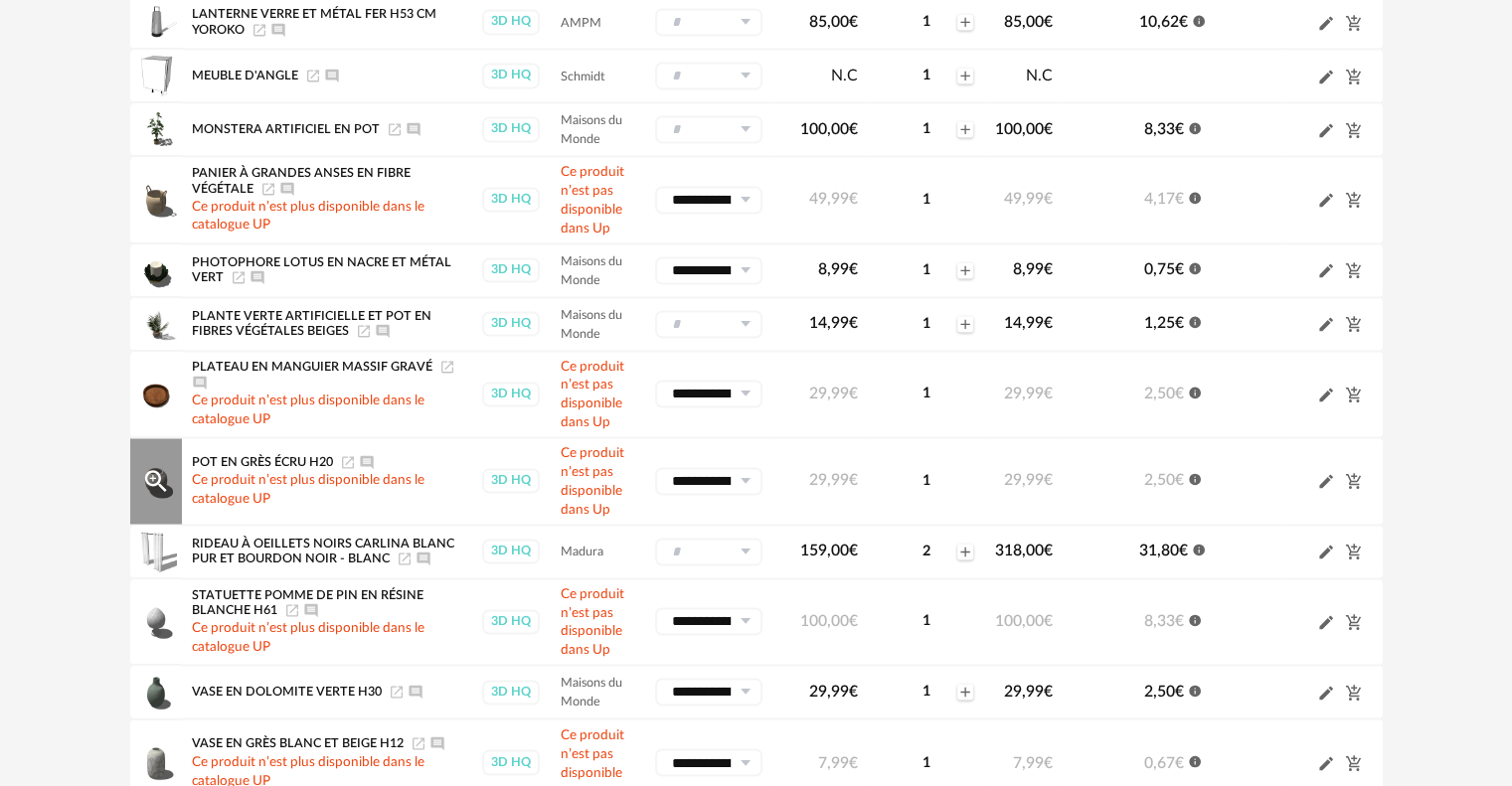 click on "Launch icon" 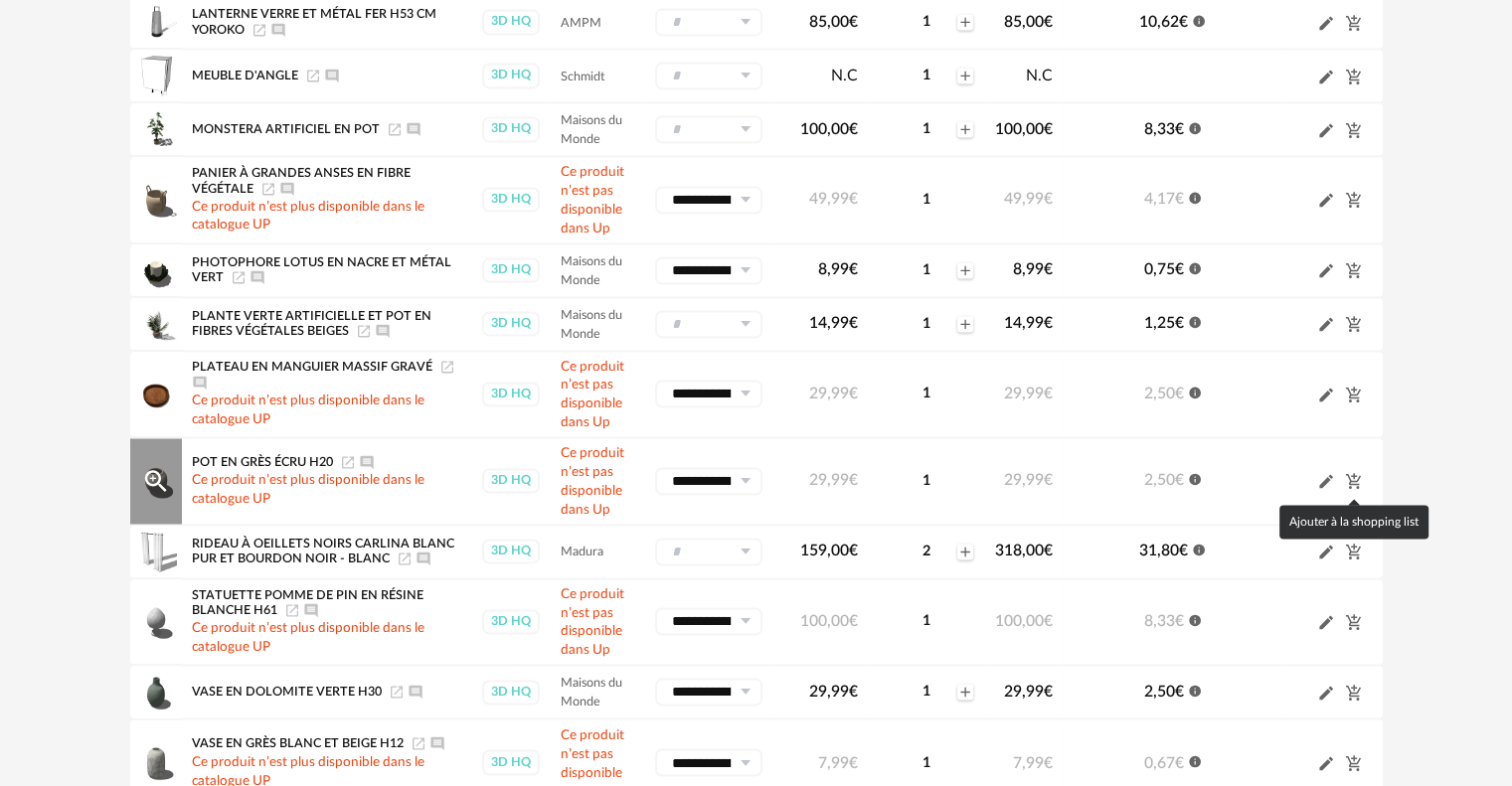 click on "Cart Plus icon" 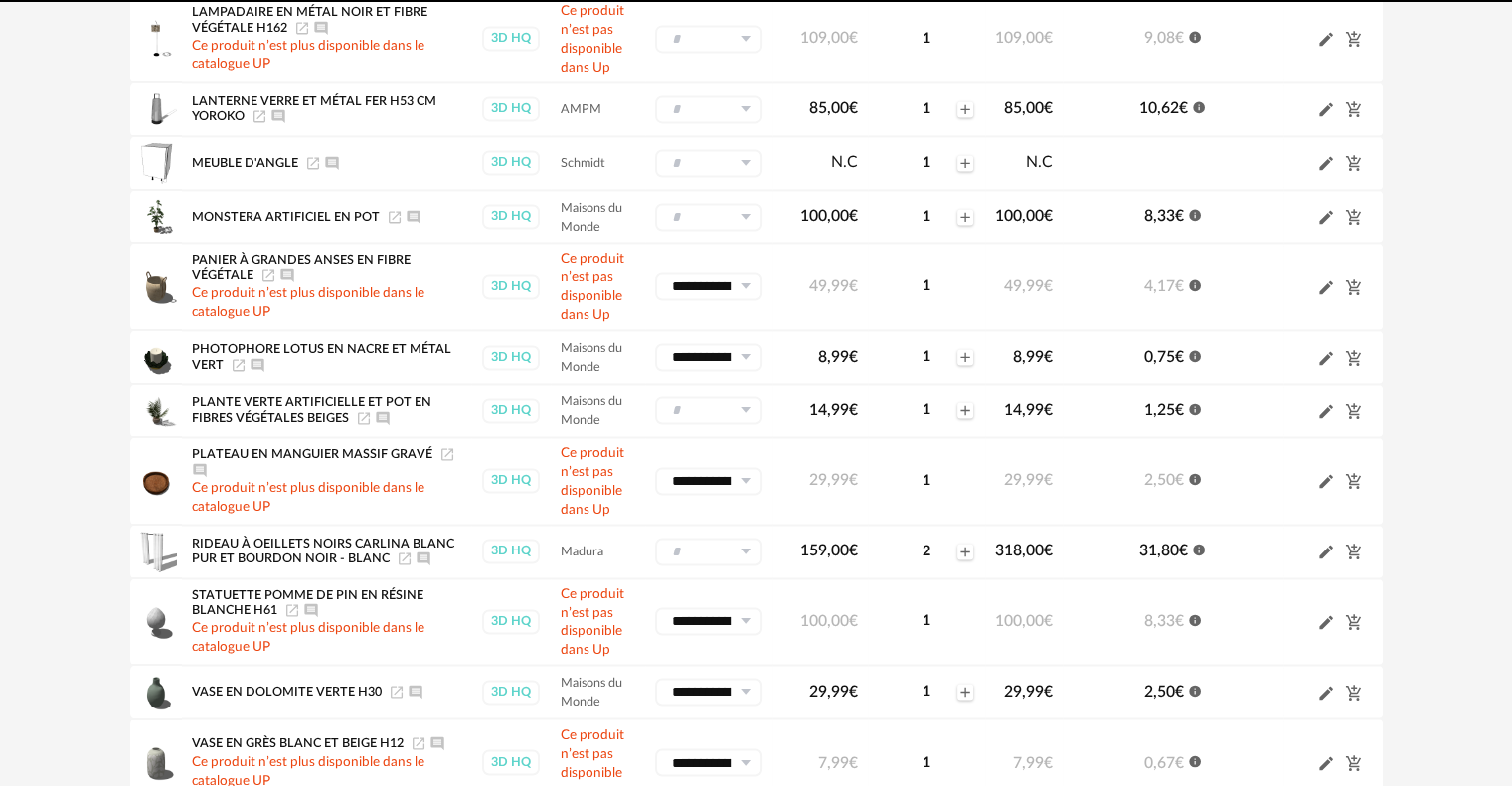 scroll, scrollTop: 3155, scrollLeft: 0, axis: vertical 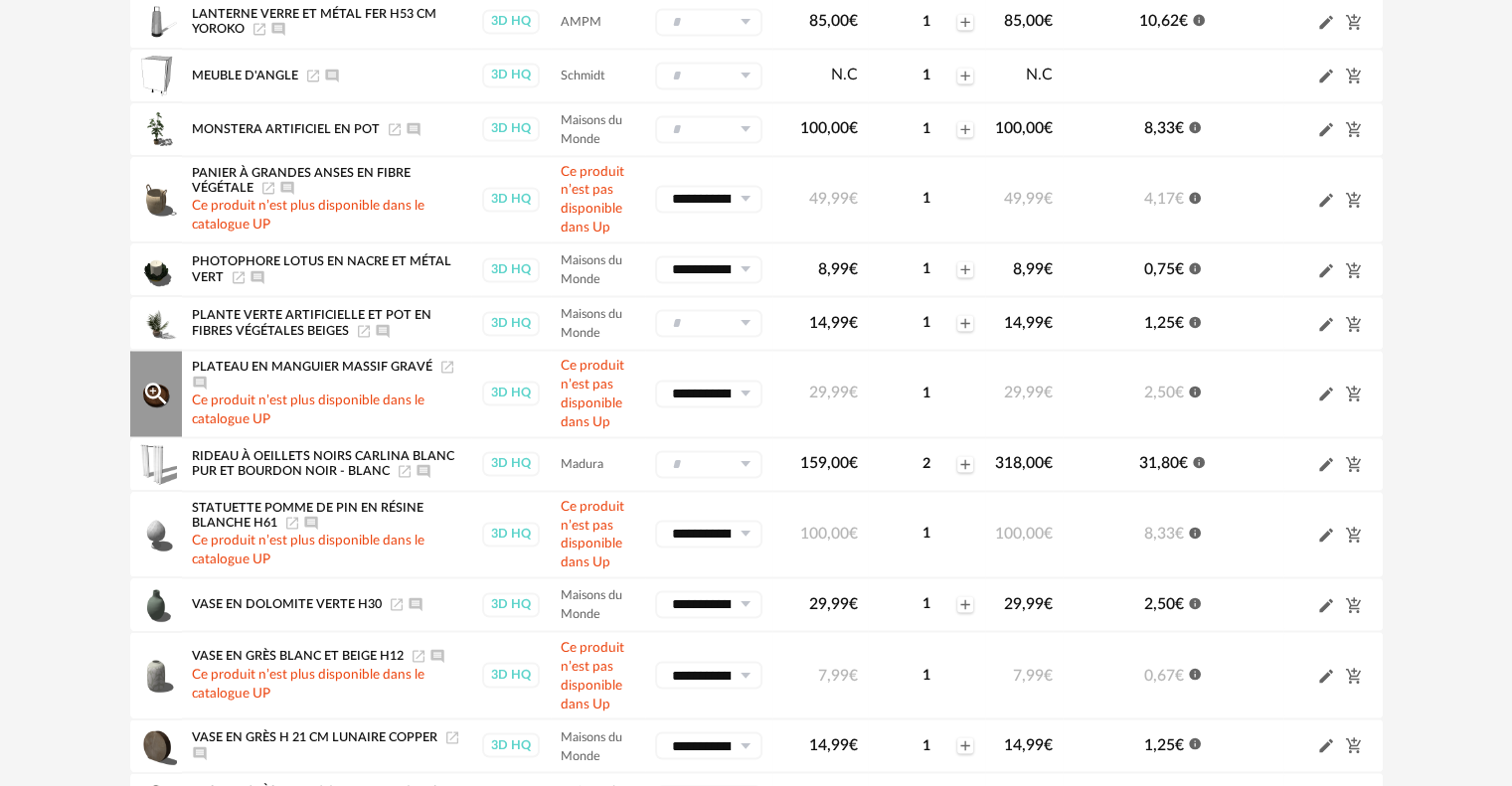 click on "Launch icon" 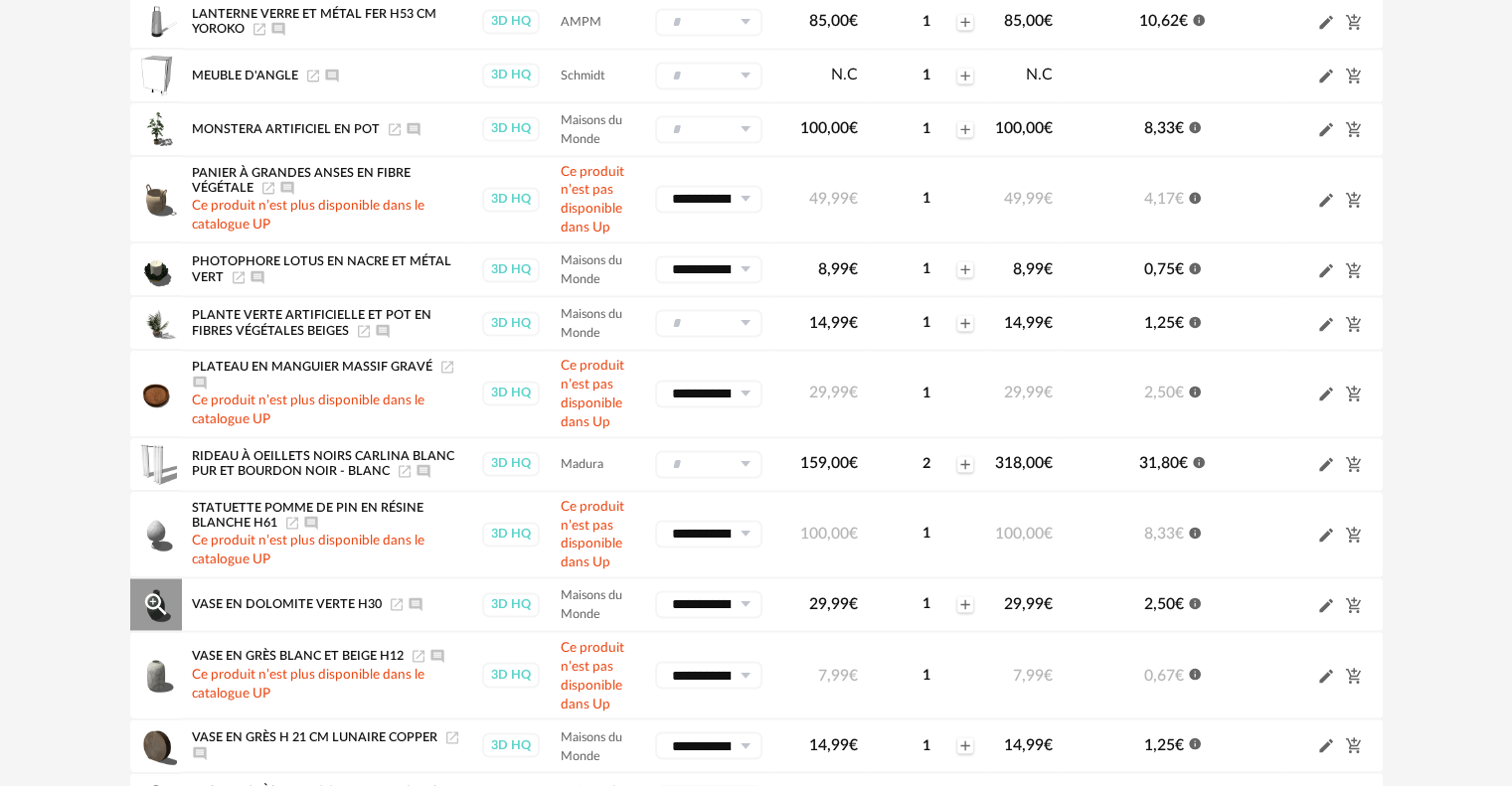 click on "Launch icon" 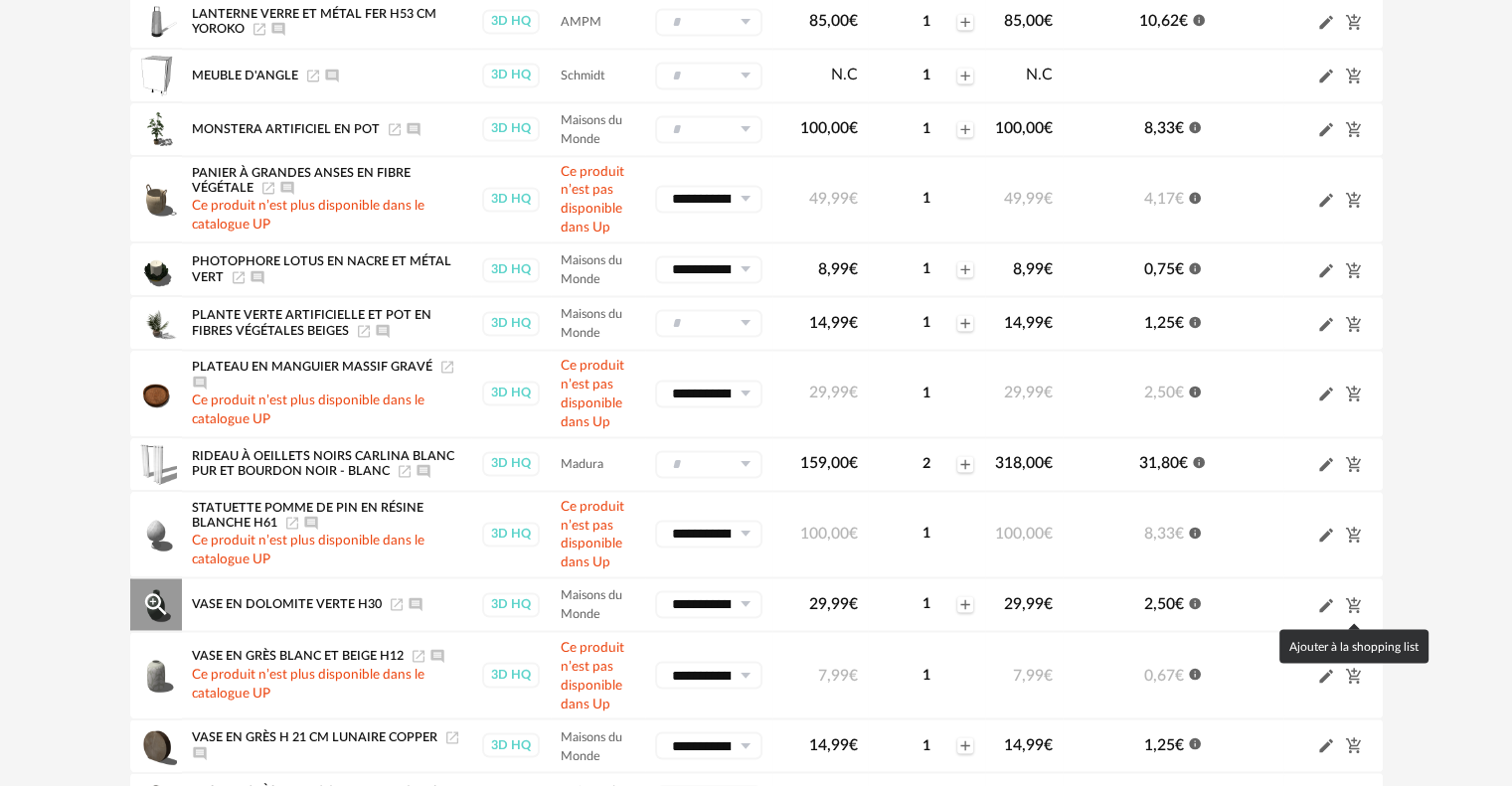 click on "Cart Plus icon" 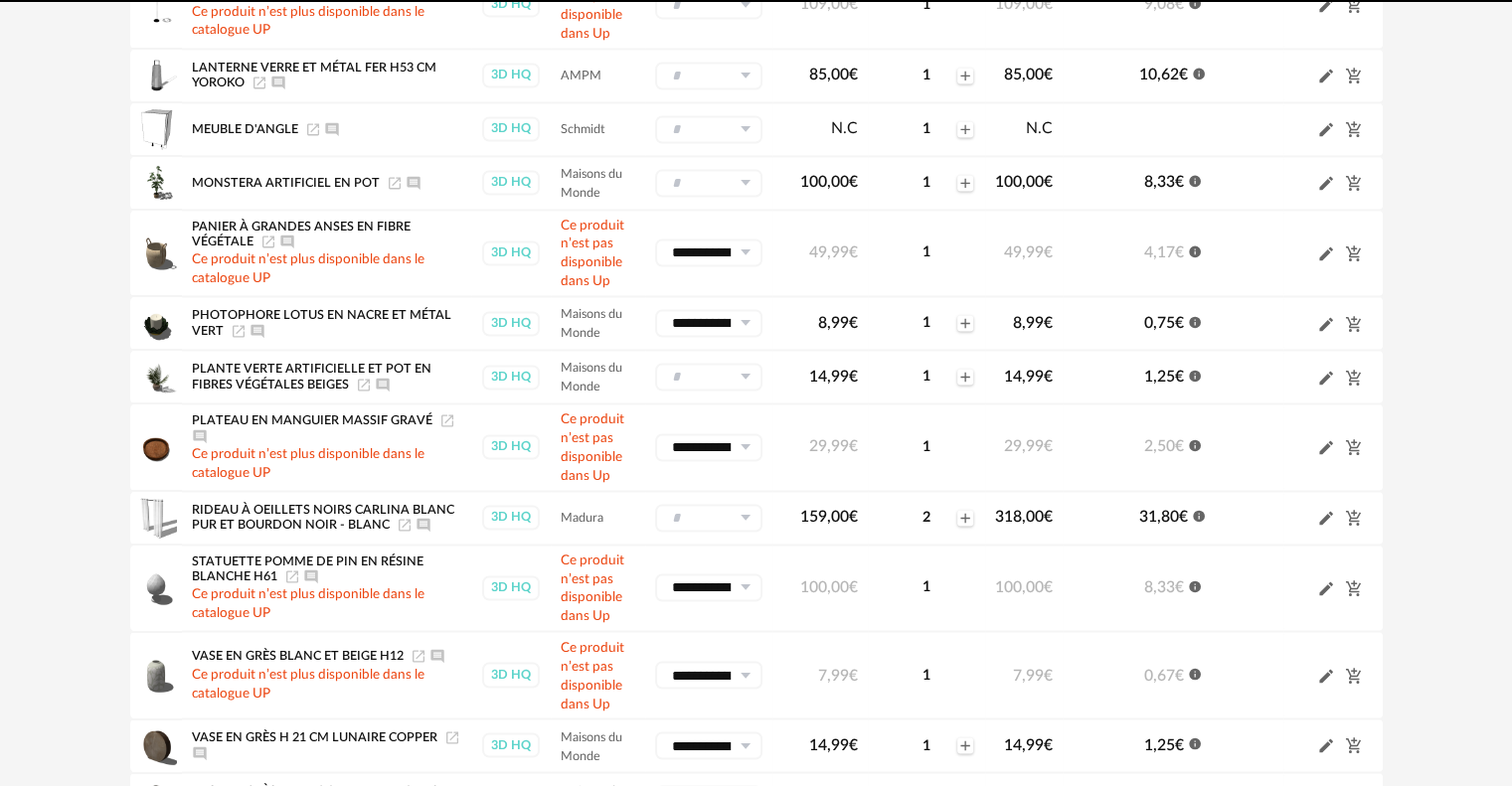 scroll, scrollTop: 3209, scrollLeft: 0, axis: vertical 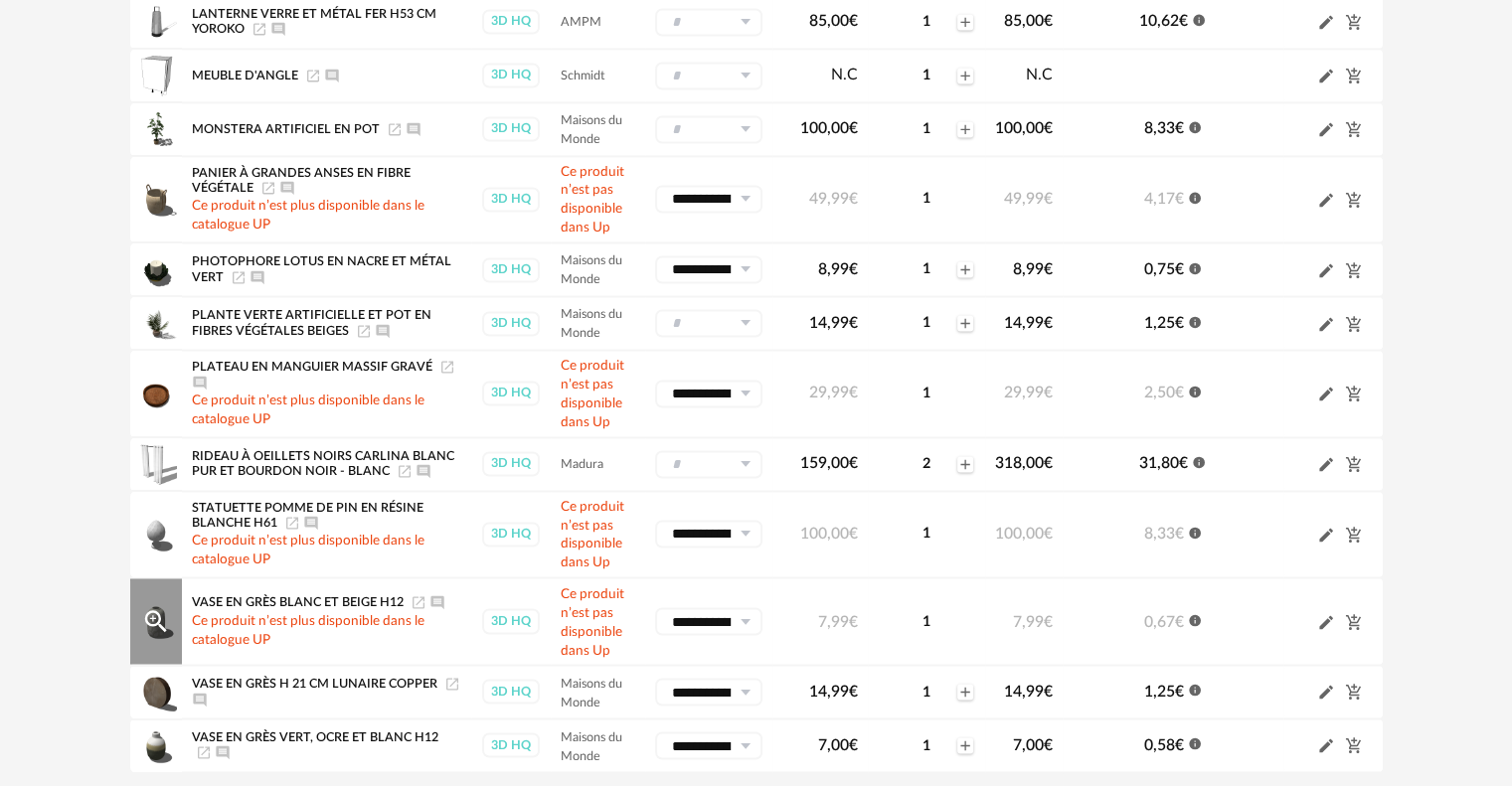 click on "Launch icon" 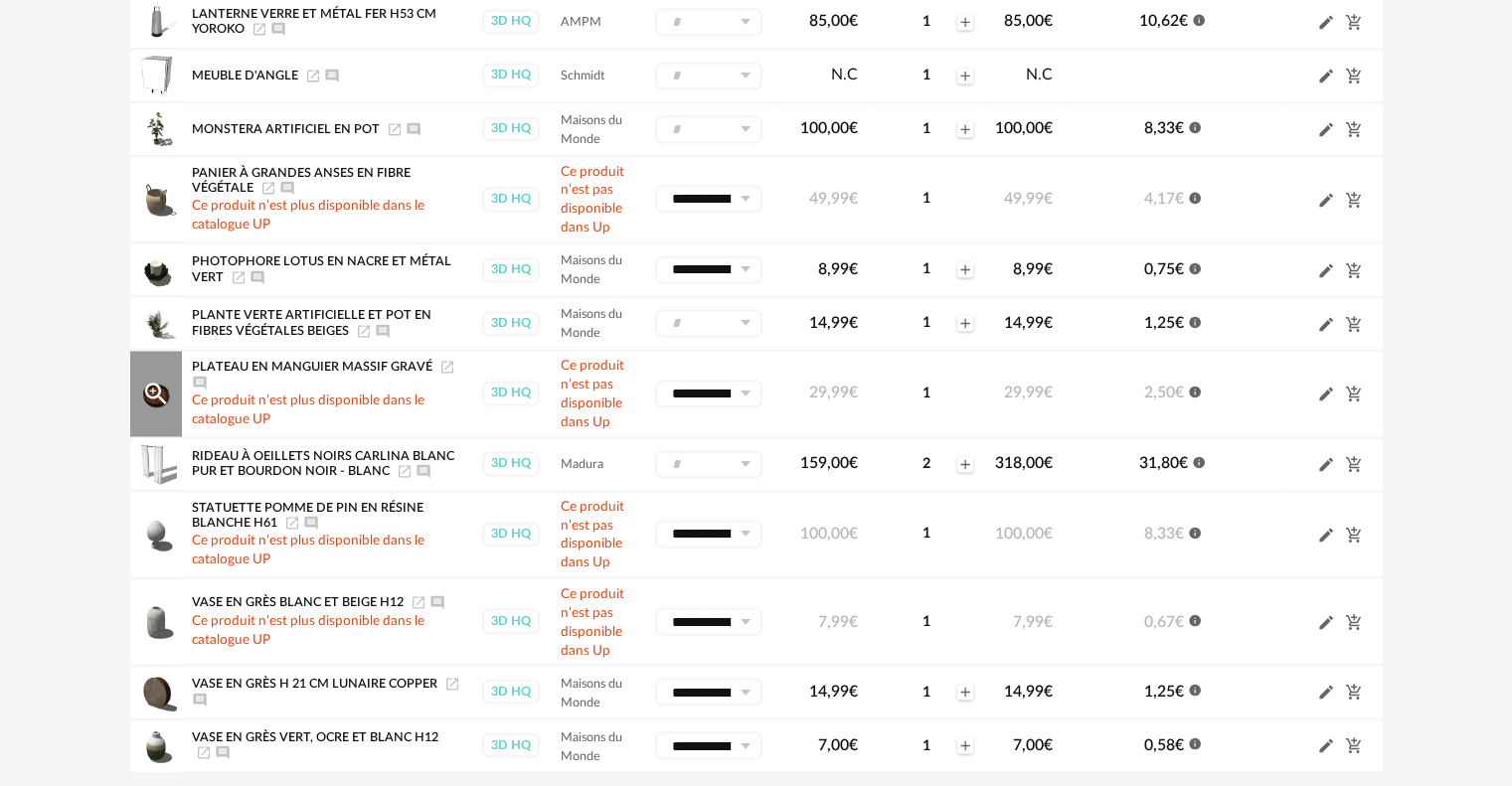scroll, scrollTop: 3298, scrollLeft: 0, axis: vertical 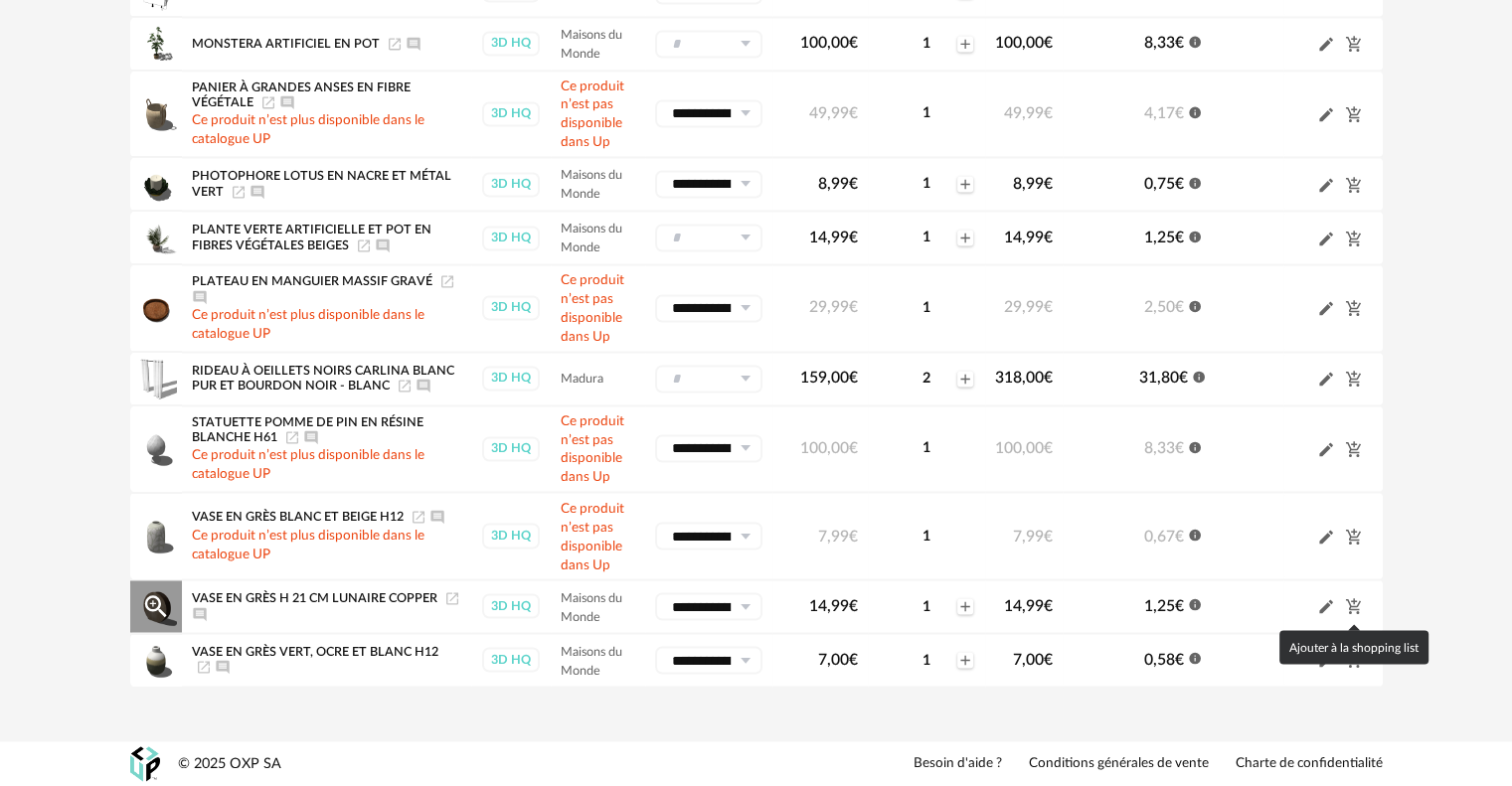 click on "Cart Plus icon" 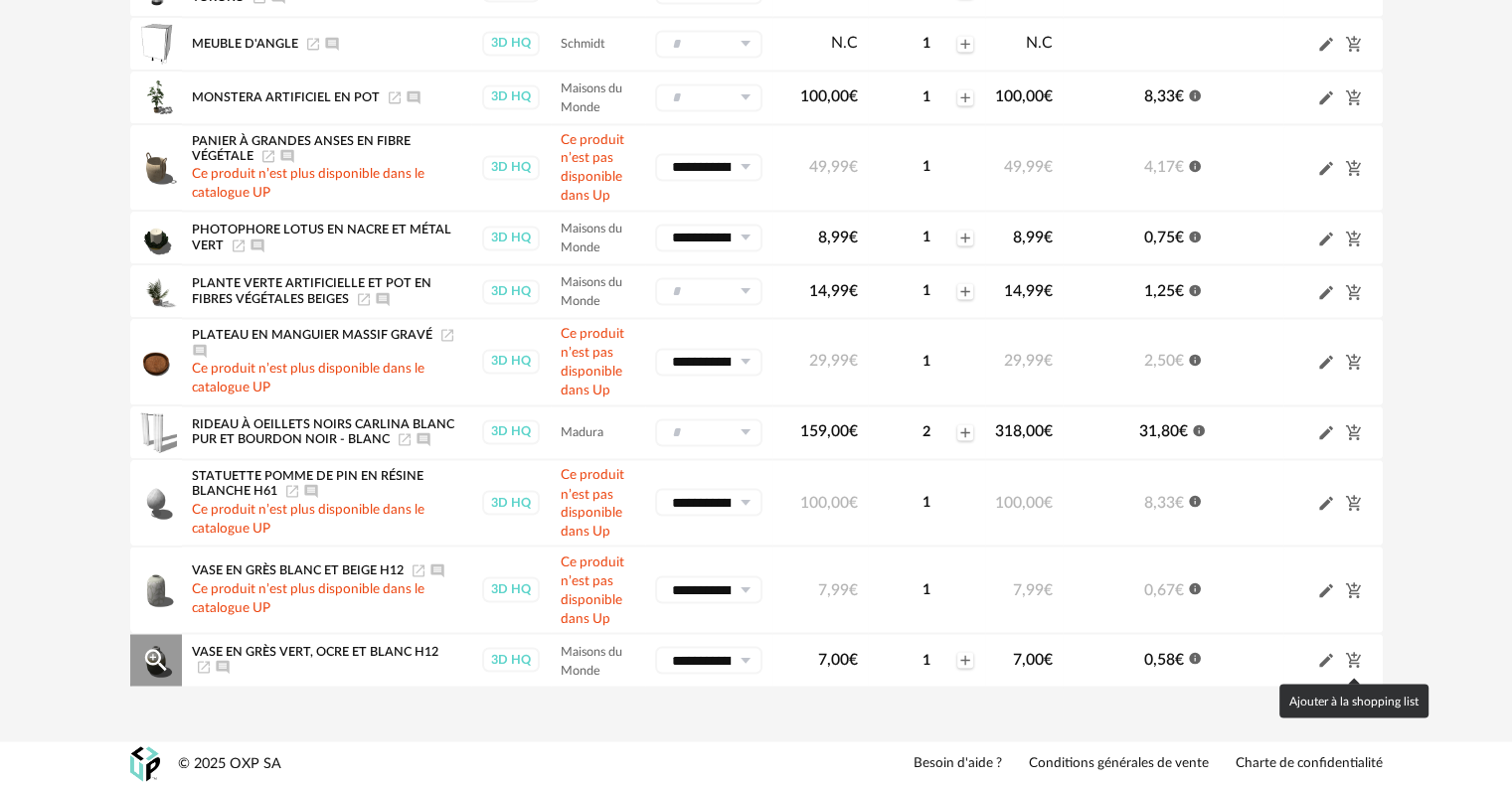 click on "Cart Plus icon" 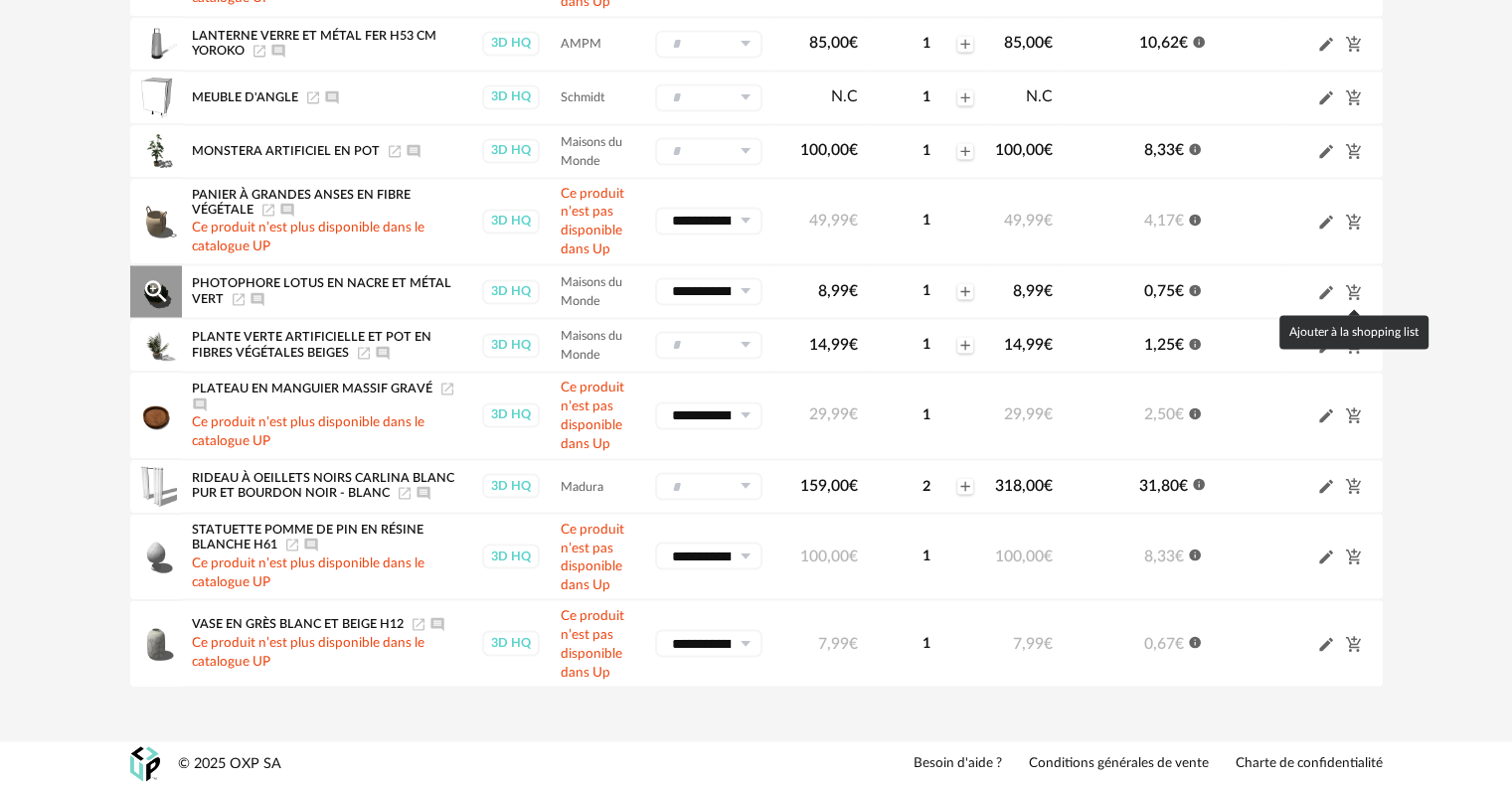 click on "Cart Plus icon" 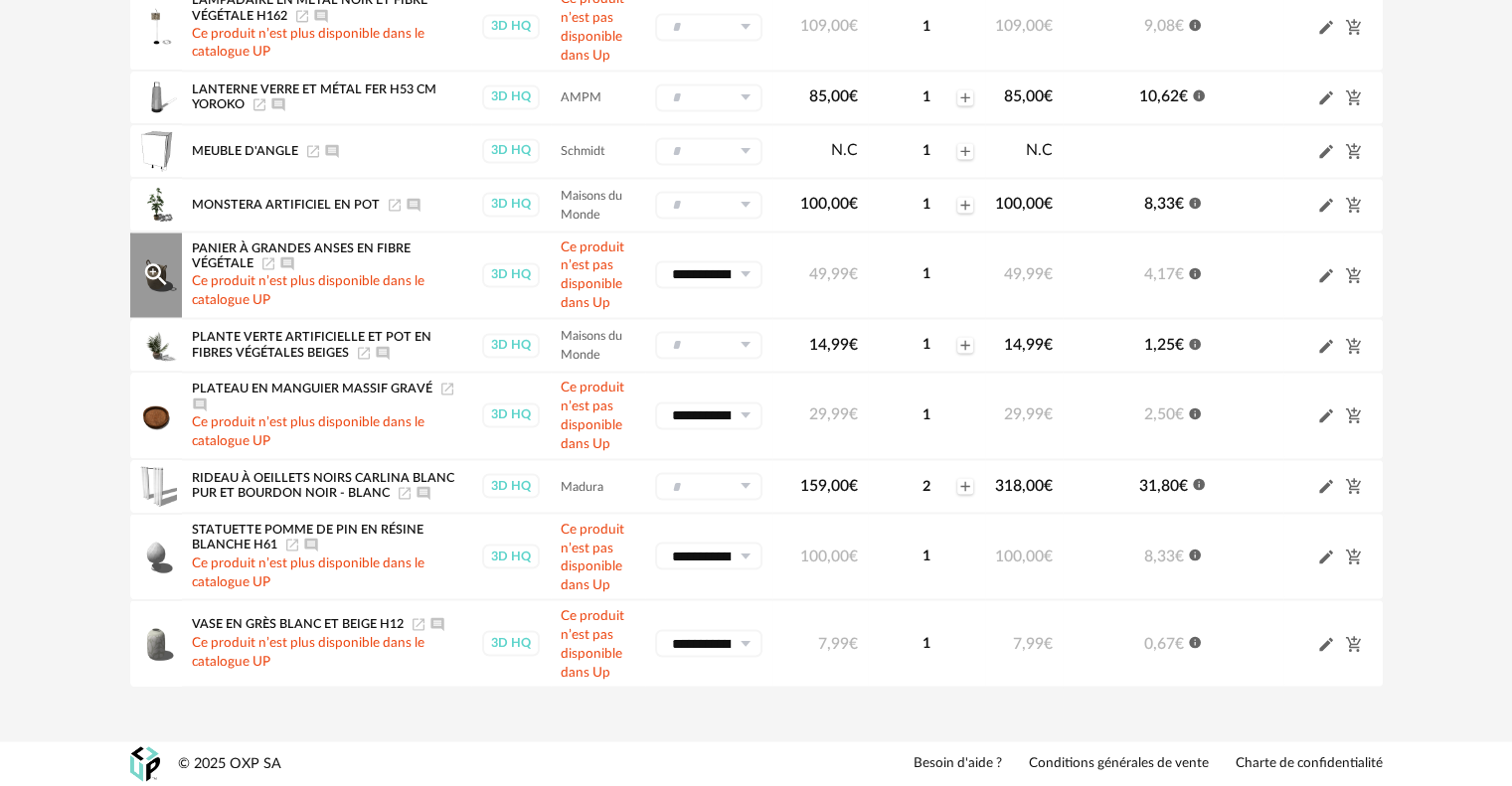 click on "Launch icon" 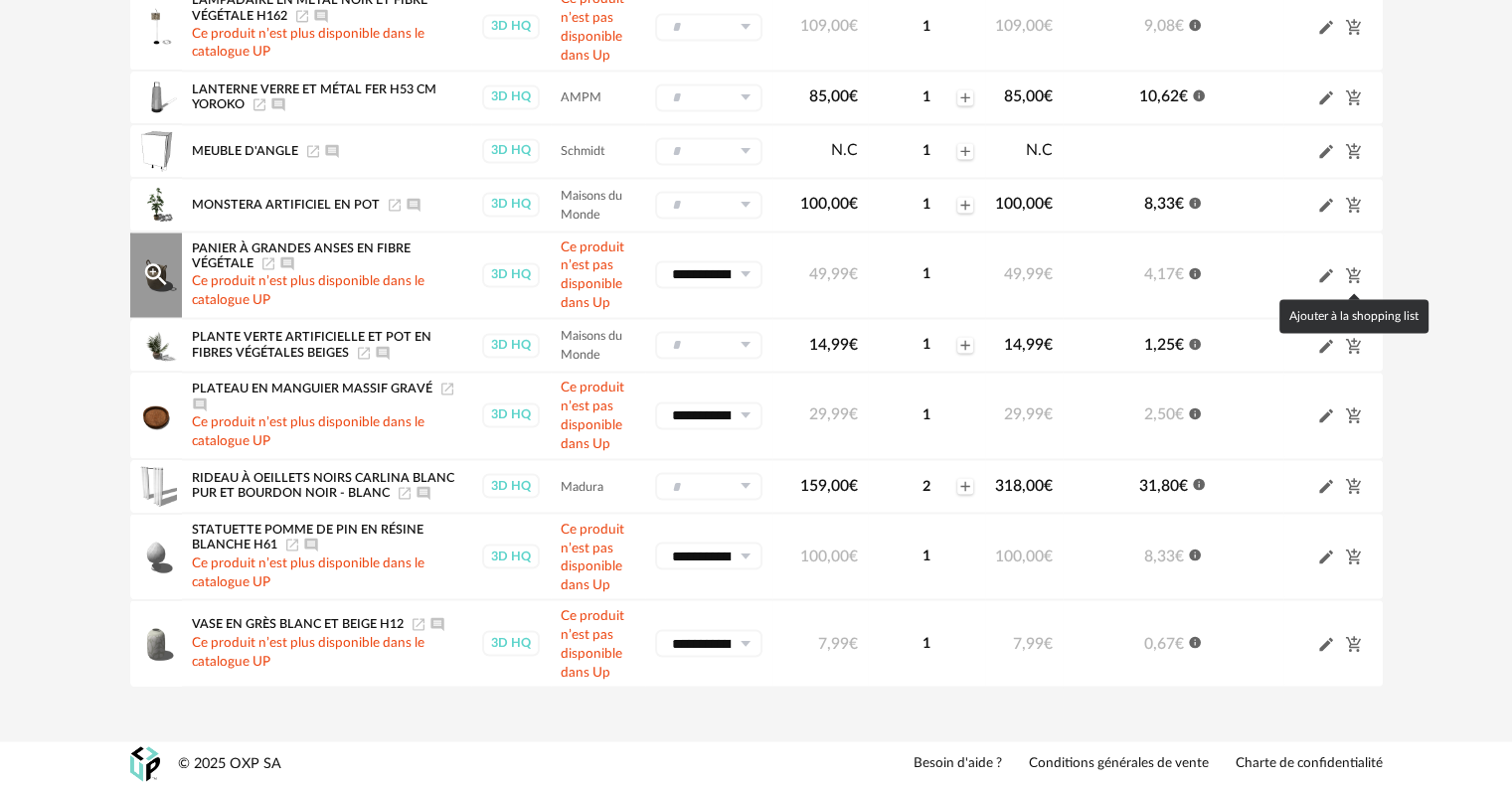 click on "Cart Plus icon" 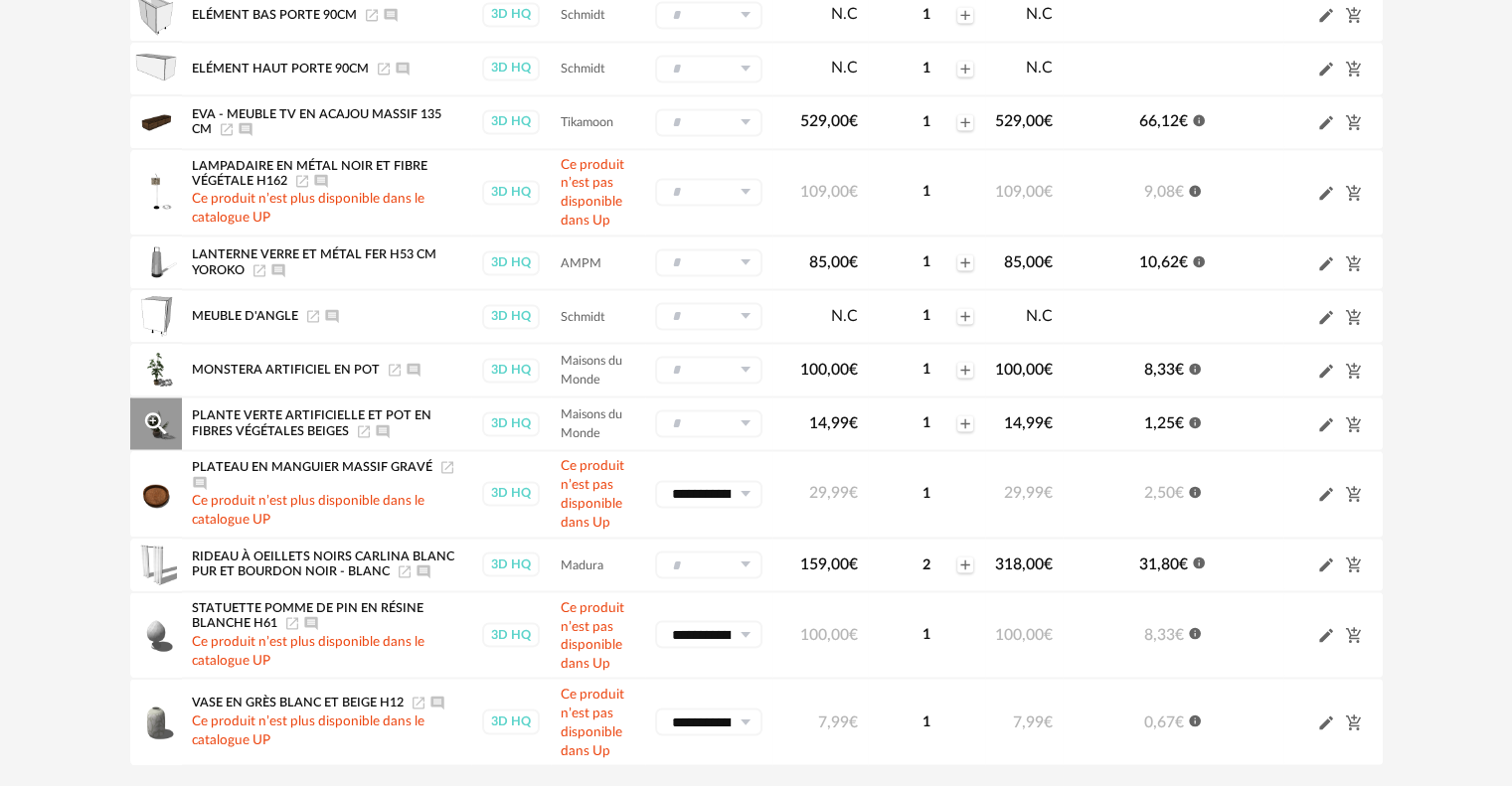 scroll, scrollTop: 3199, scrollLeft: 0, axis: vertical 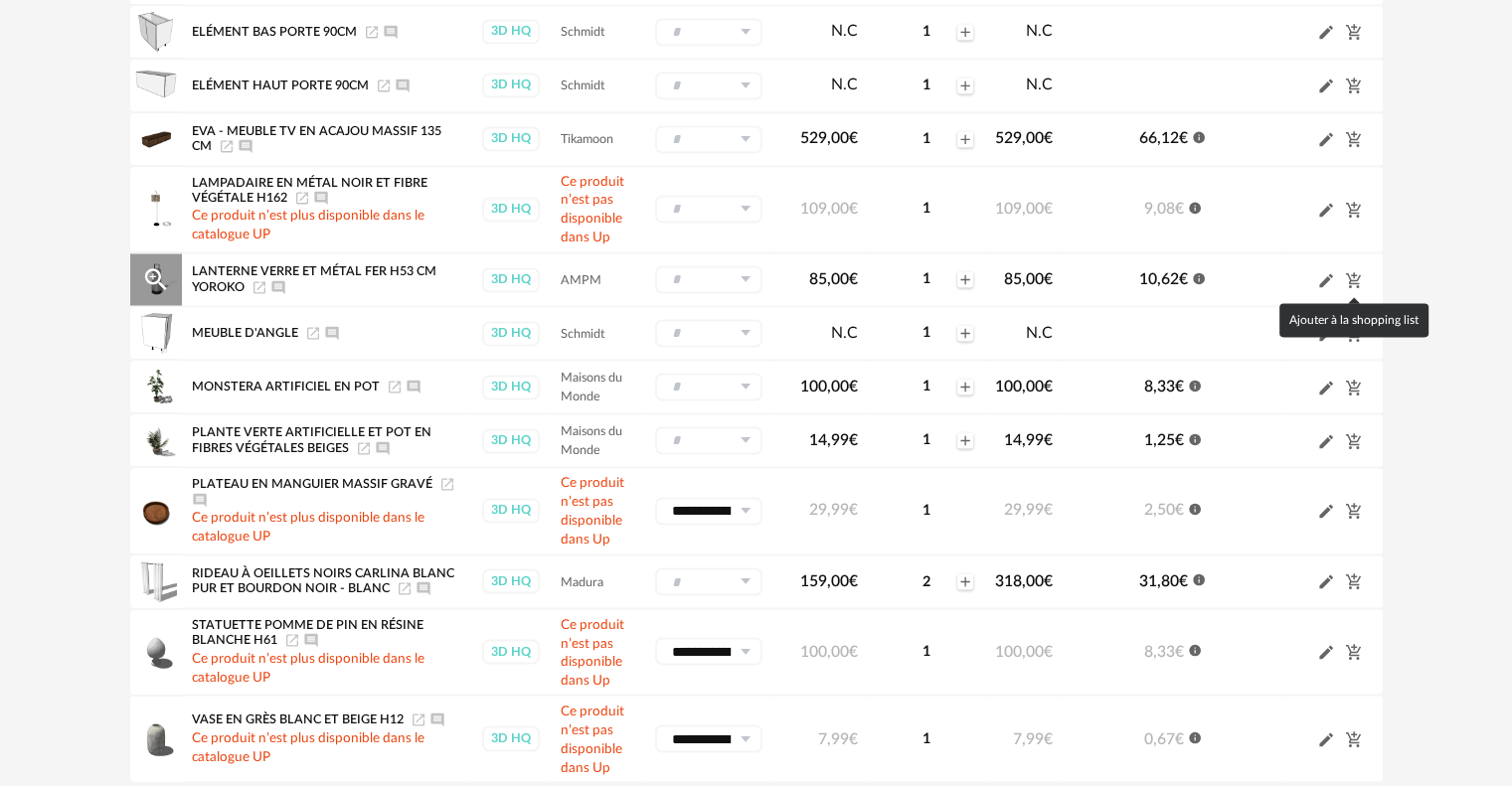 click on "Cart Plus icon" 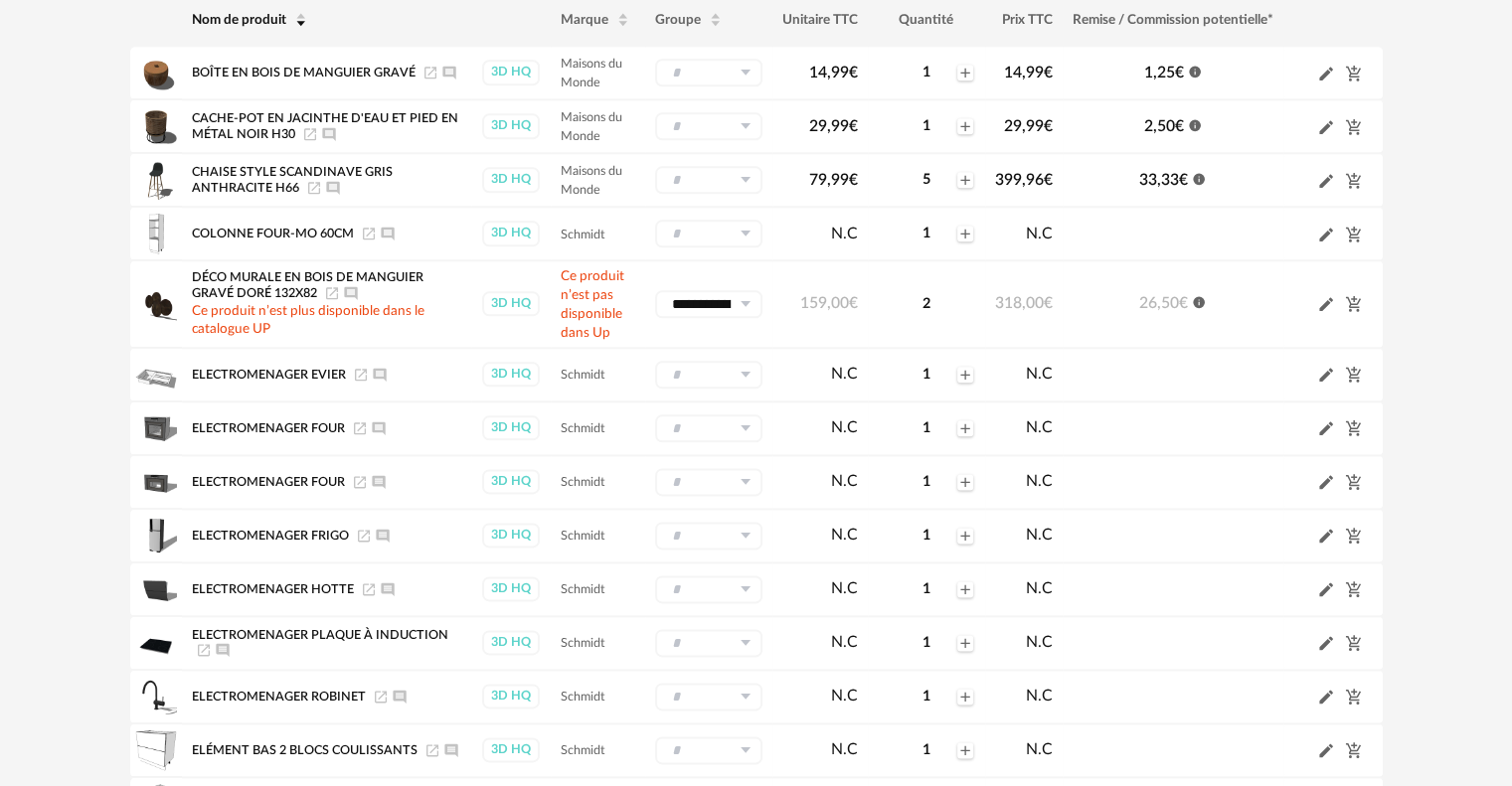scroll, scrollTop: 2259, scrollLeft: 0, axis: vertical 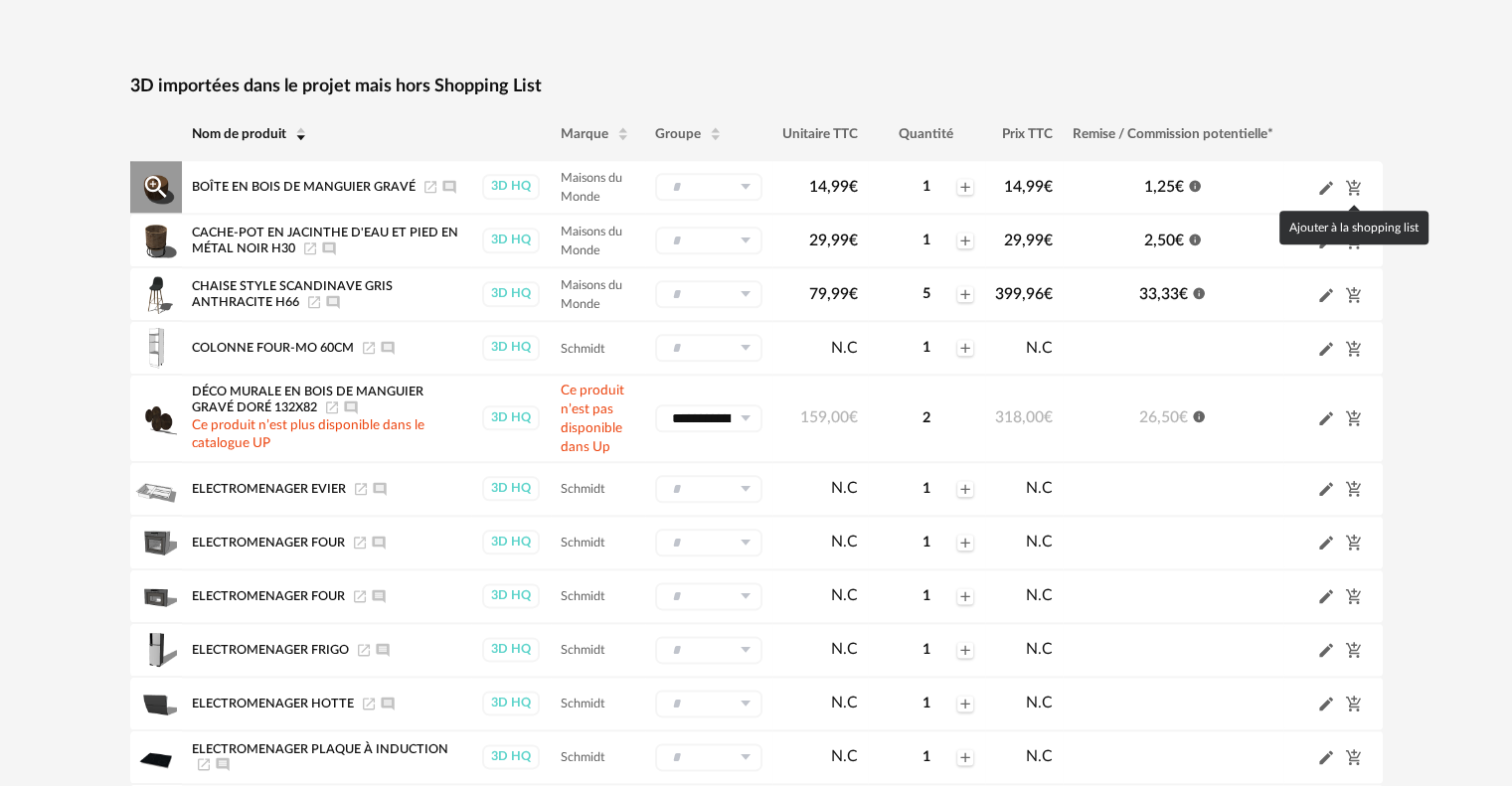 click on "Cart Plus icon" 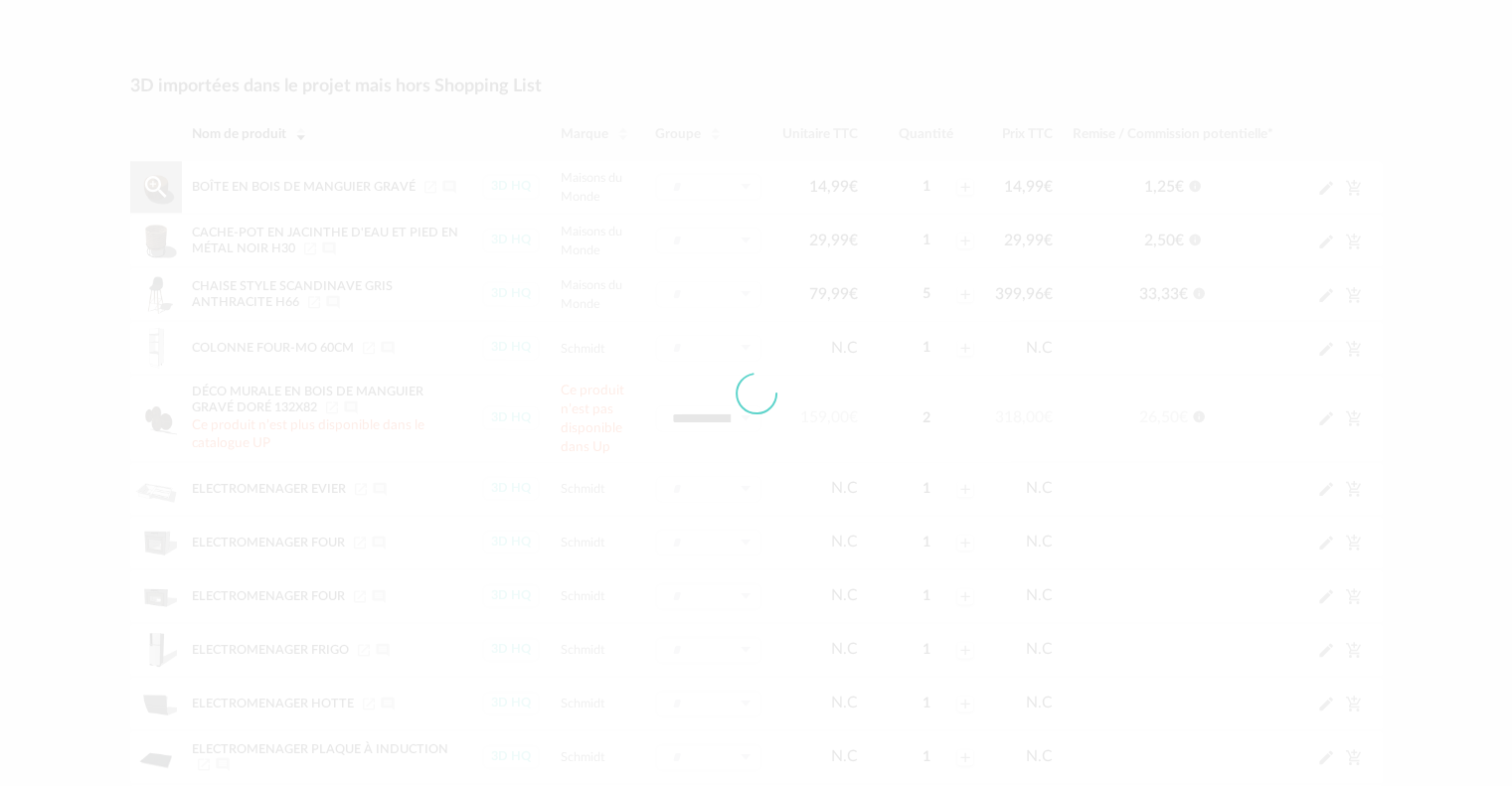 scroll, scrollTop: 2312, scrollLeft: 0, axis: vertical 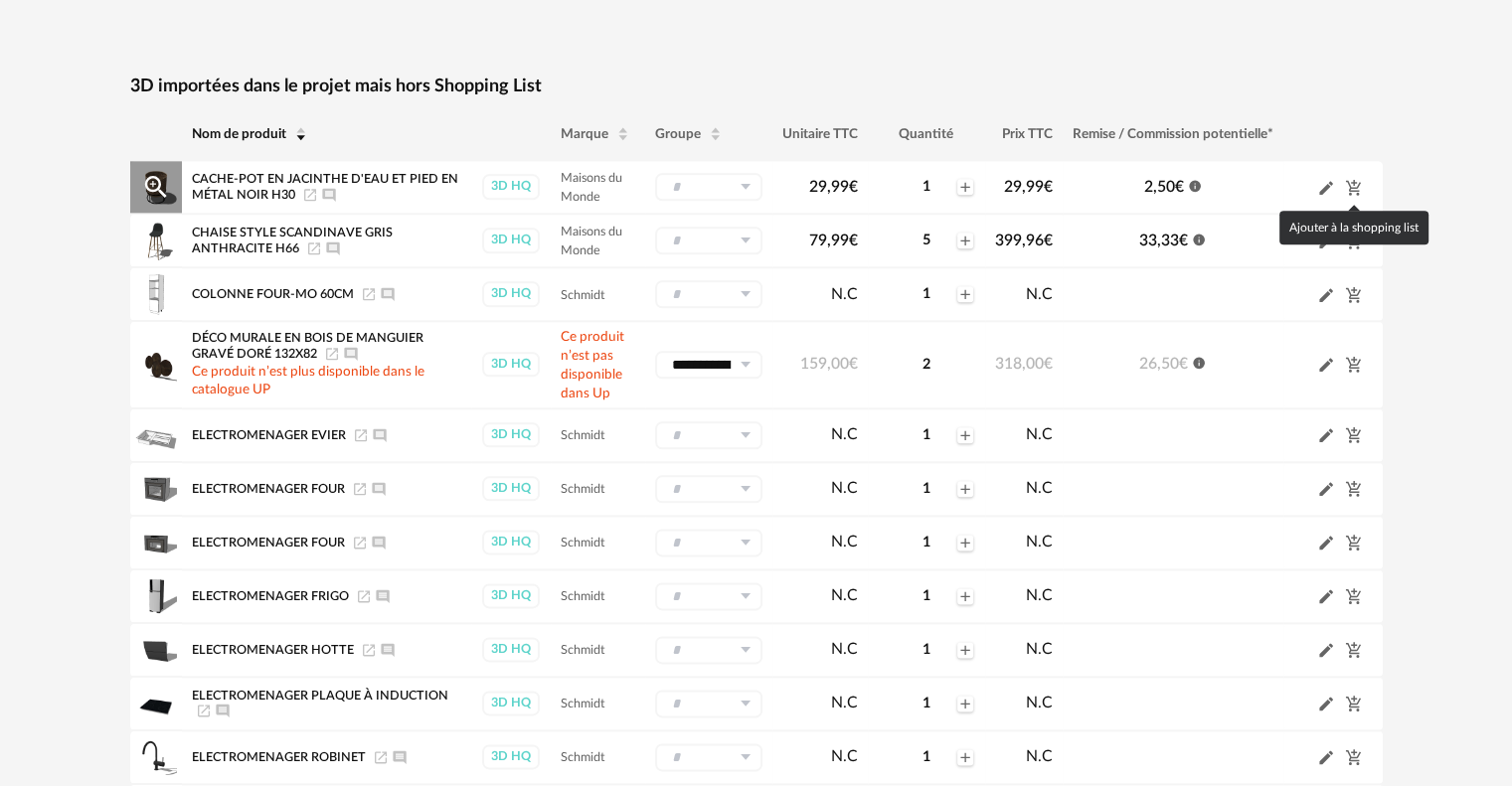 click on "Cart Plus icon" 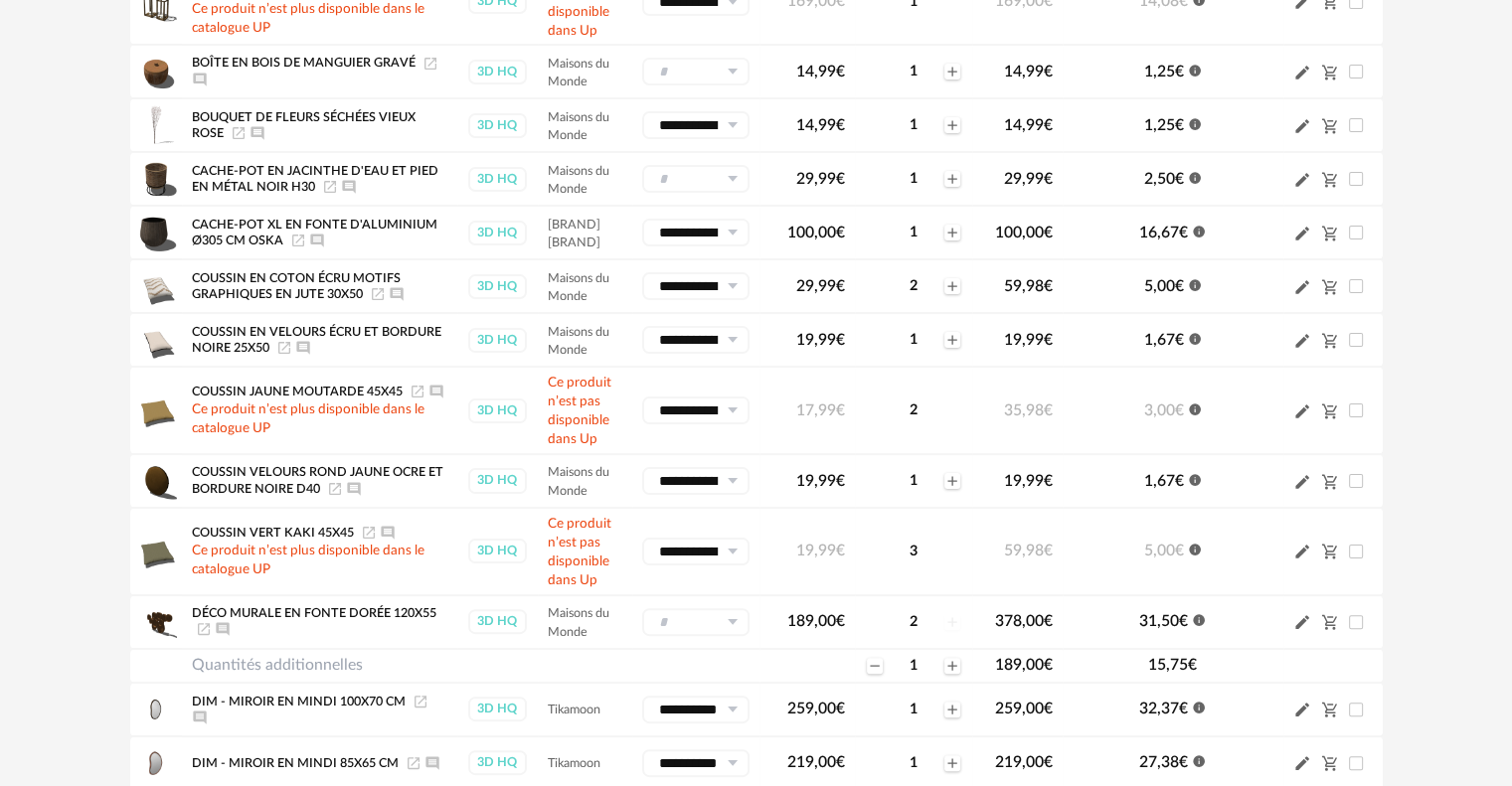 scroll, scrollTop: 80, scrollLeft: 0, axis: vertical 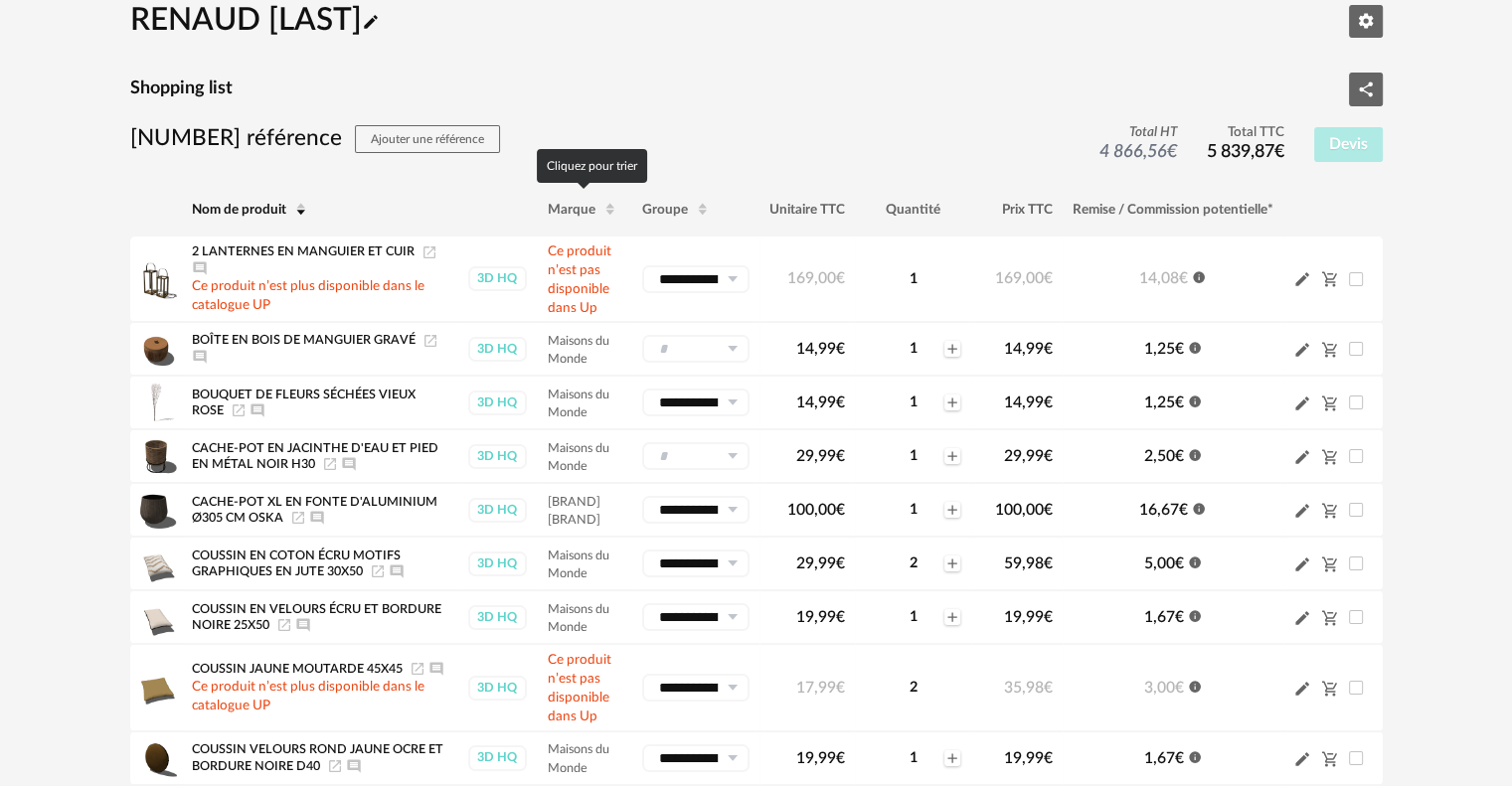 click on "Marque" at bounding box center (572, 209) 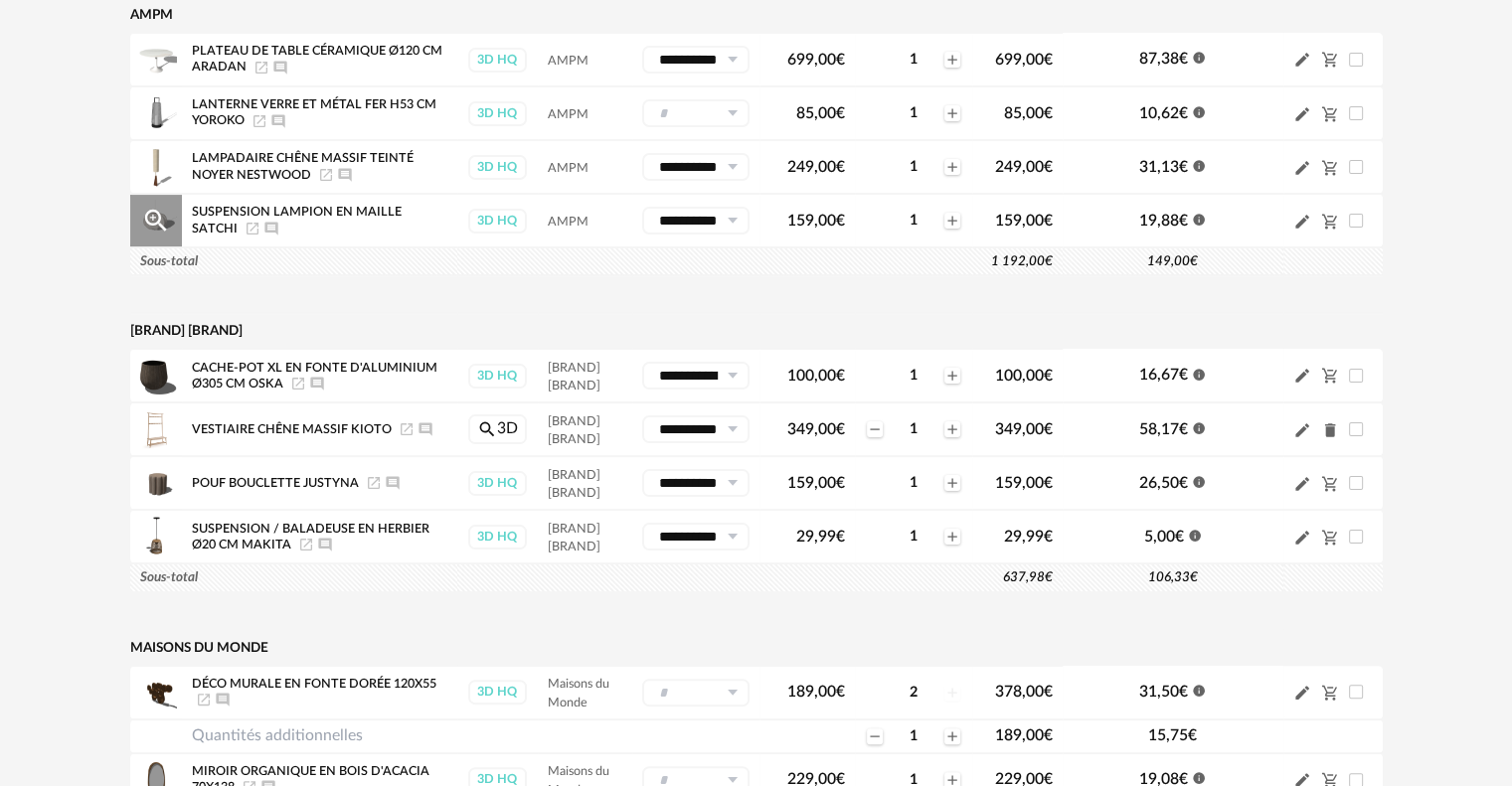 scroll, scrollTop: 0, scrollLeft: 0, axis: both 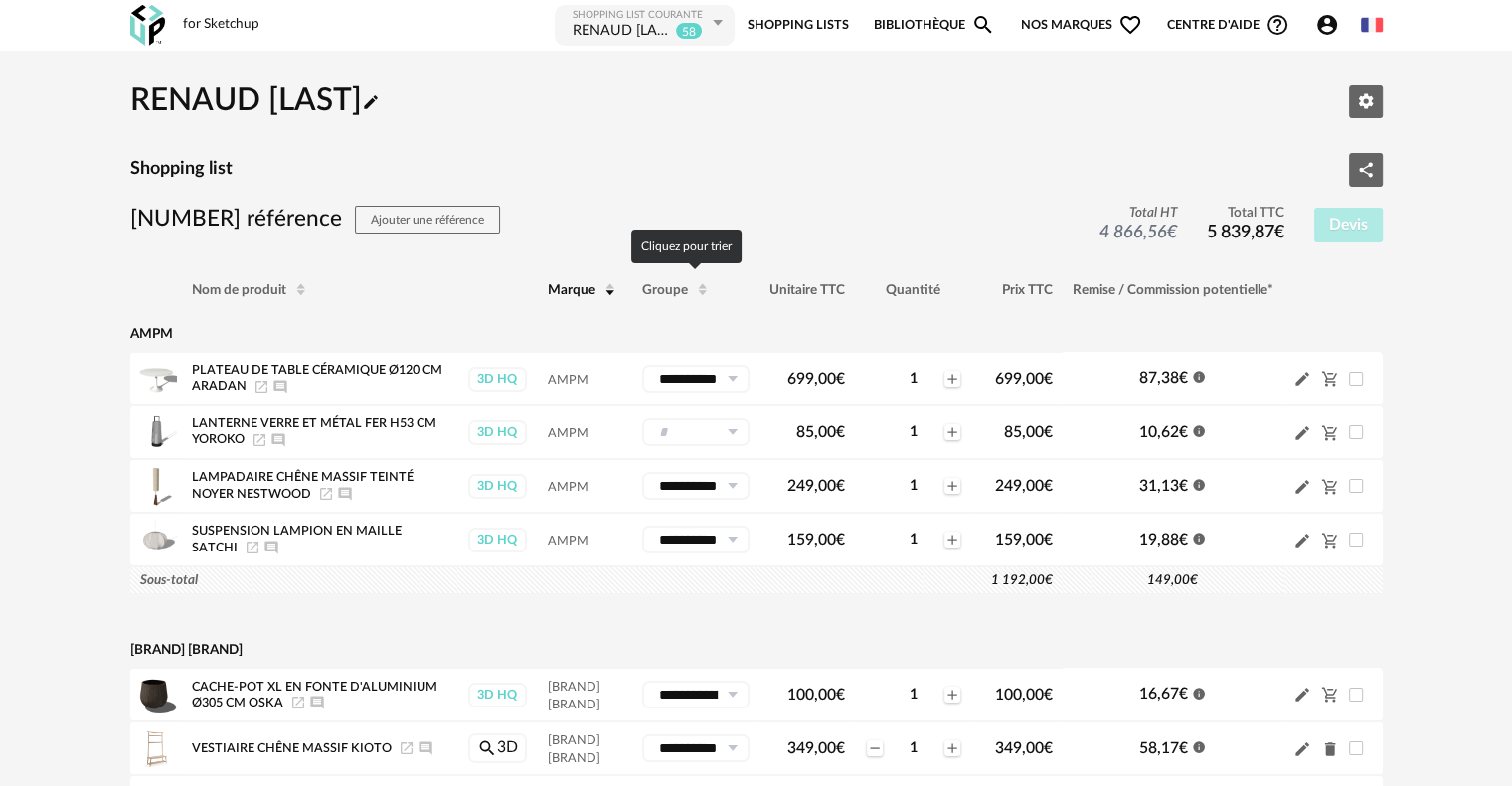 click at bounding box center [703, 290] 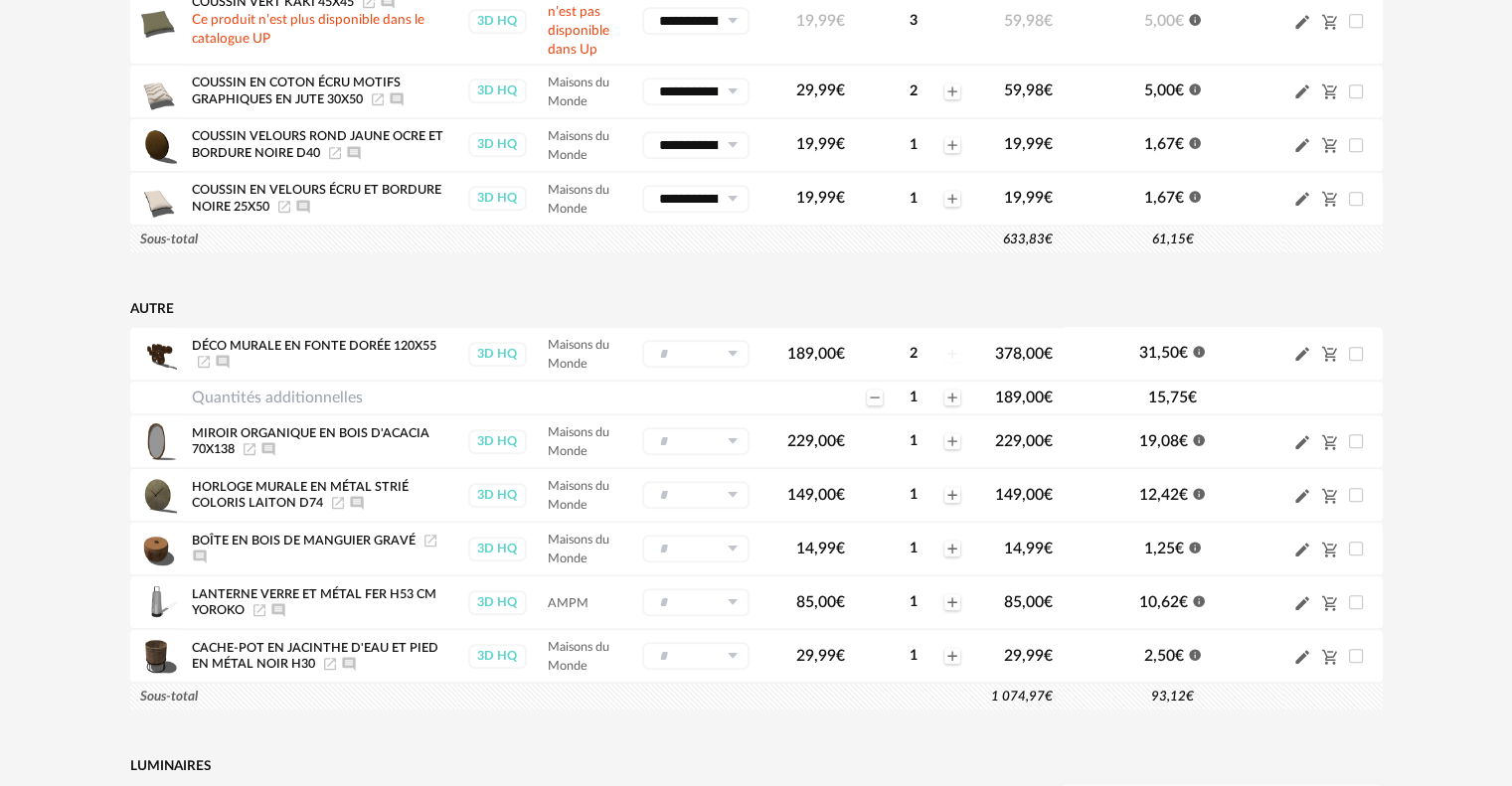 scroll, scrollTop: 1192, scrollLeft: 0, axis: vertical 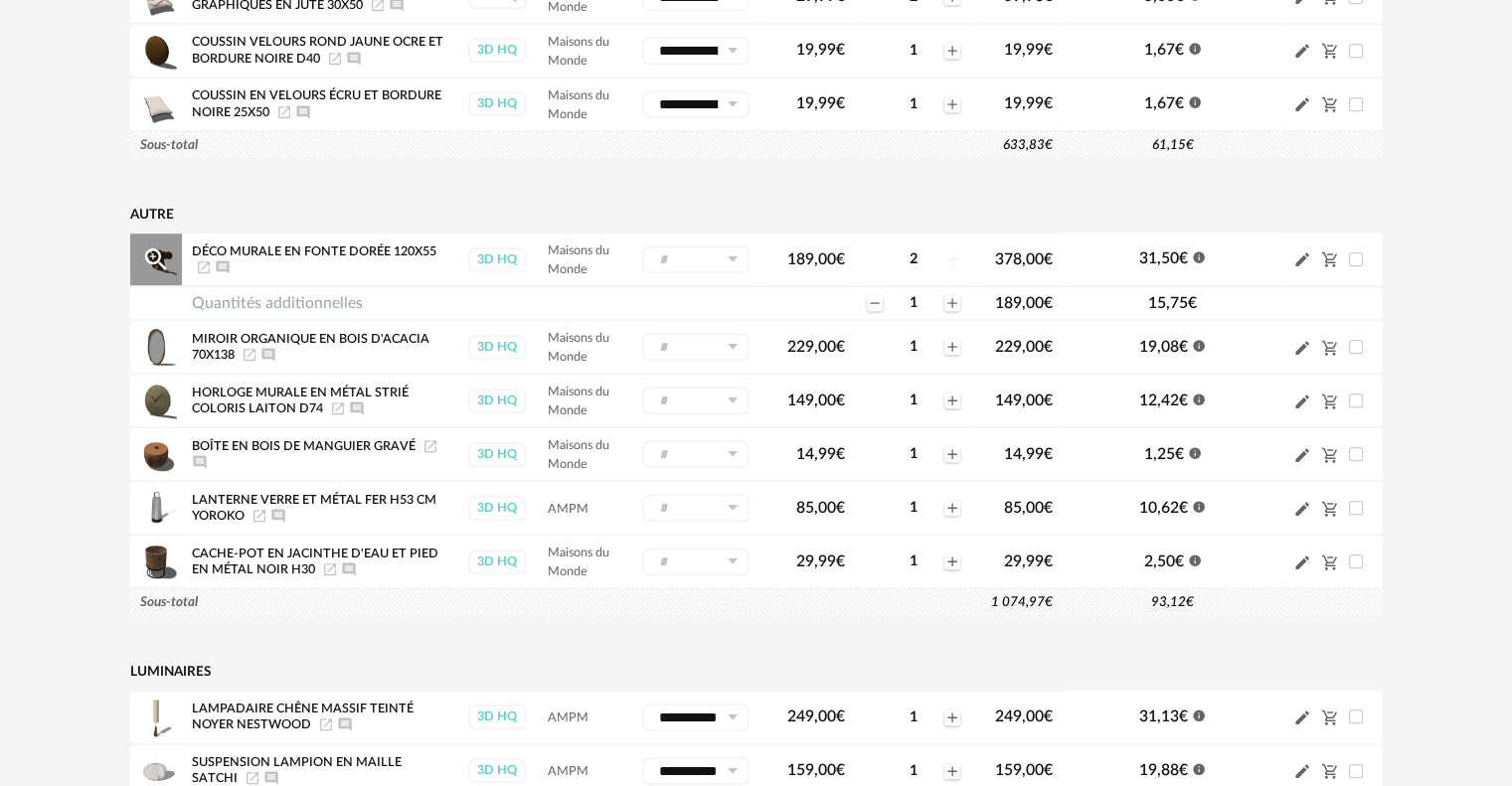 click at bounding box center (696, 259) 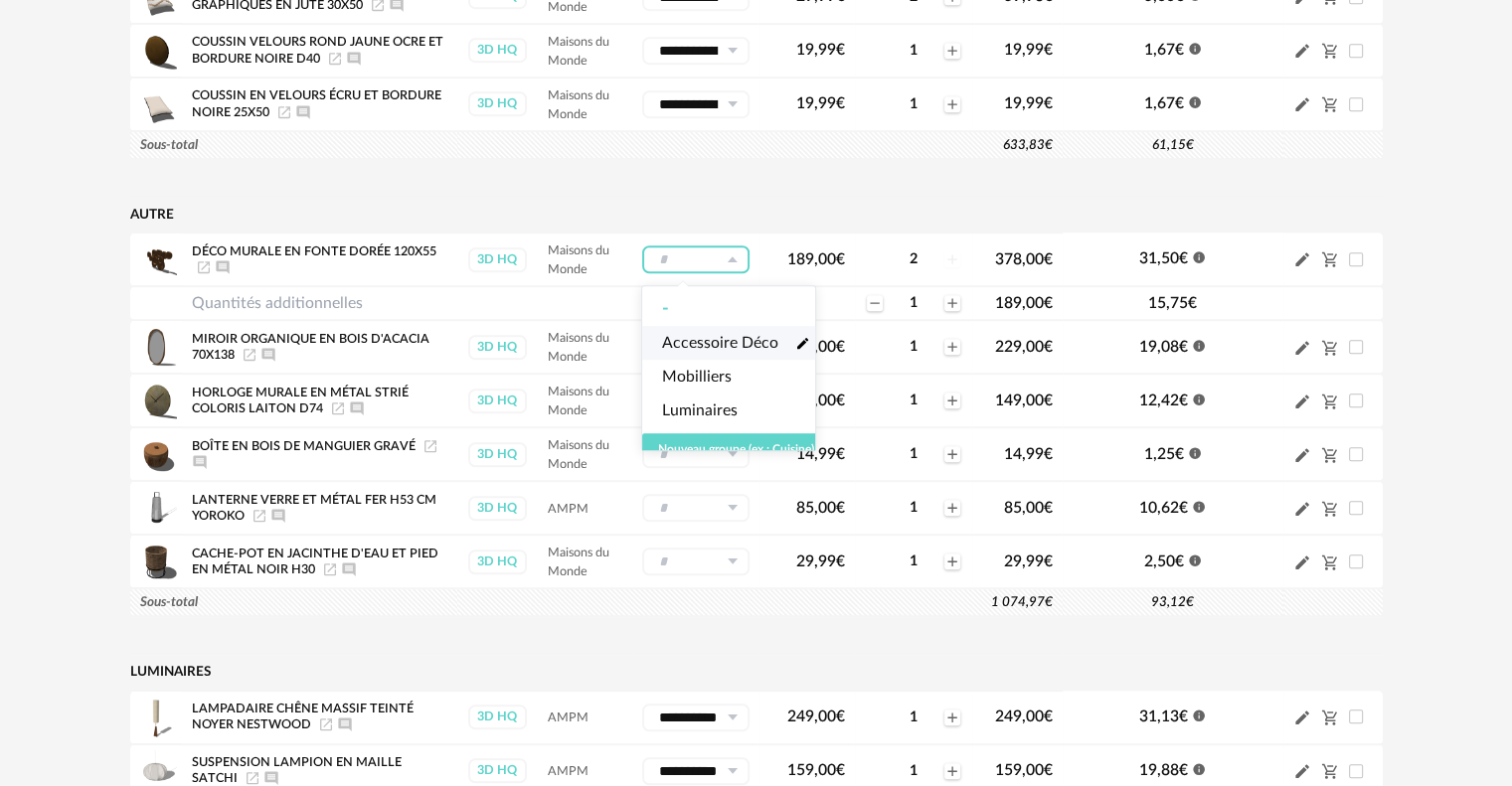 click on "Accessoire Déco" at bounding box center [720, 343] 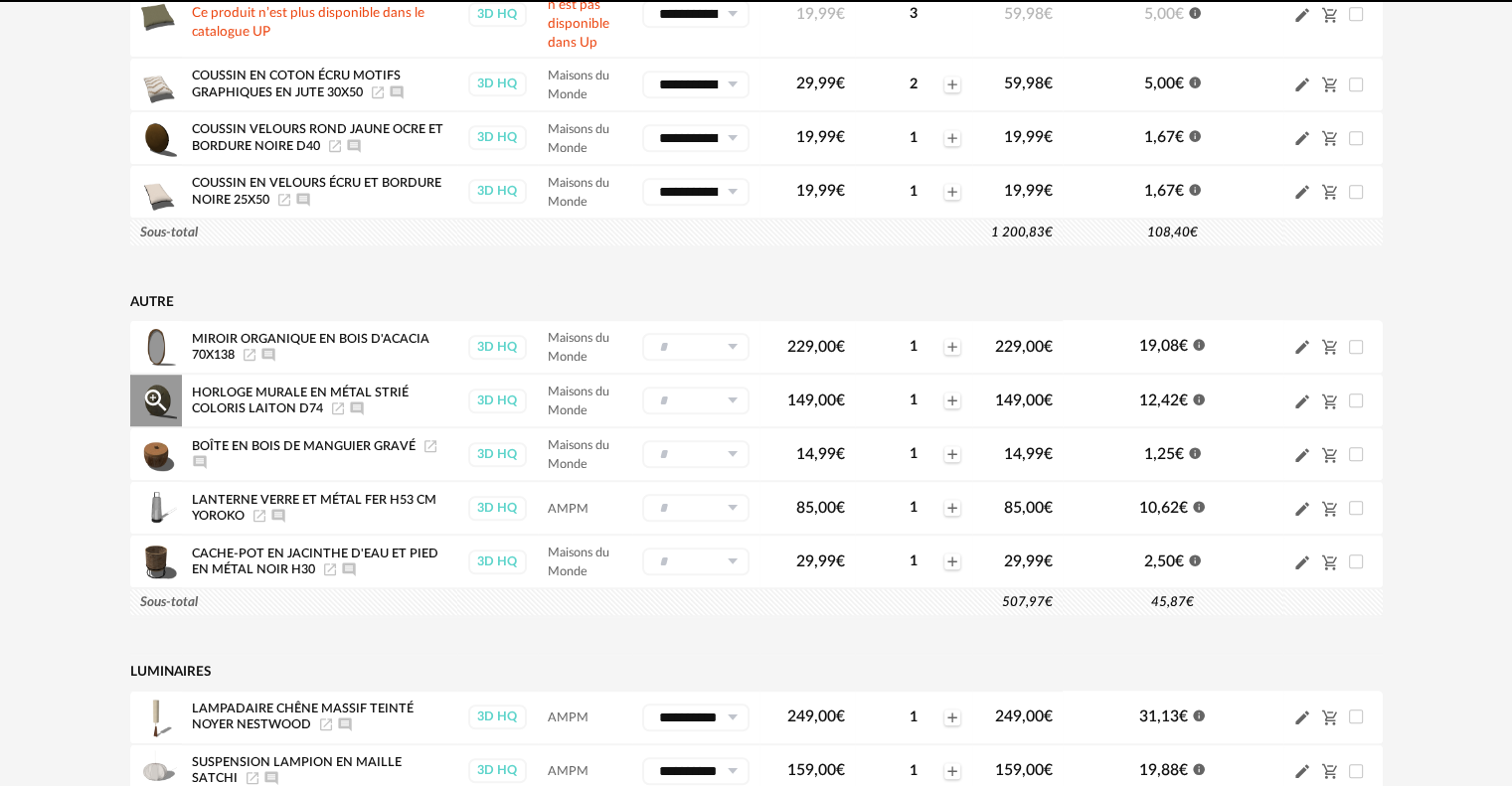 scroll, scrollTop: 1280, scrollLeft: 0, axis: vertical 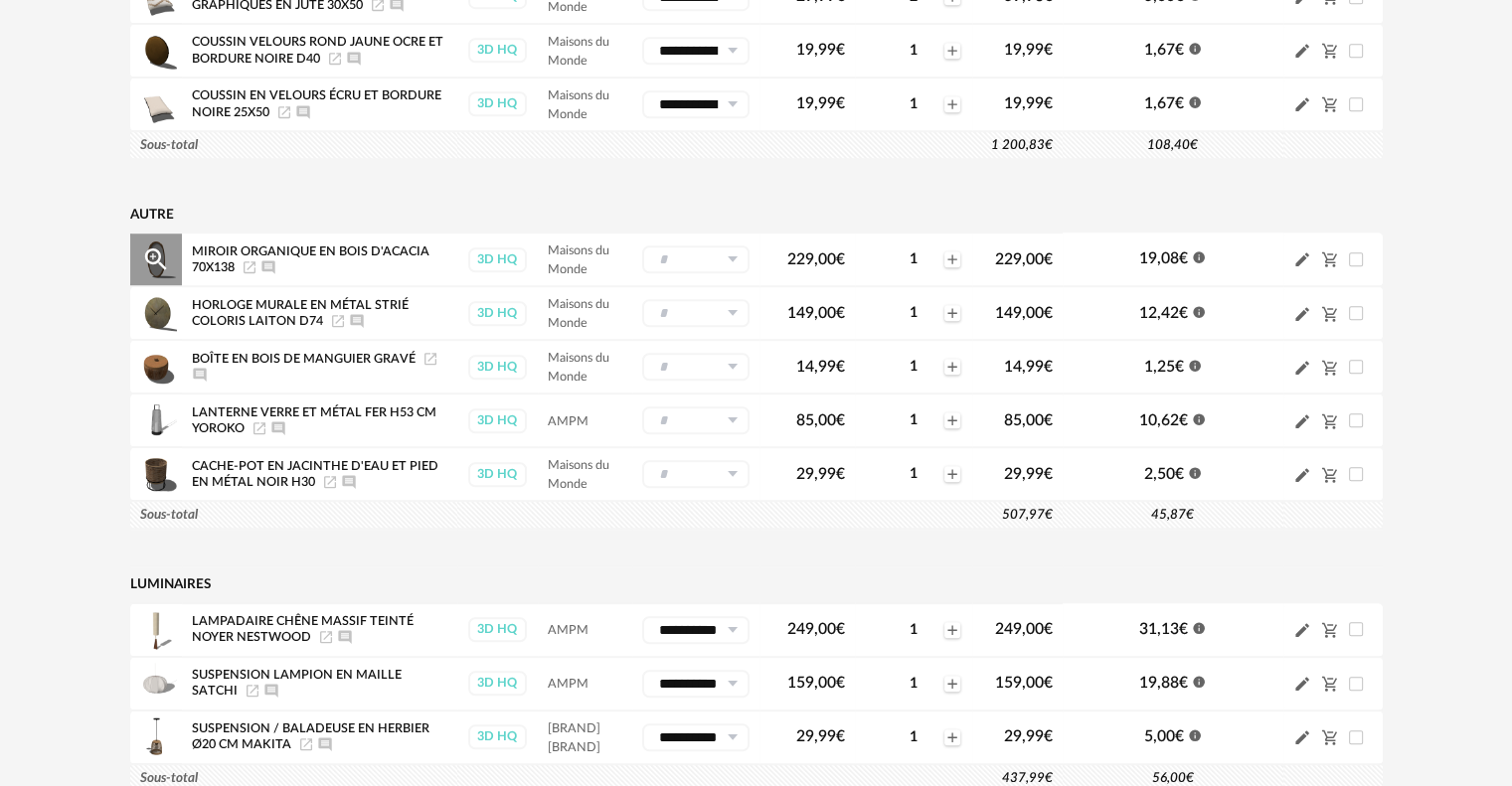 click at bounding box center [732, 259] 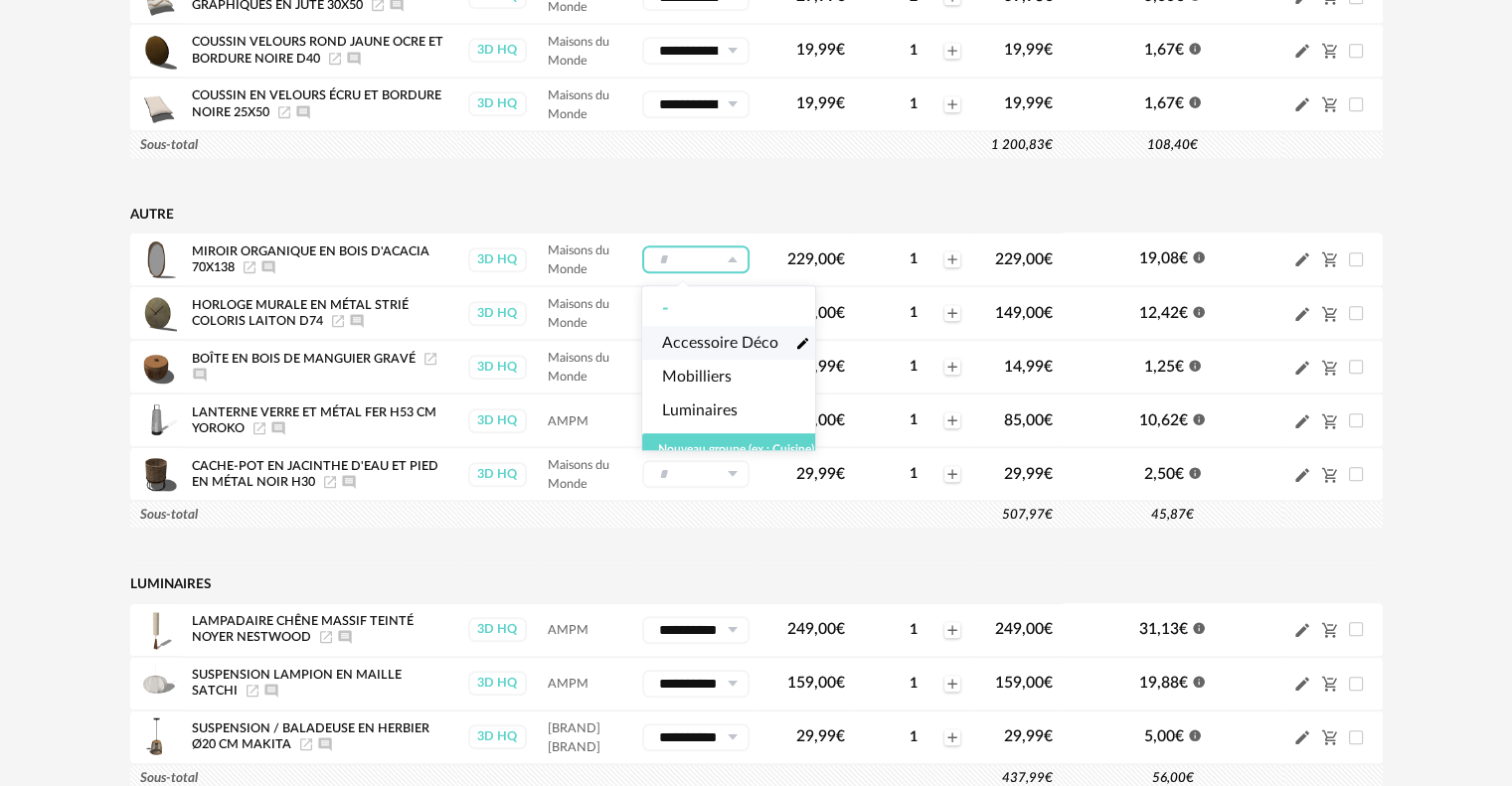 click on "Accessoire Déco" at bounding box center [720, 343] 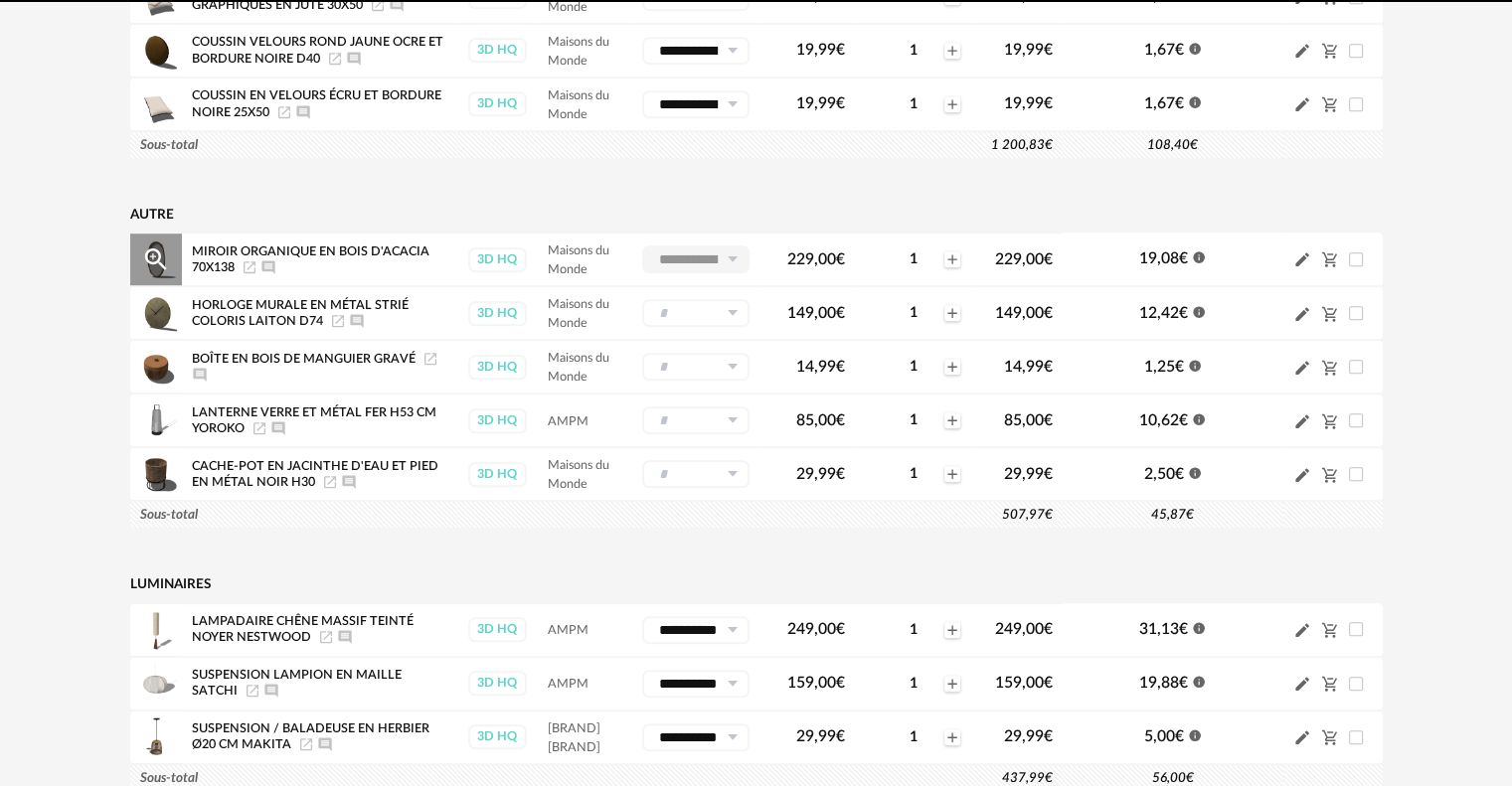 scroll, scrollTop: 1334, scrollLeft: 0, axis: vertical 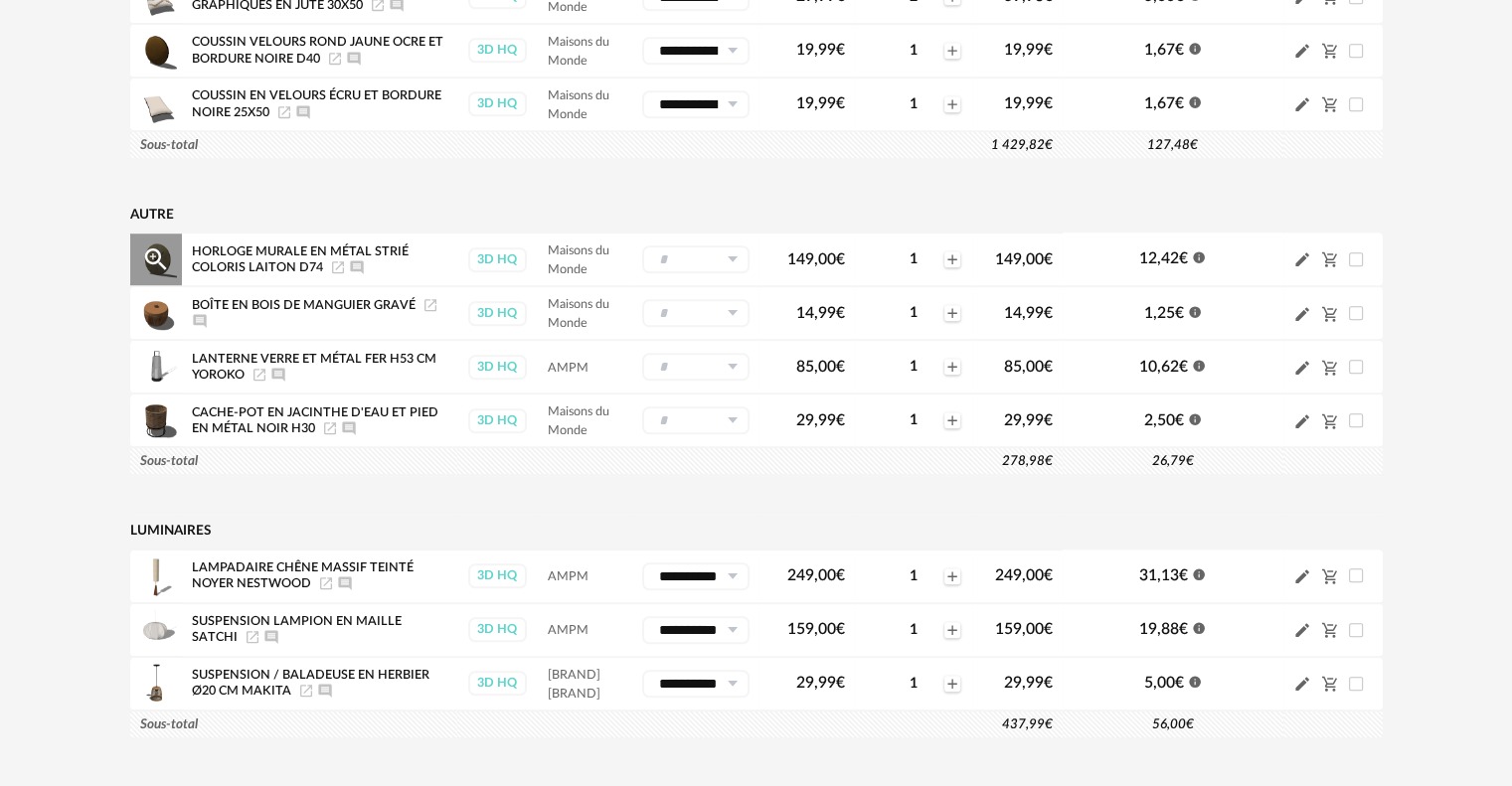 click at bounding box center (696, 259) 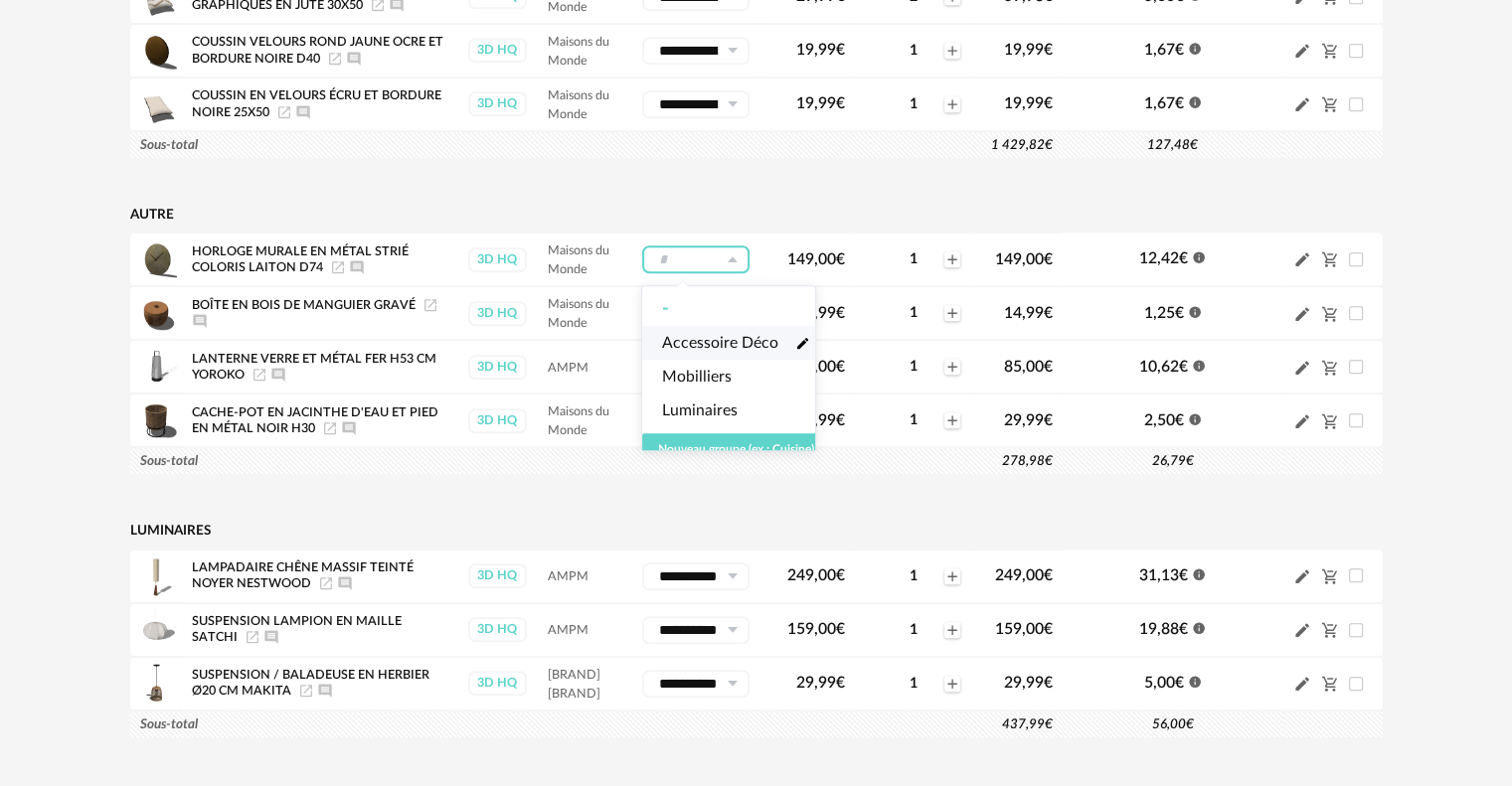 click on "Accessoire Déco" at bounding box center (720, 343) 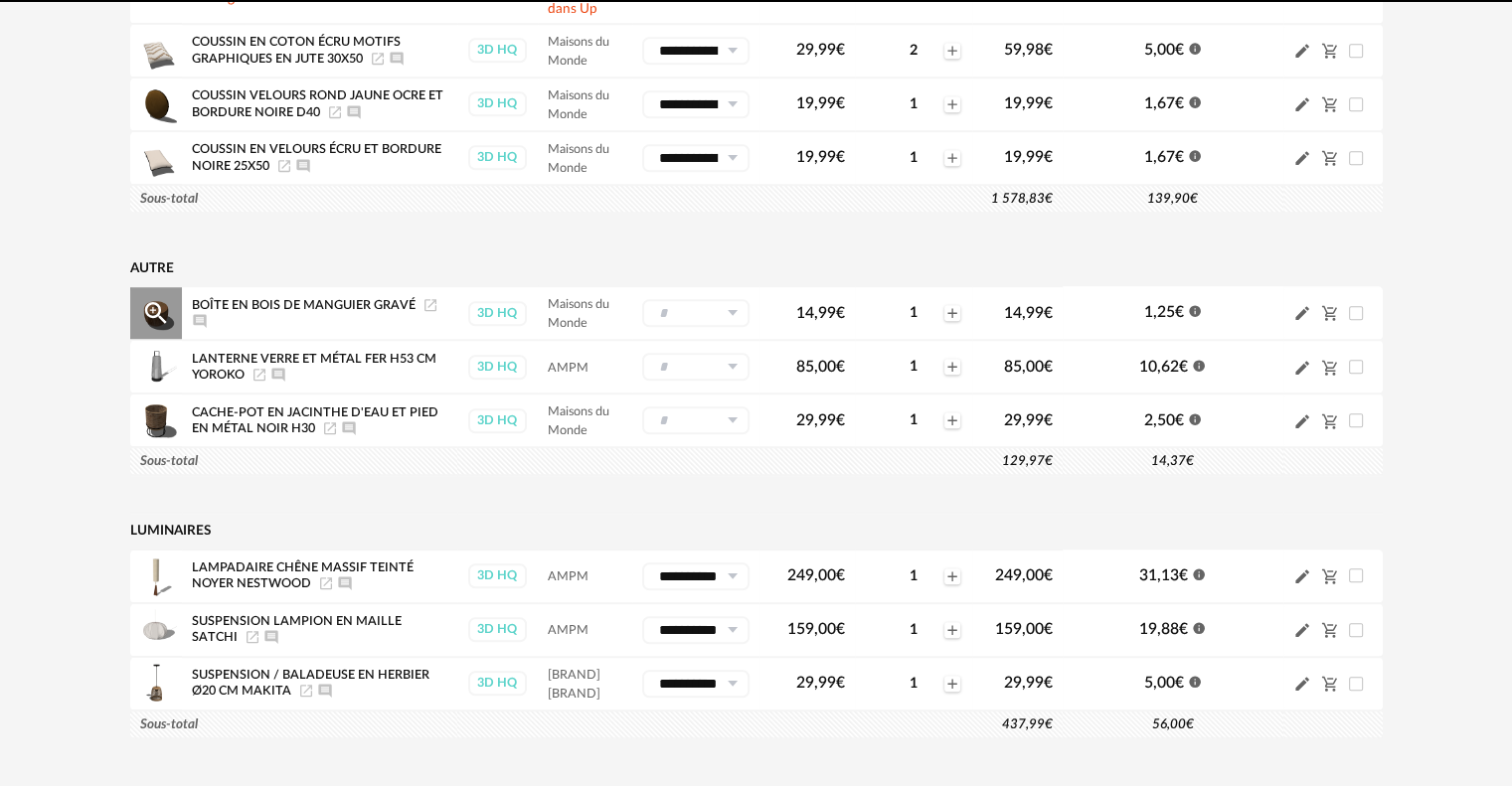 scroll, scrollTop: 1387, scrollLeft: 0, axis: vertical 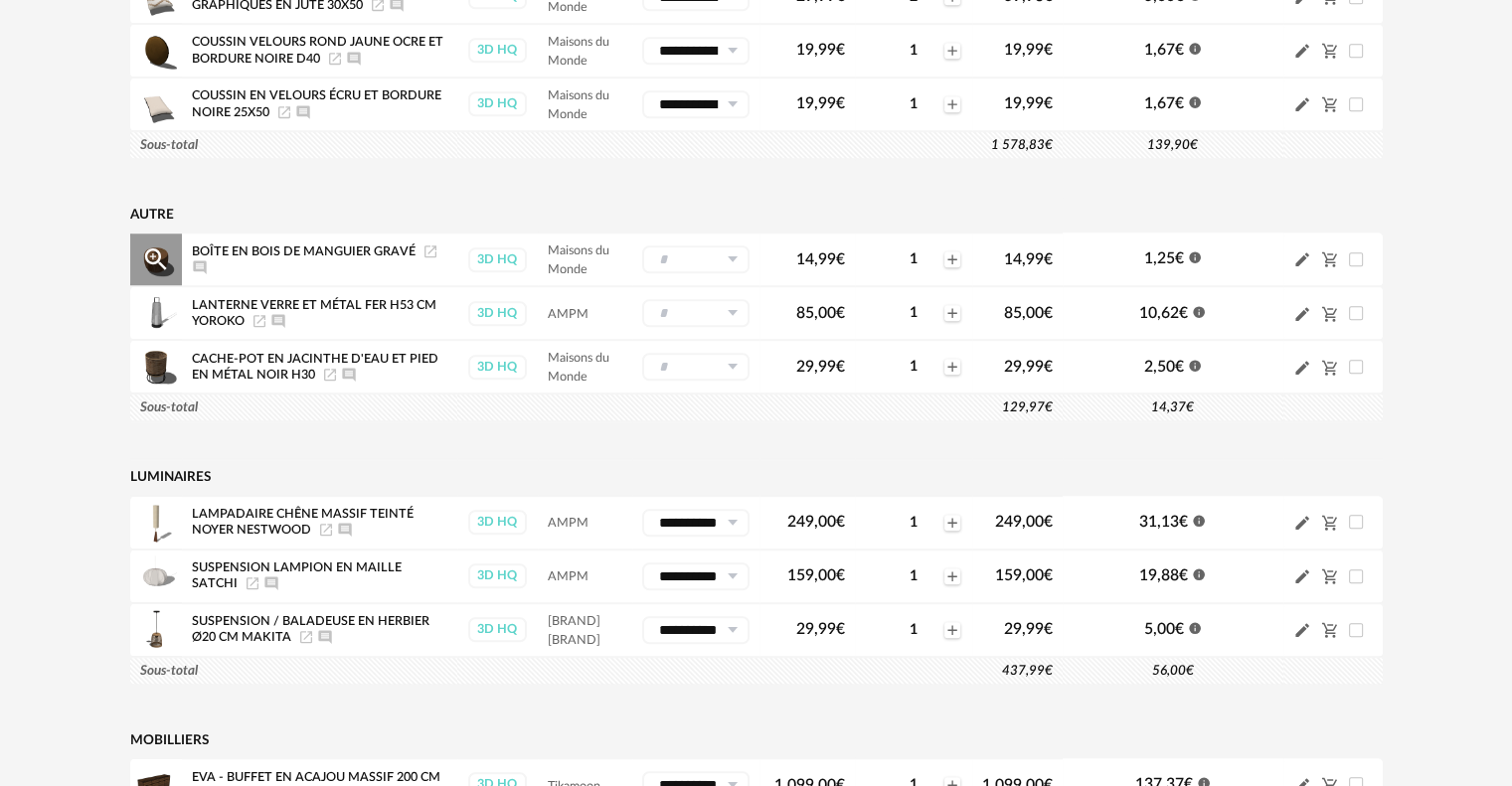 click at bounding box center [696, 259] 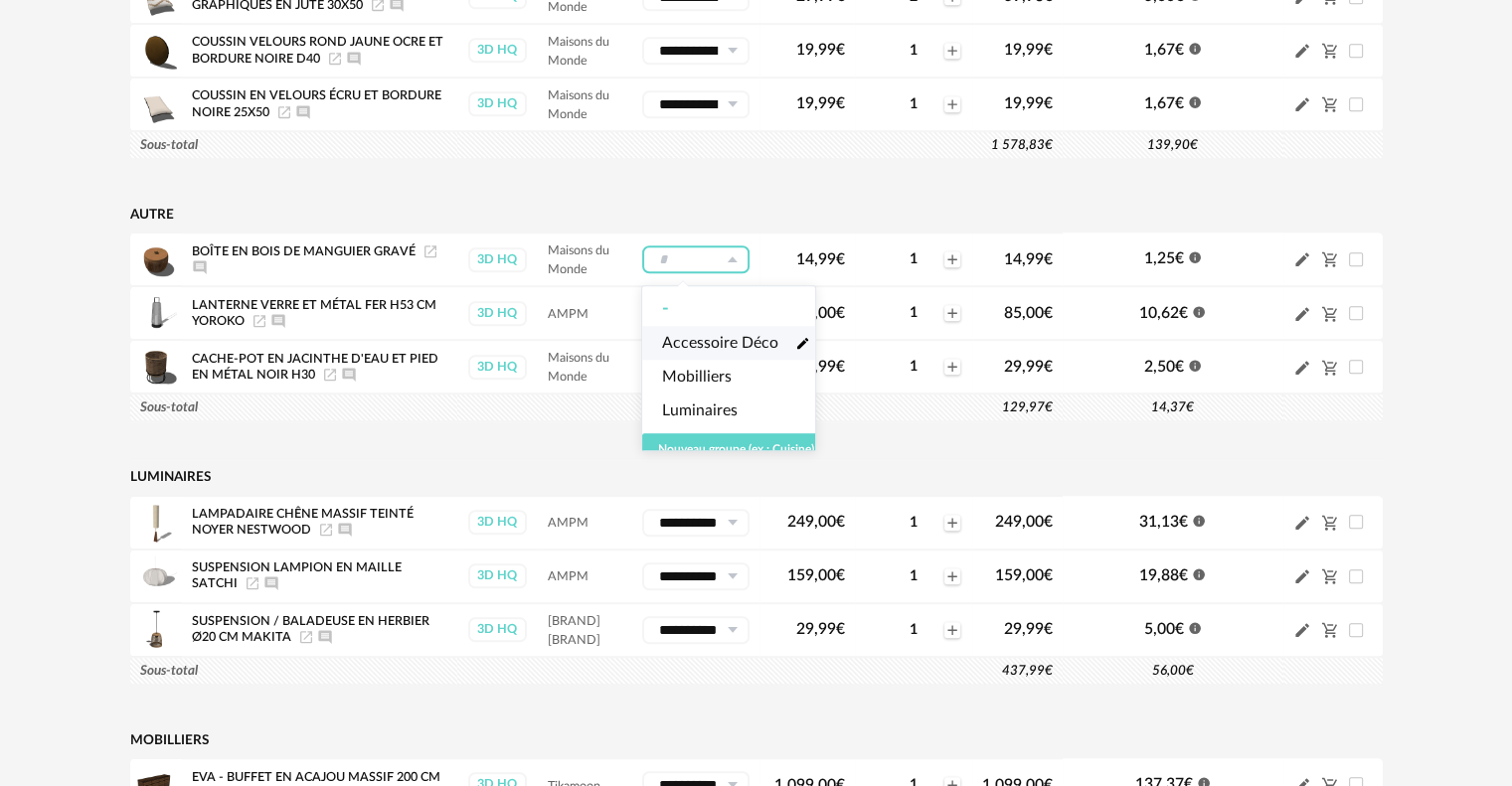 click on "Accessoire Déco" at bounding box center [720, 343] 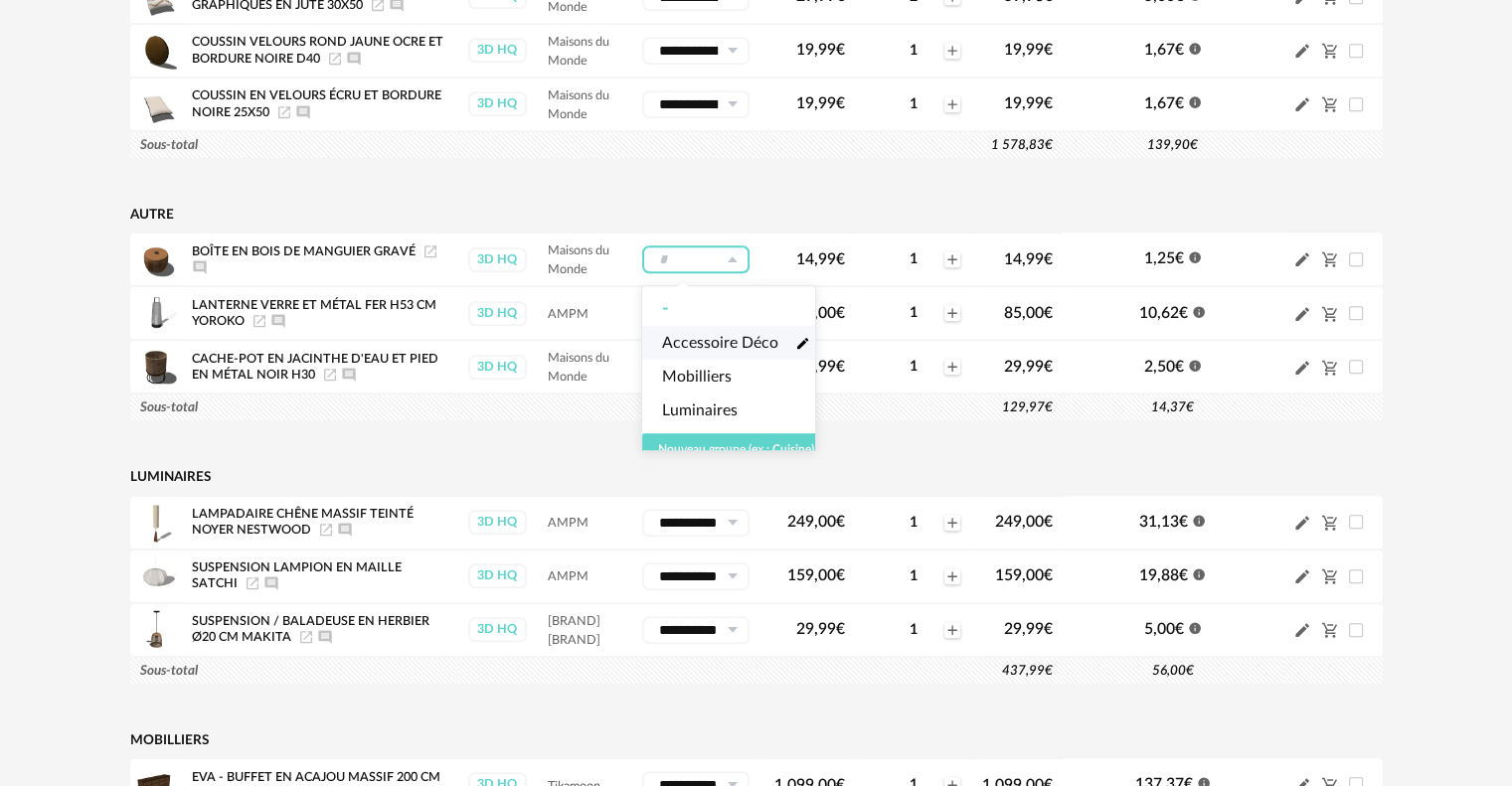 type on "**********" 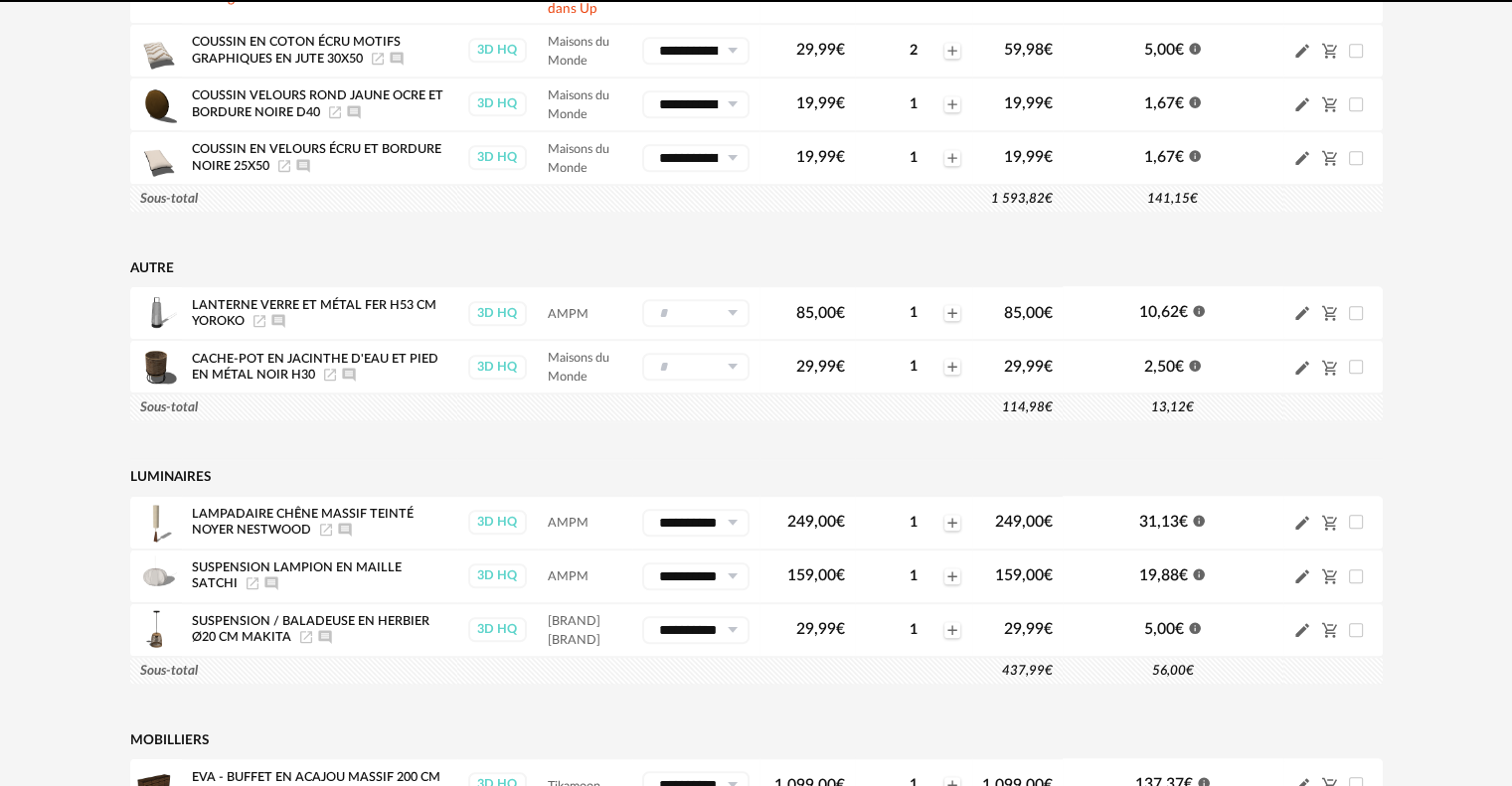 scroll, scrollTop: 1441, scrollLeft: 0, axis: vertical 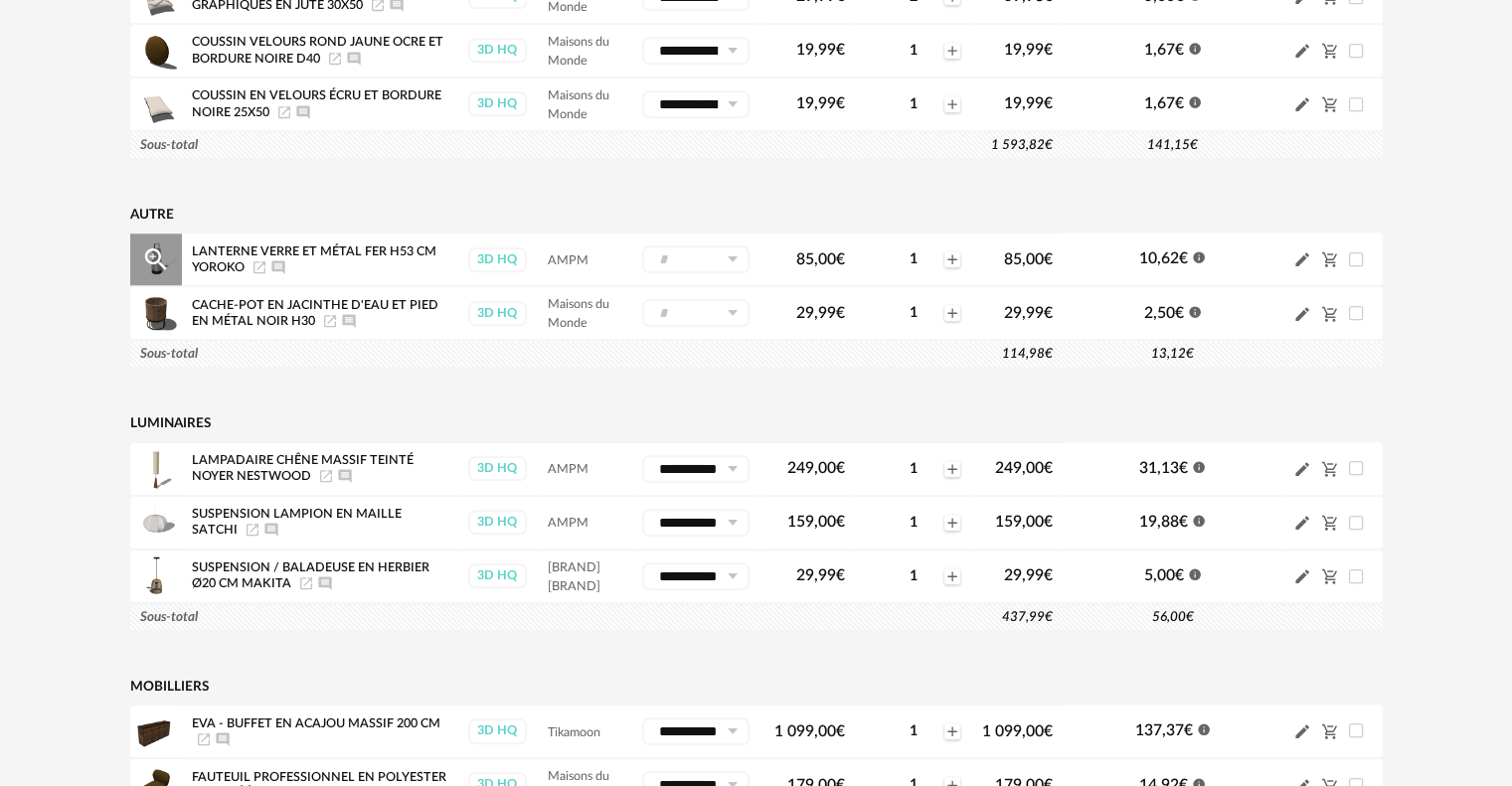 click at bounding box center [696, 259] 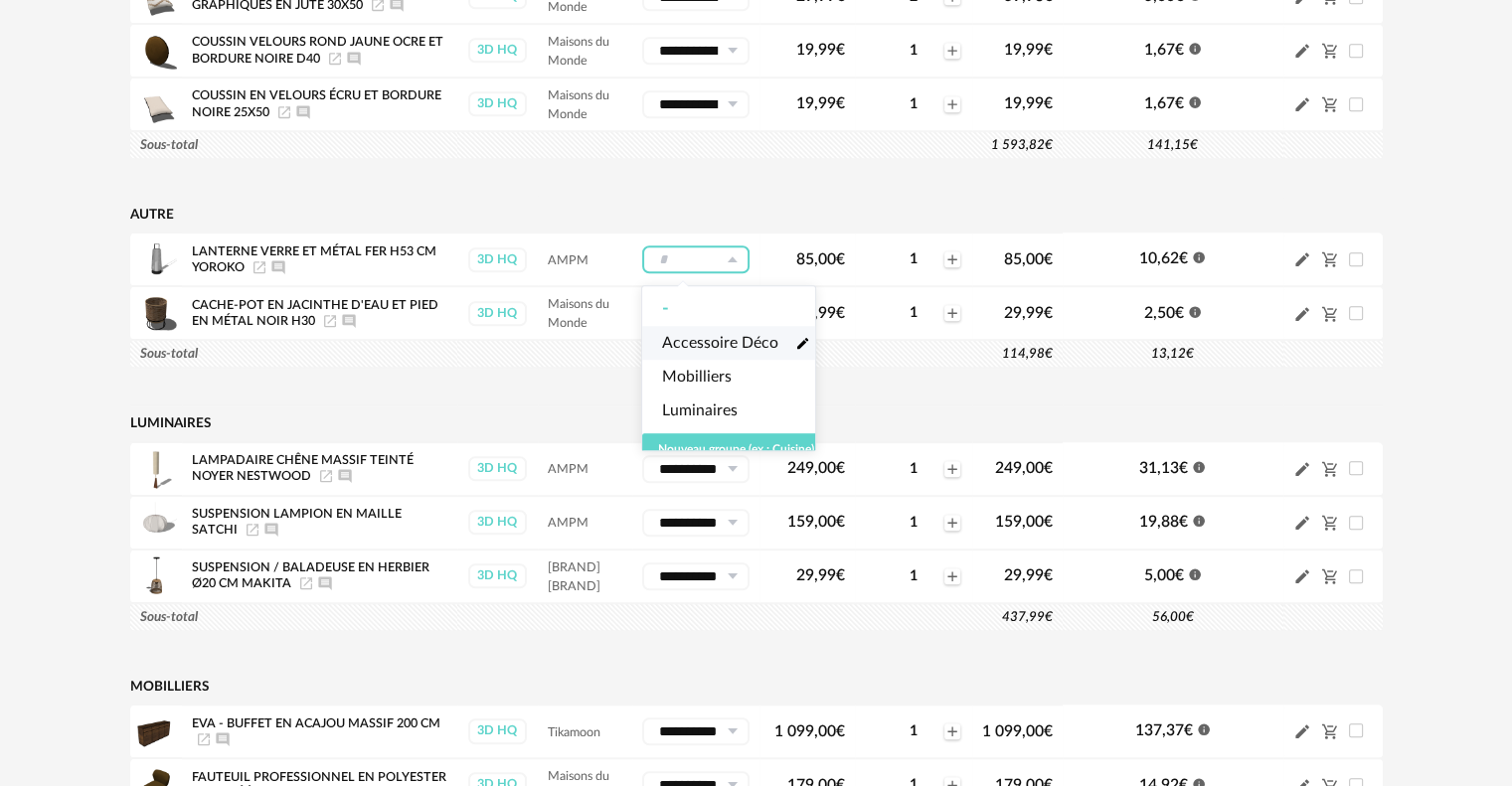 click on "Accessoire Déco" at bounding box center (720, 343) 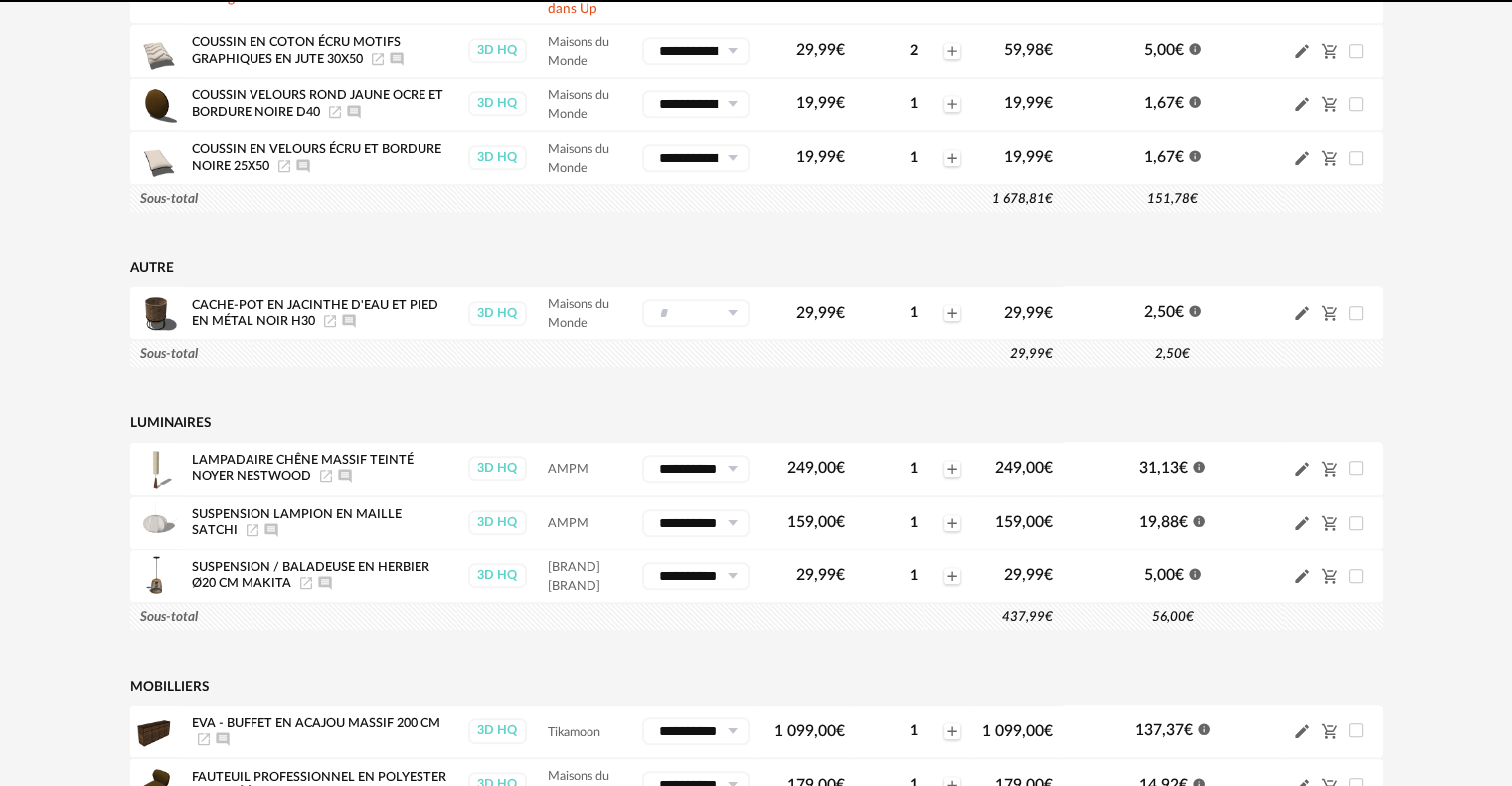 scroll, scrollTop: 1494, scrollLeft: 0, axis: vertical 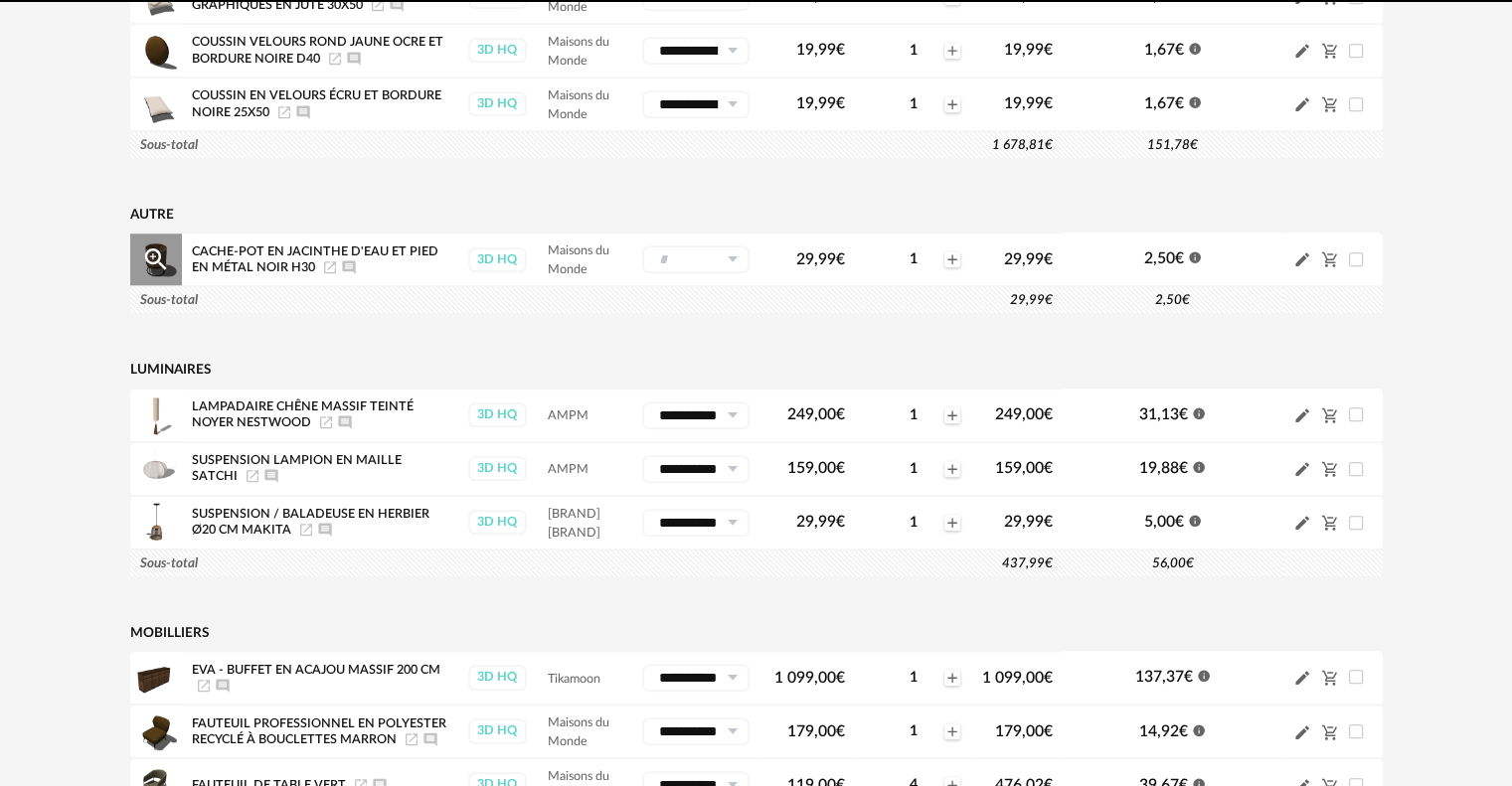 click at bounding box center (696, 259) 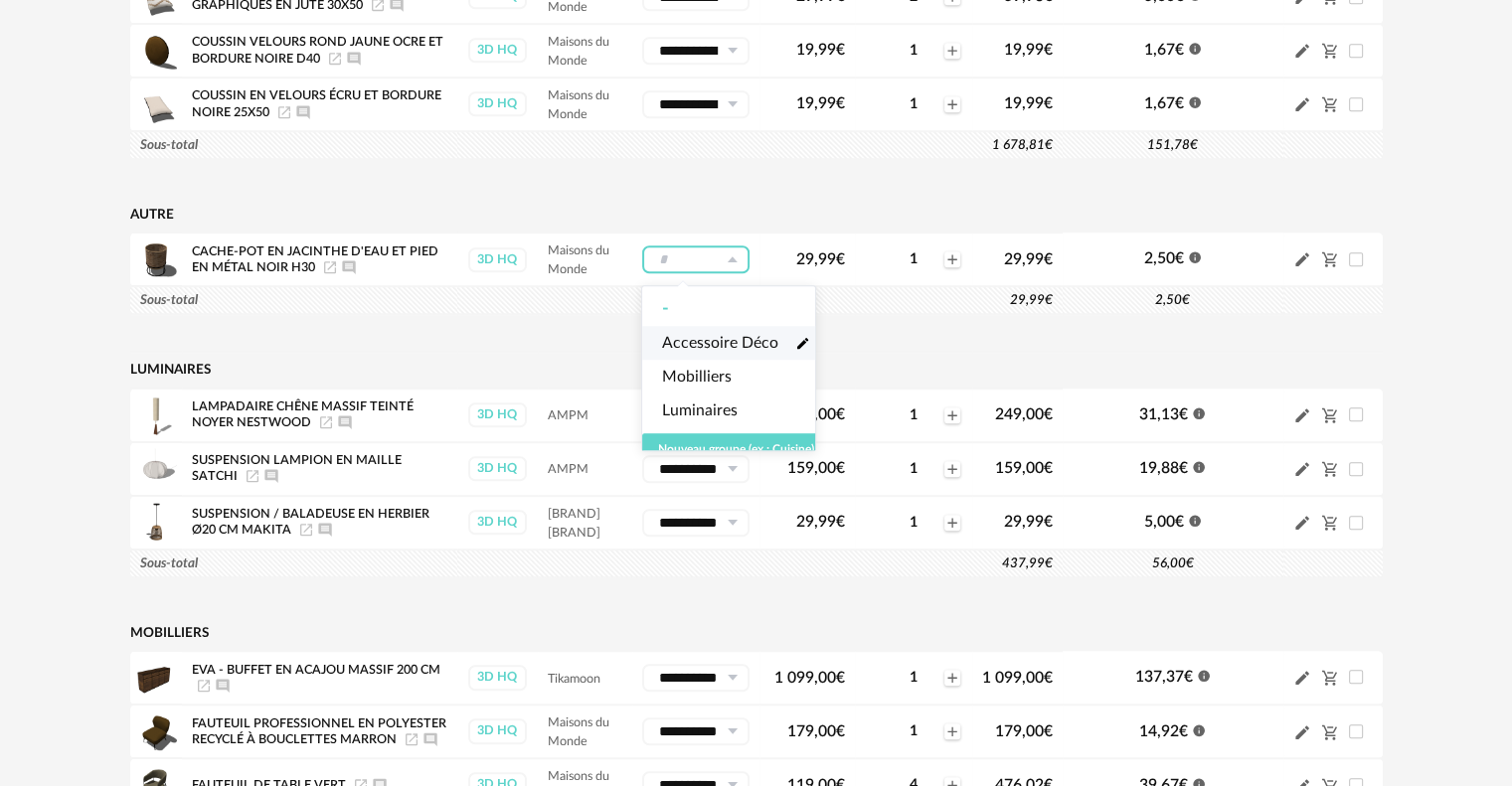 click on "Accessoire Déco" at bounding box center (720, 343) 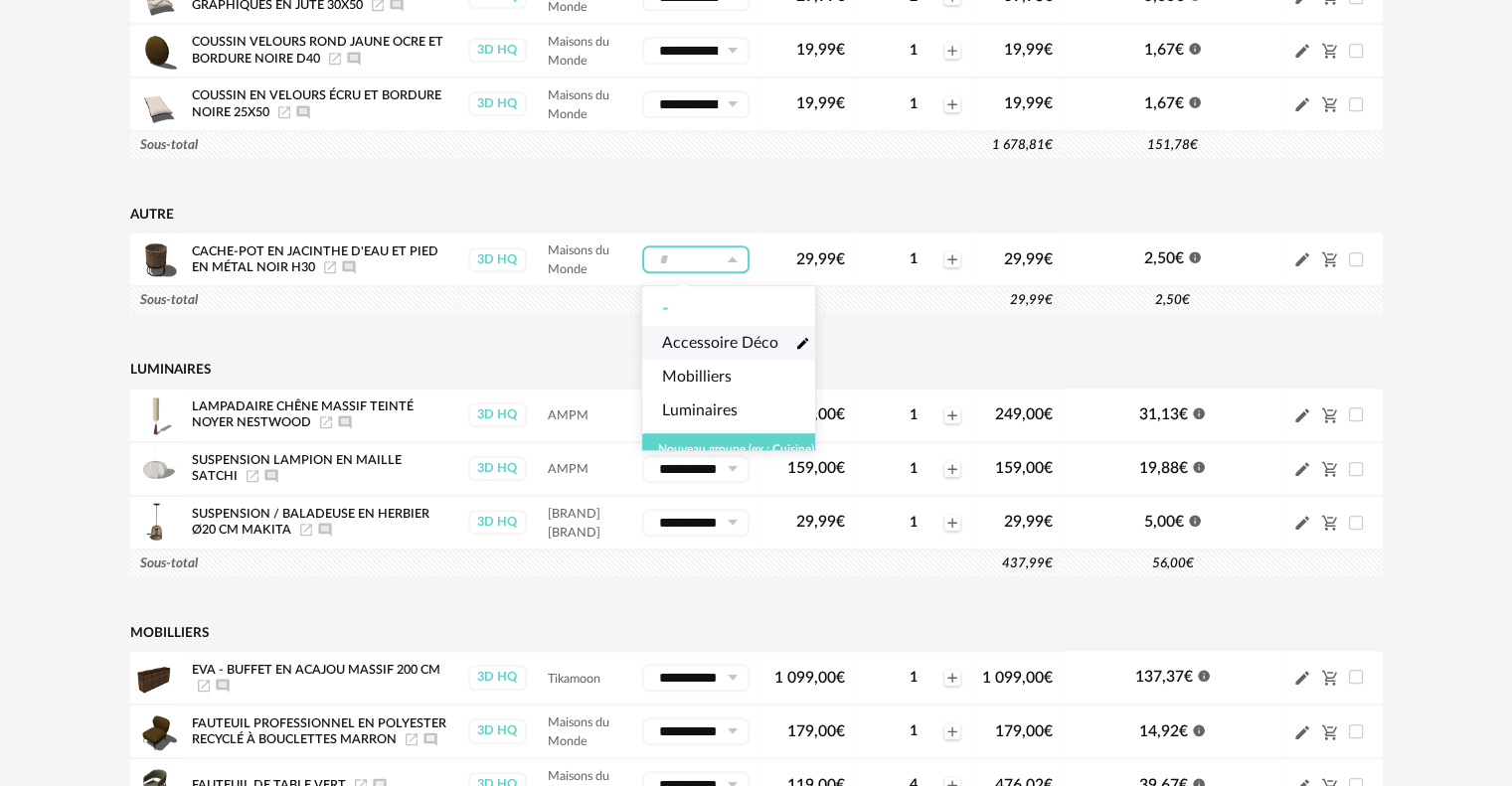 type on "**********" 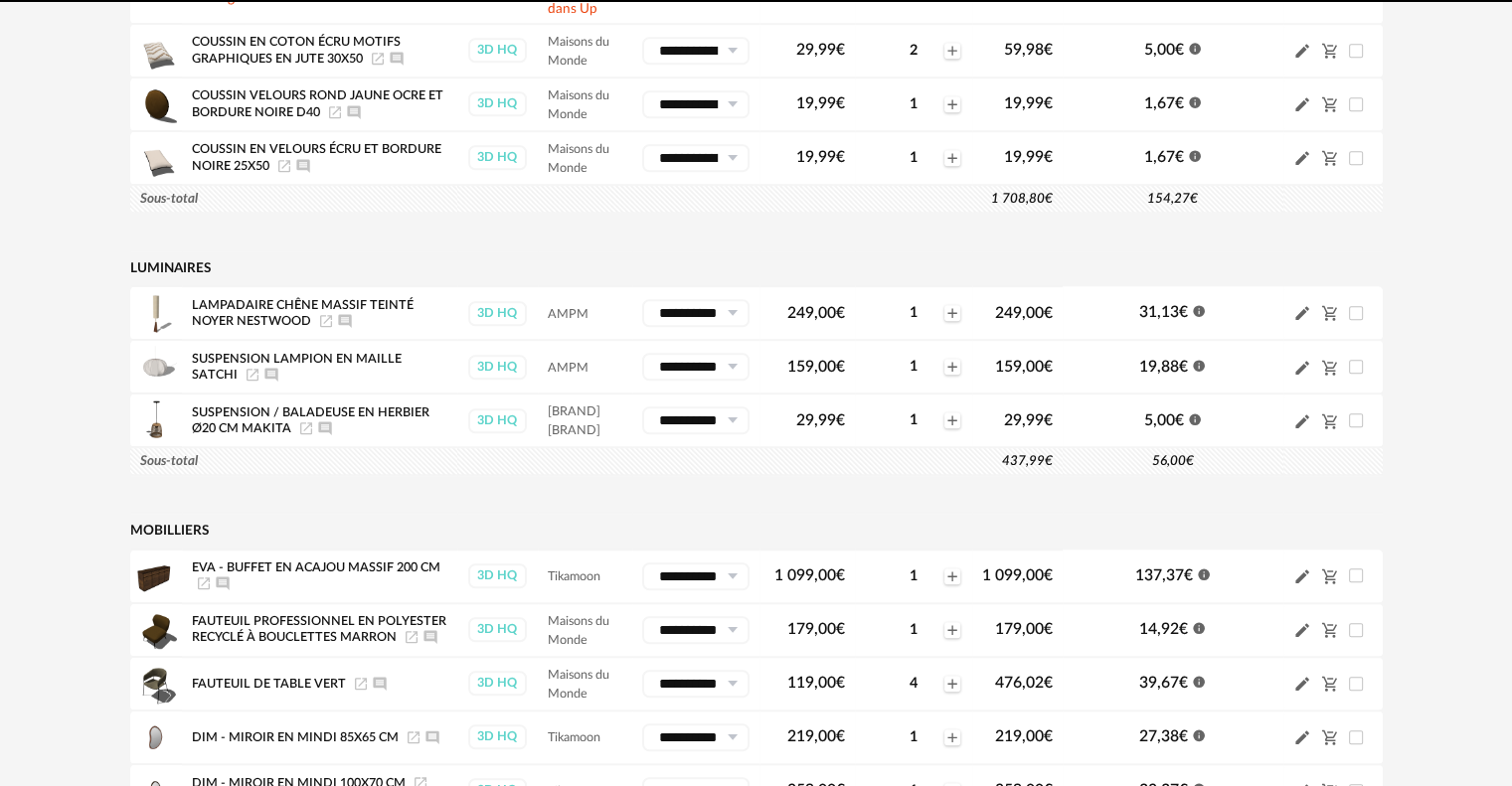 scroll, scrollTop: 1548, scrollLeft: 0, axis: vertical 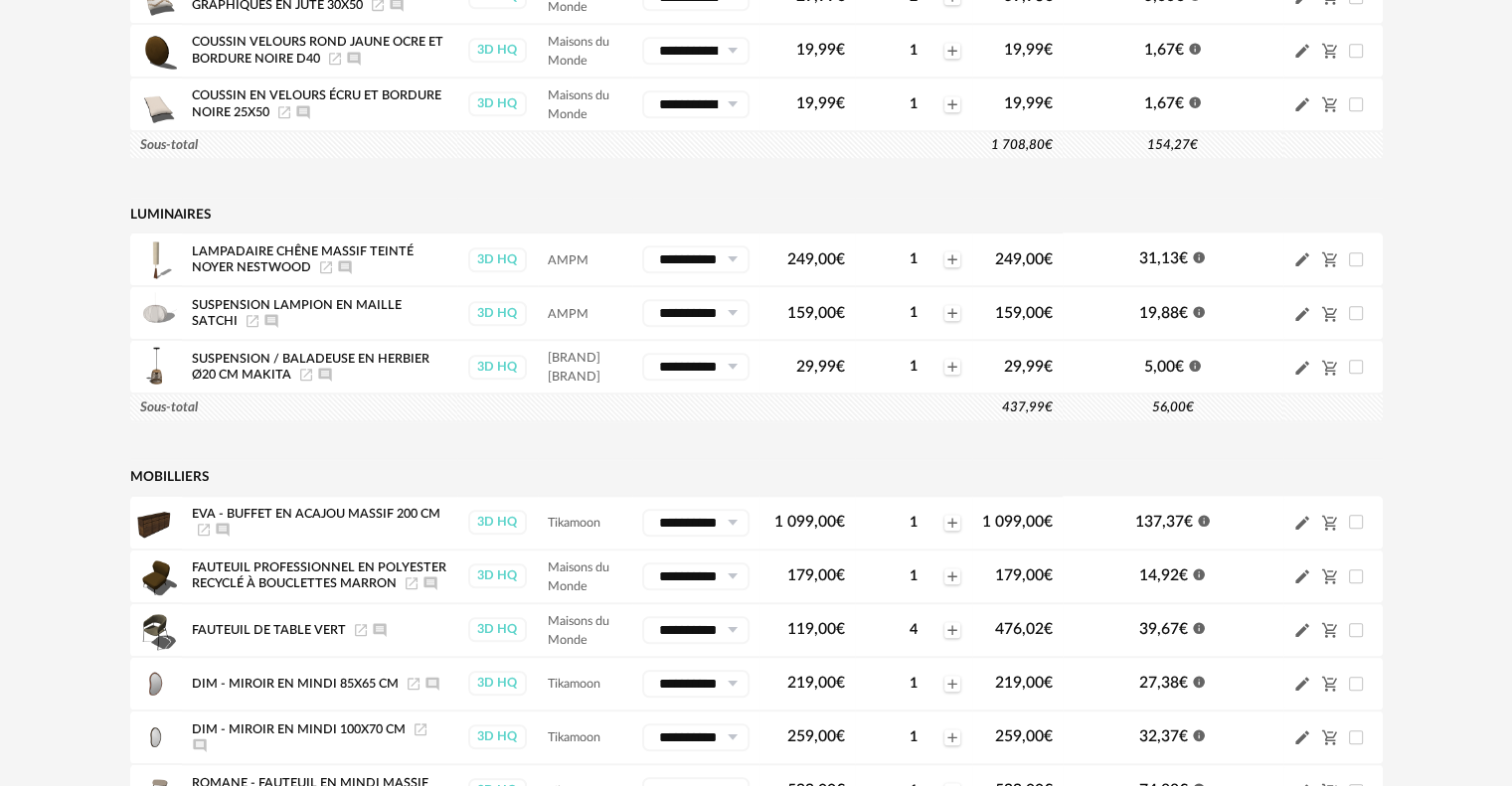 click on "**********" at bounding box center [756, 656] 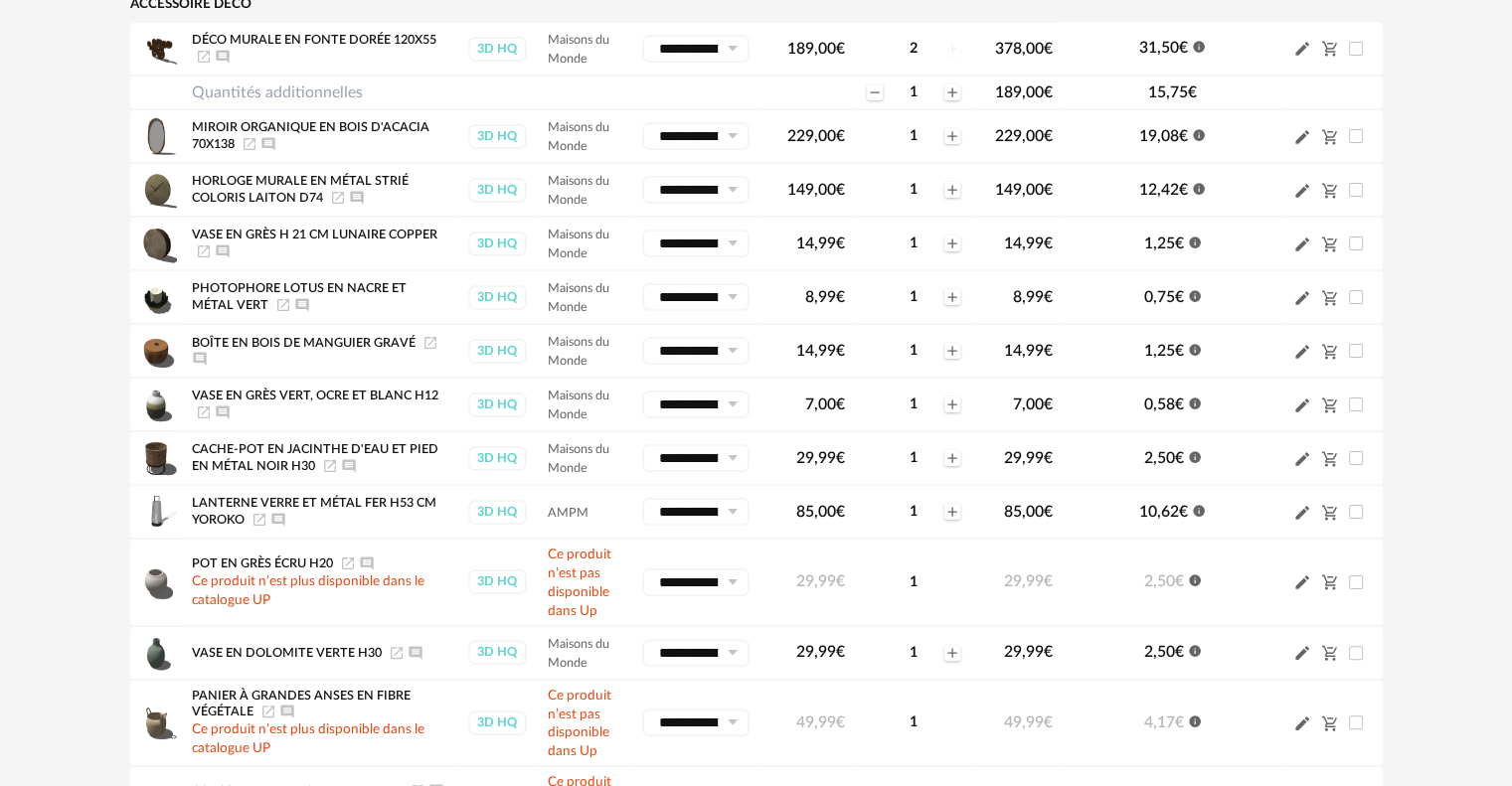 scroll, scrollTop: 298, scrollLeft: 0, axis: vertical 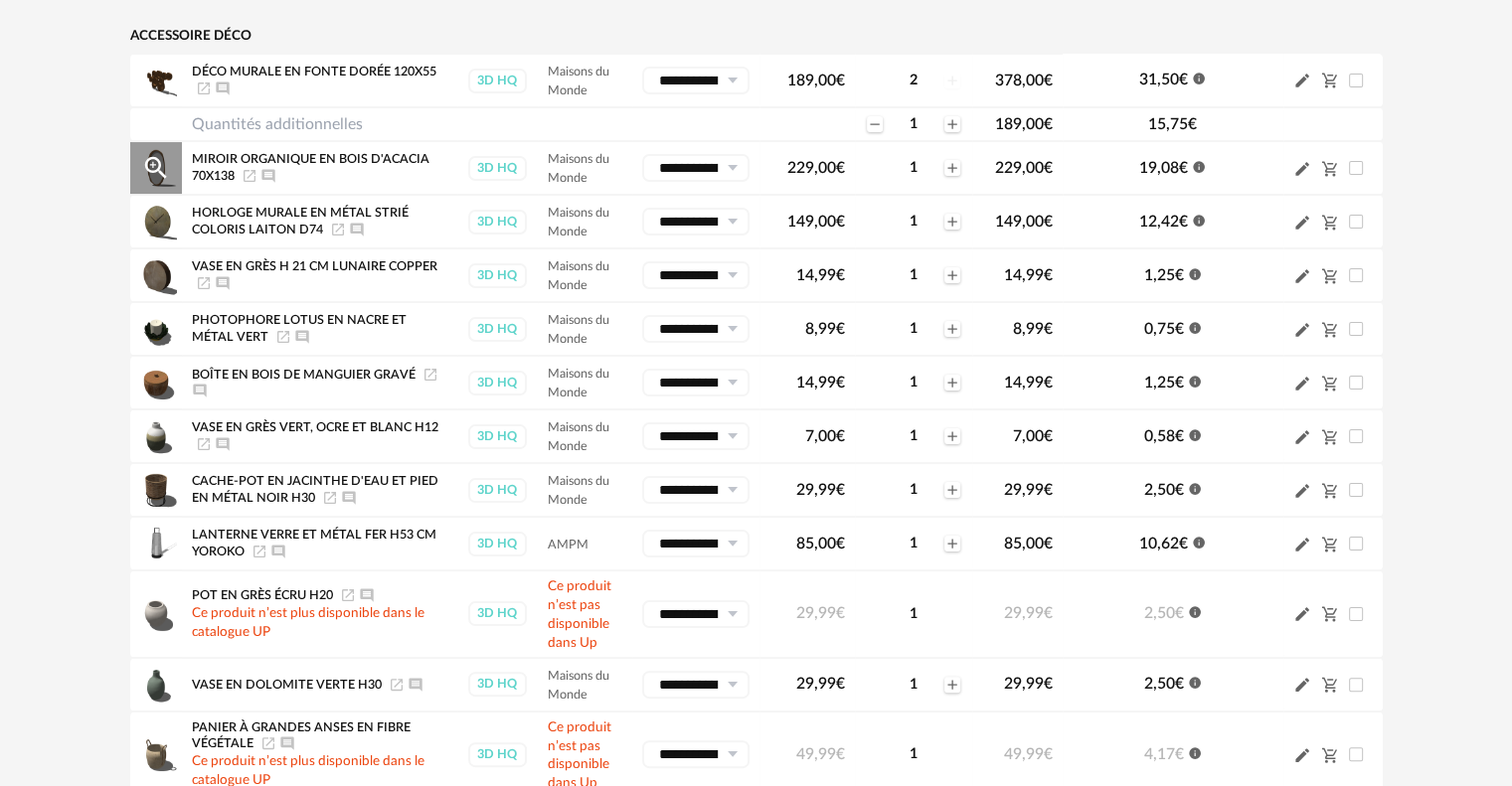 click on "**********" at bounding box center [696, 168] 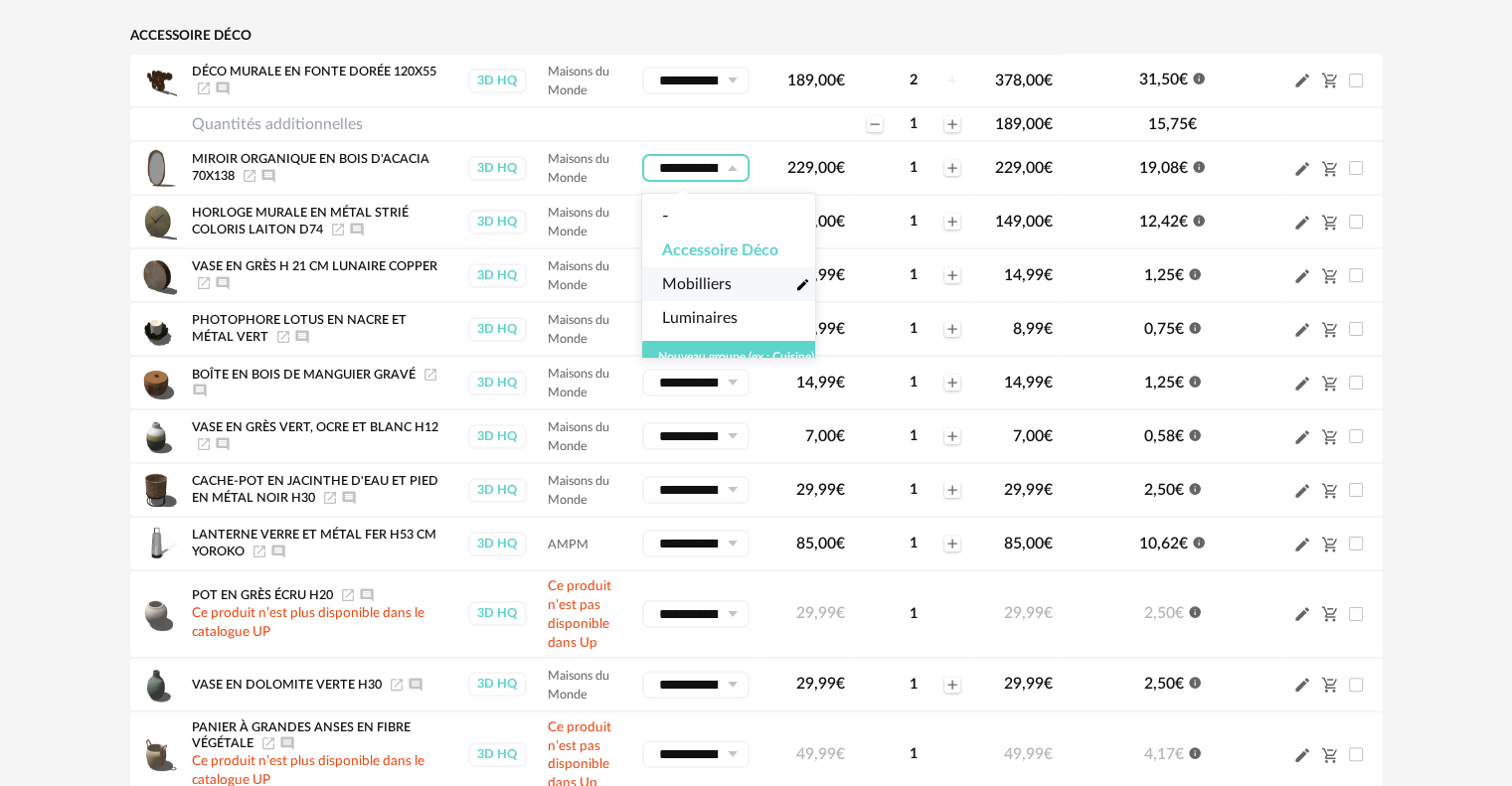 click on "Mobilliers" at bounding box center [697, 284] 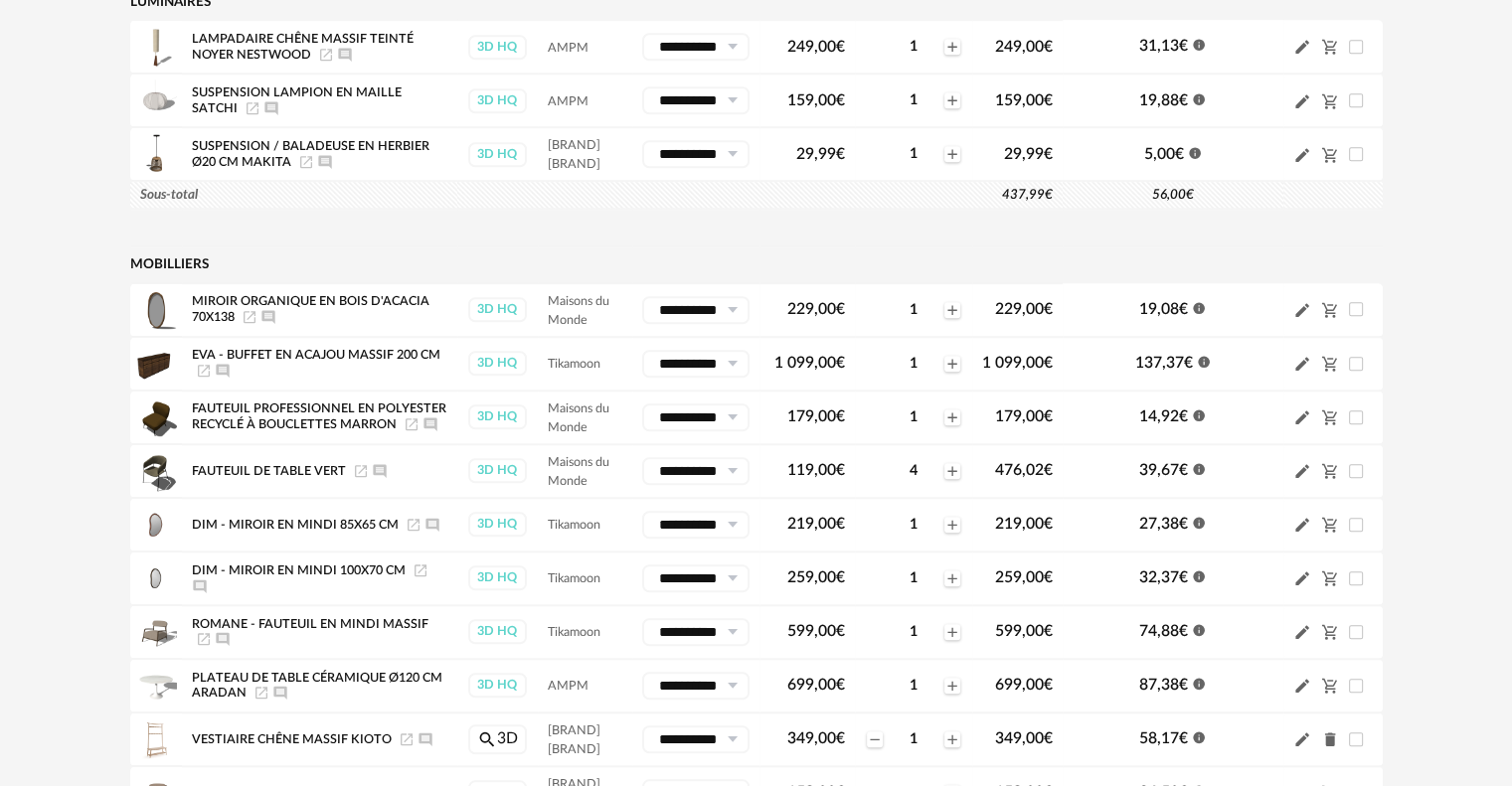 scroll, scrollTop: 1689, scrollLeft: 0, axis: vertical 